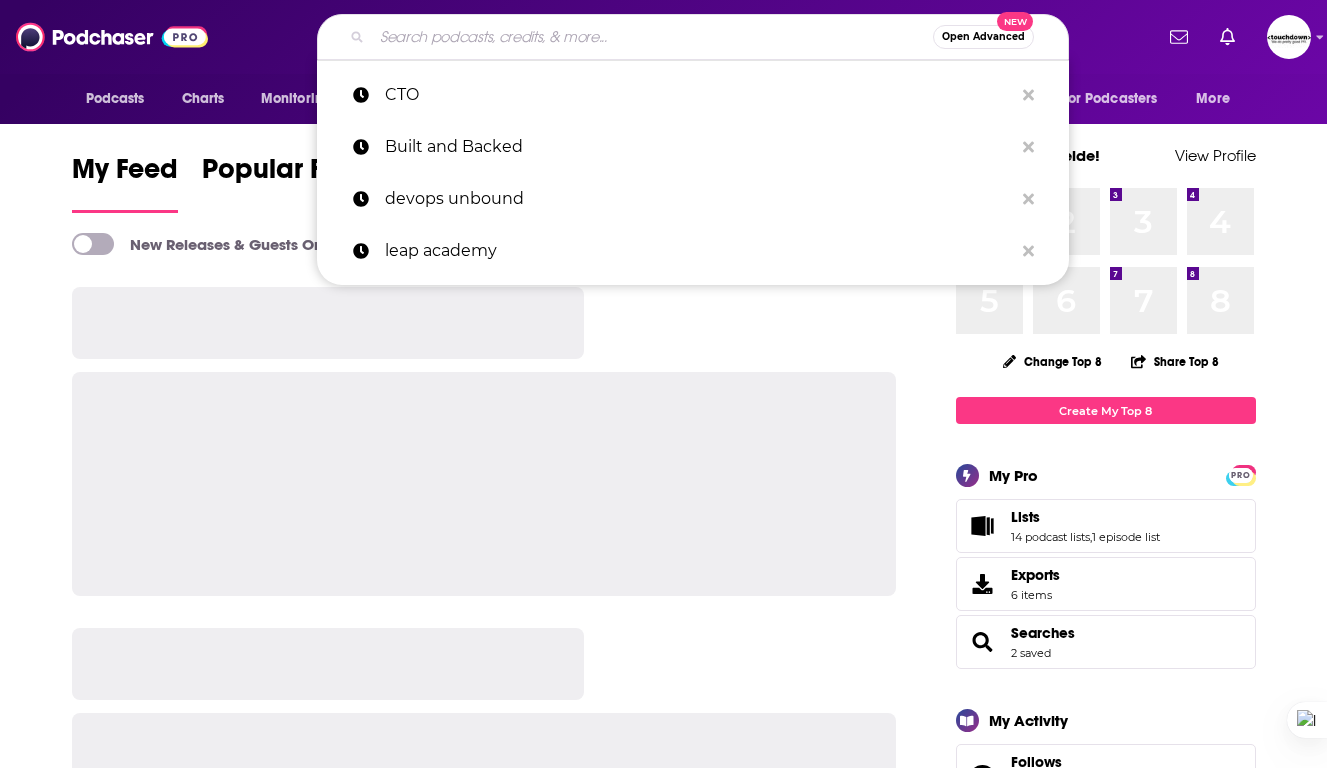 scroll, scrollTop: 0, scrollLeft: 0, axis: both 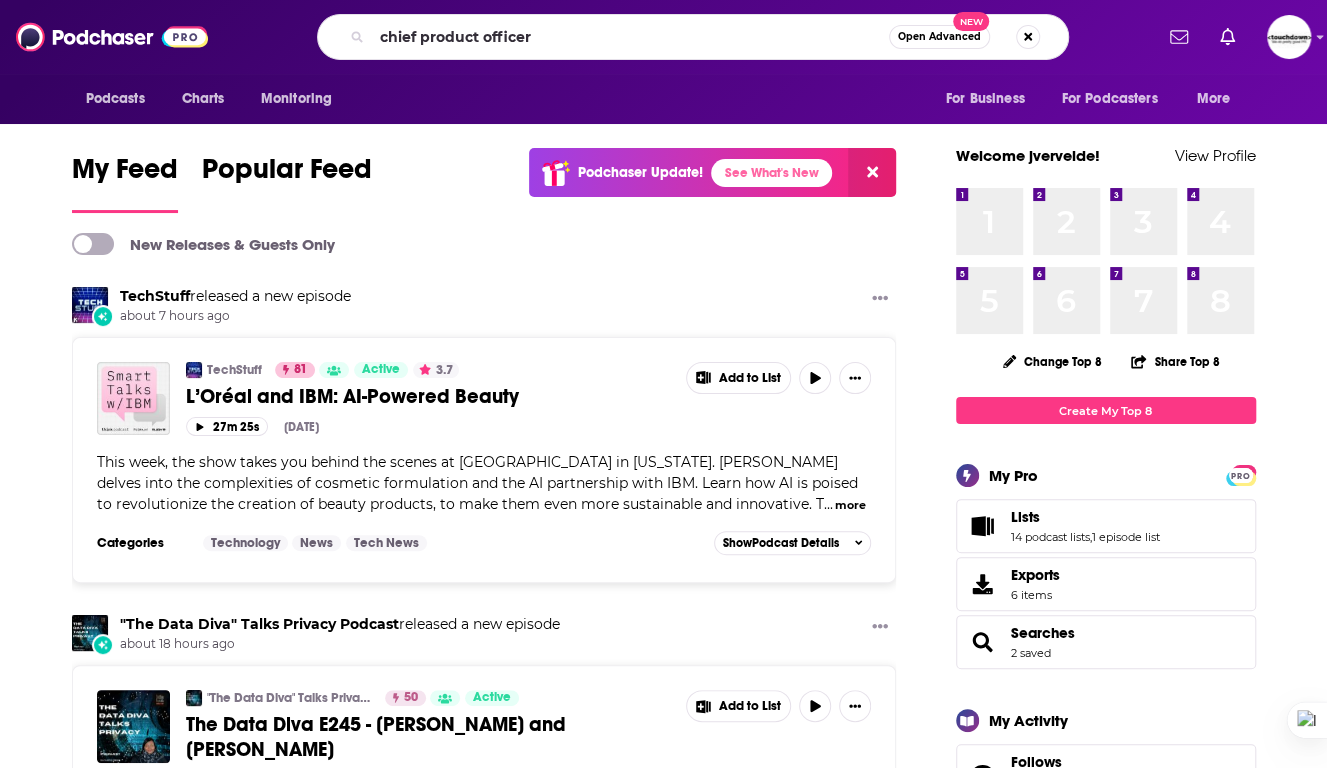 type on "chief product officer" 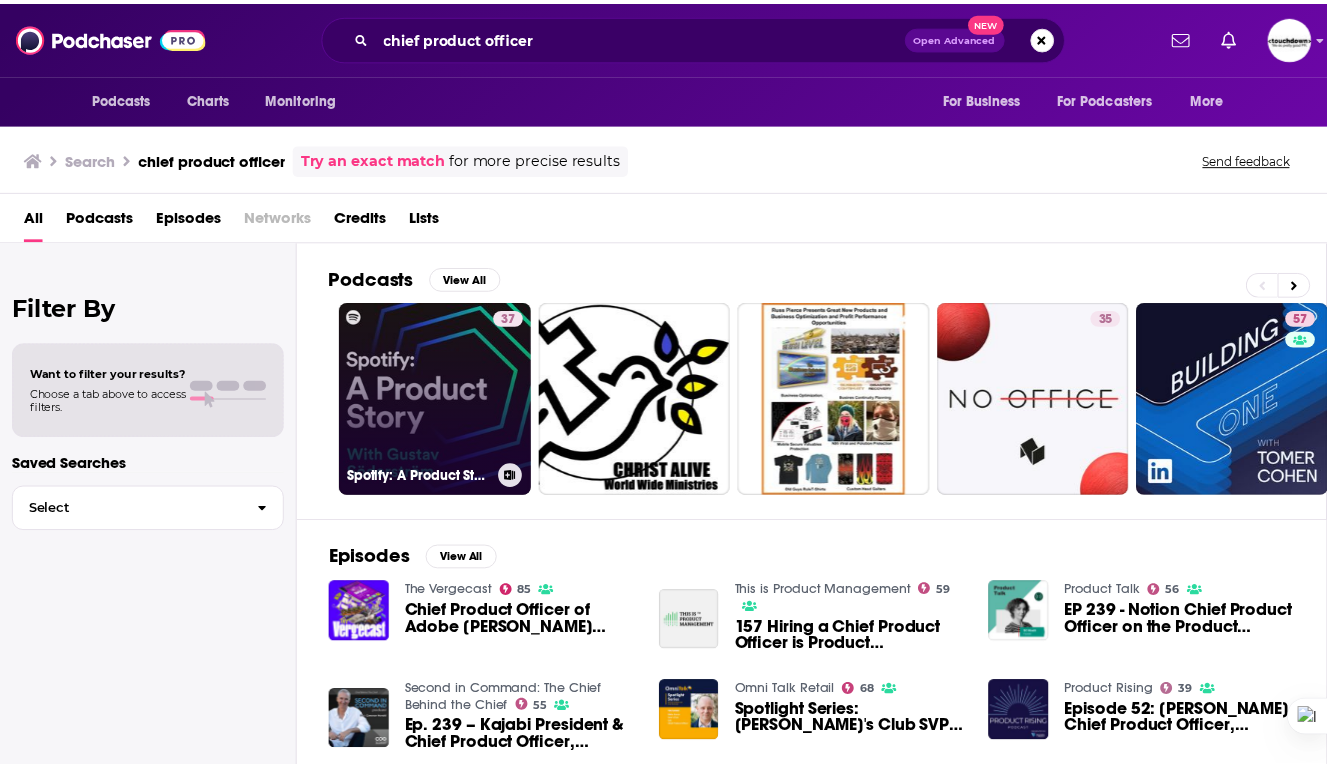 scroll, scrollTop: 257, scrollLeft: 0, axis: vertical 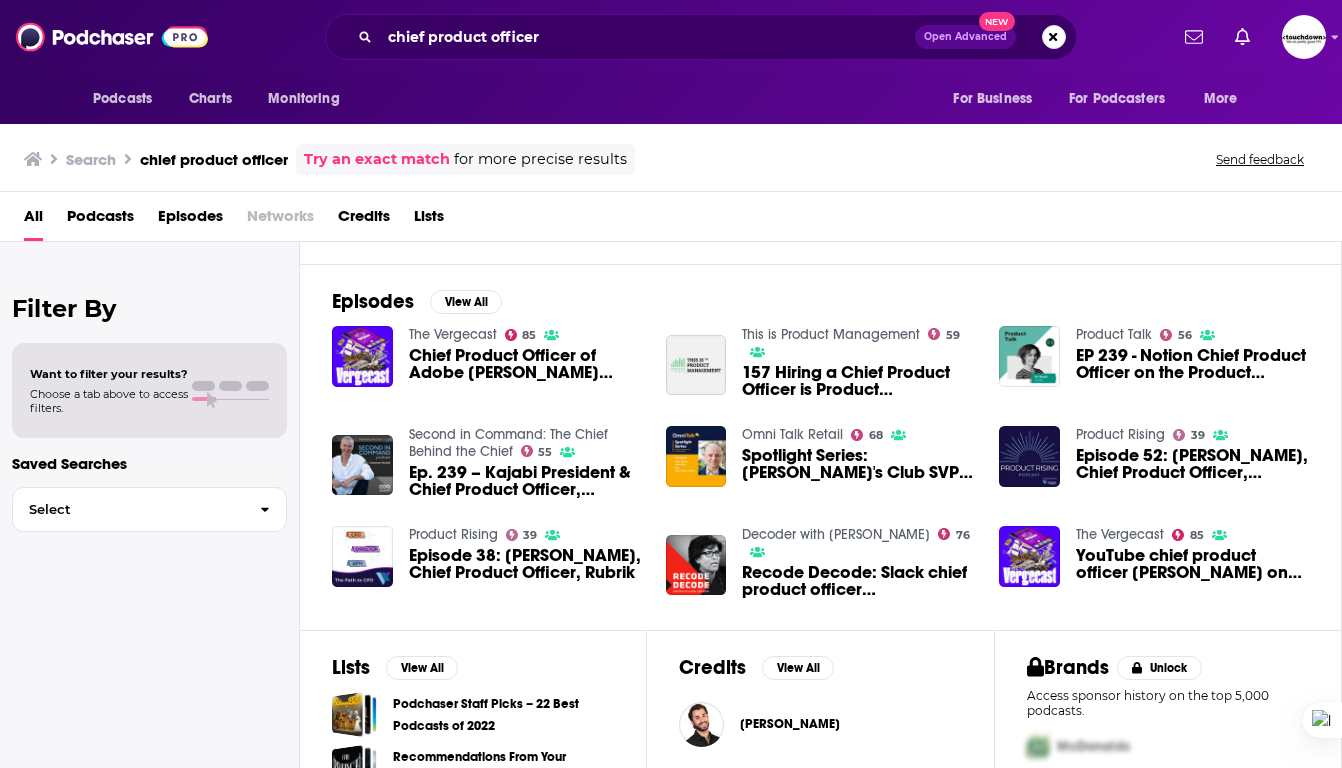 click on "Chief Product Officer of Adobe [PERSON_NAME] returns" at bounding box center (525, 364) 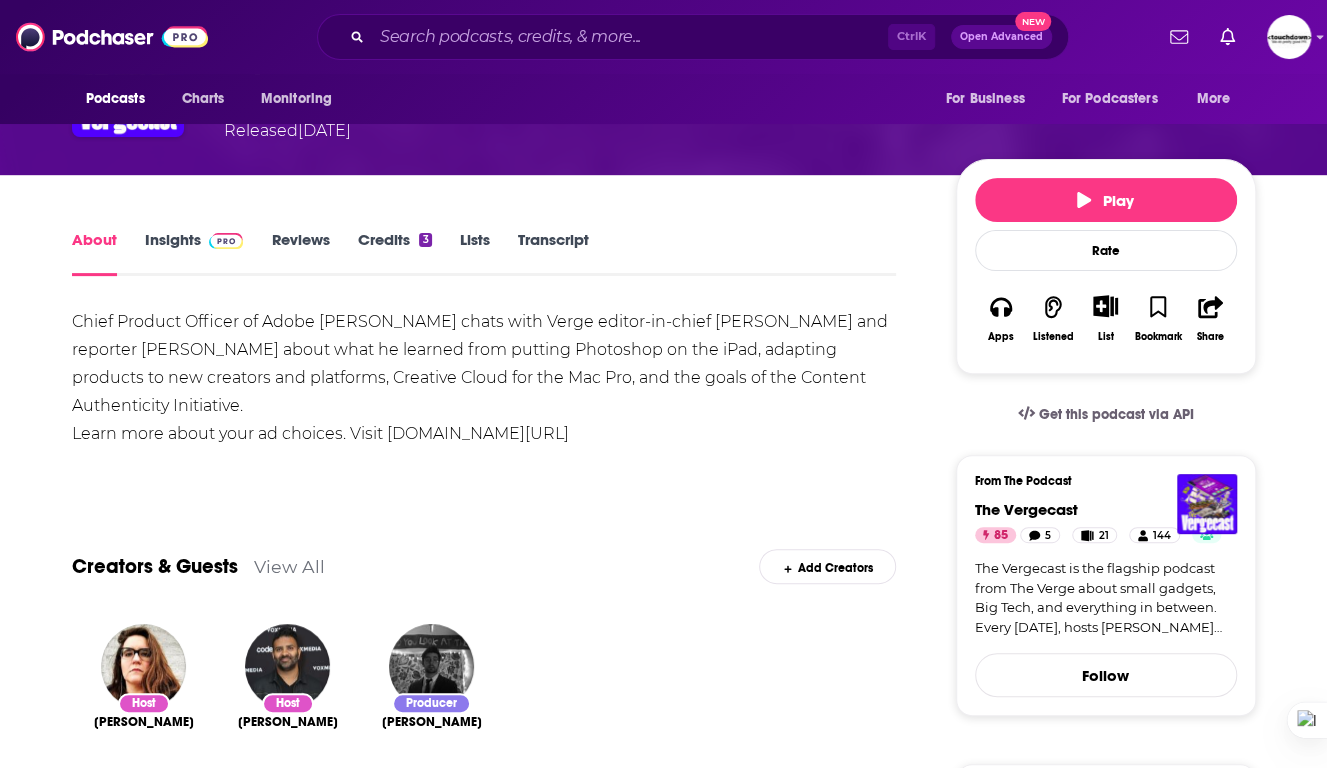 scroll, scrollTop: 214, scrollLeft: 0, axis: vertical 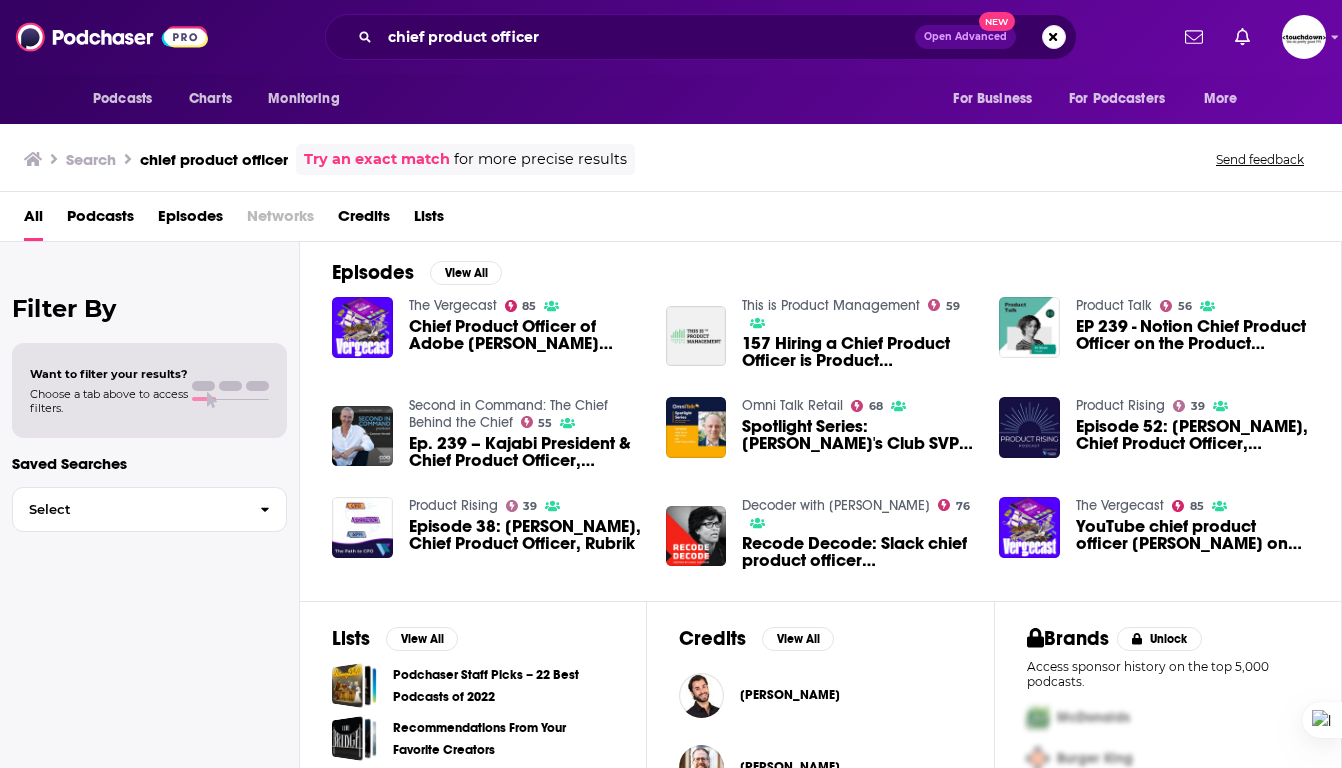 click on "This is Product Management" at bounding box center (831, 305) 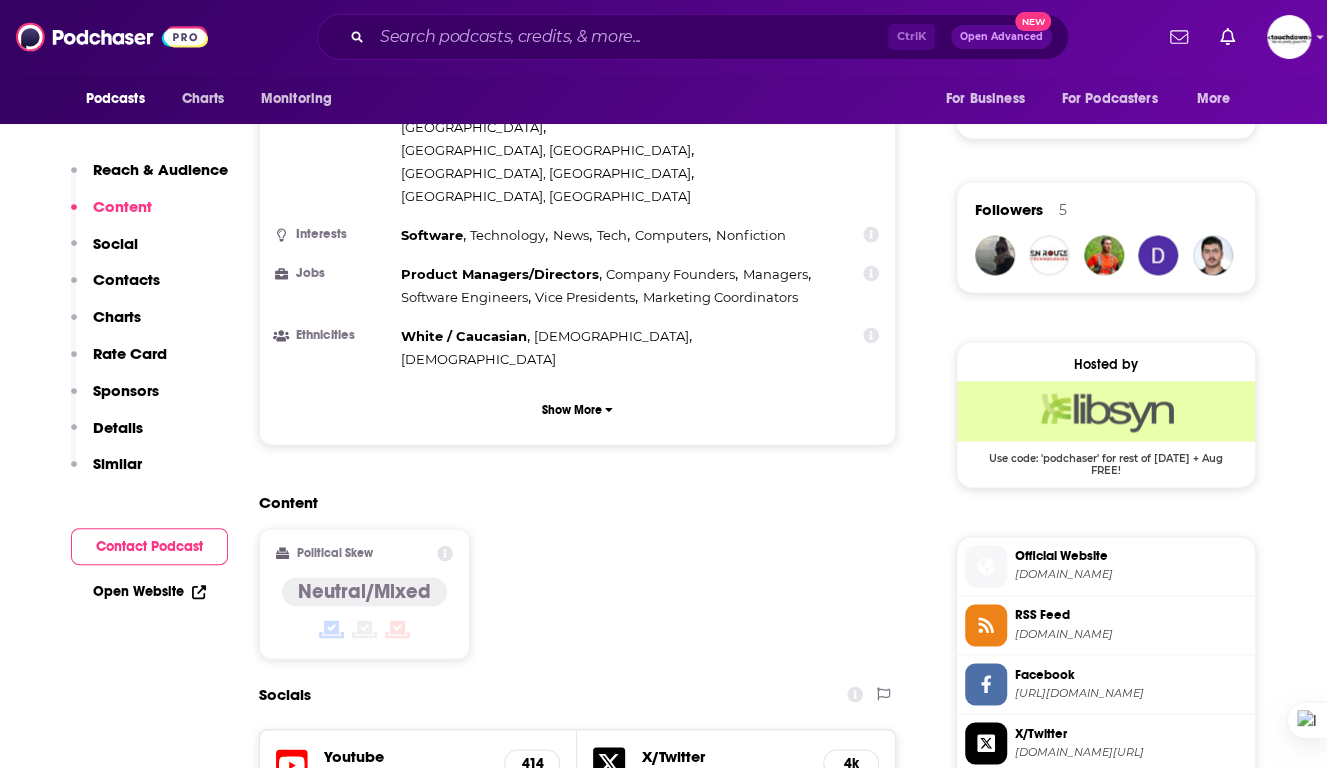 scroll, scrollTop: 1588, scrollLeft: 0, axis: vertical 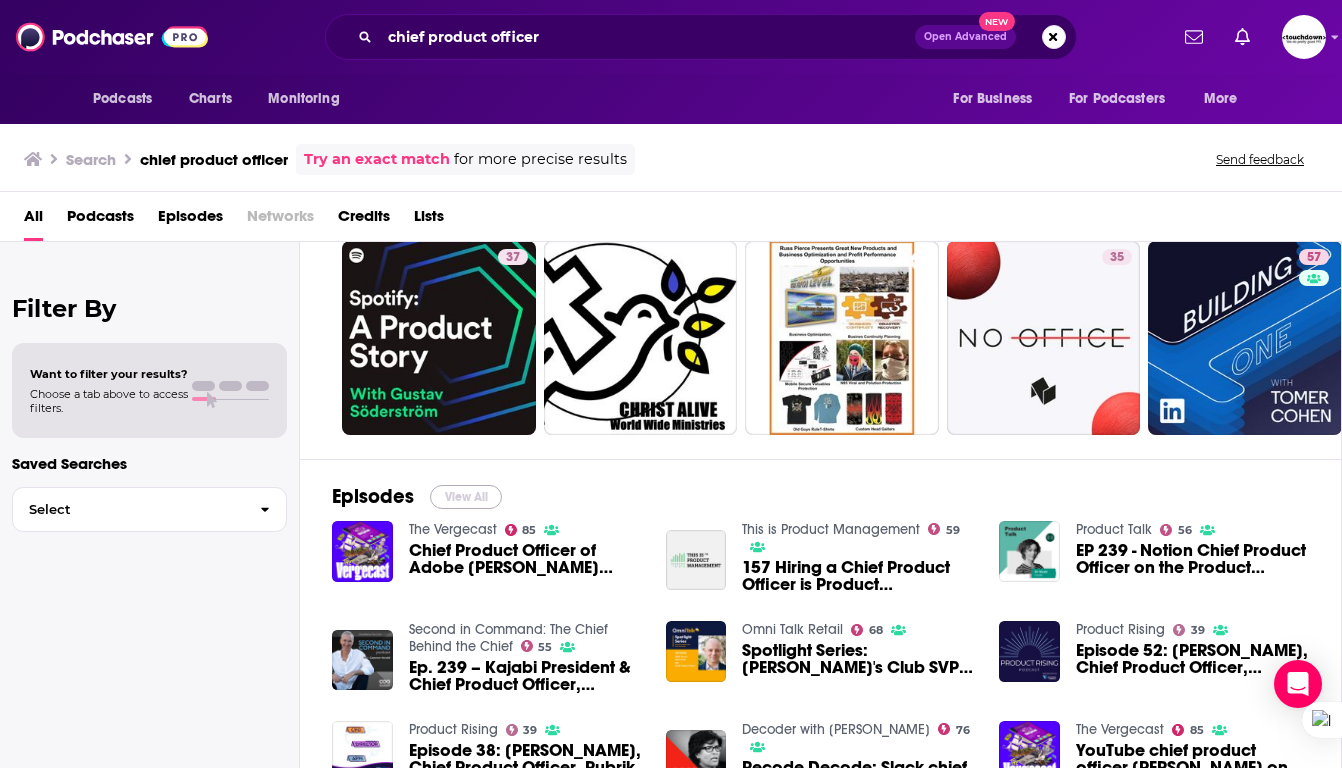 click on "View All" at bounding box center [466, 497] 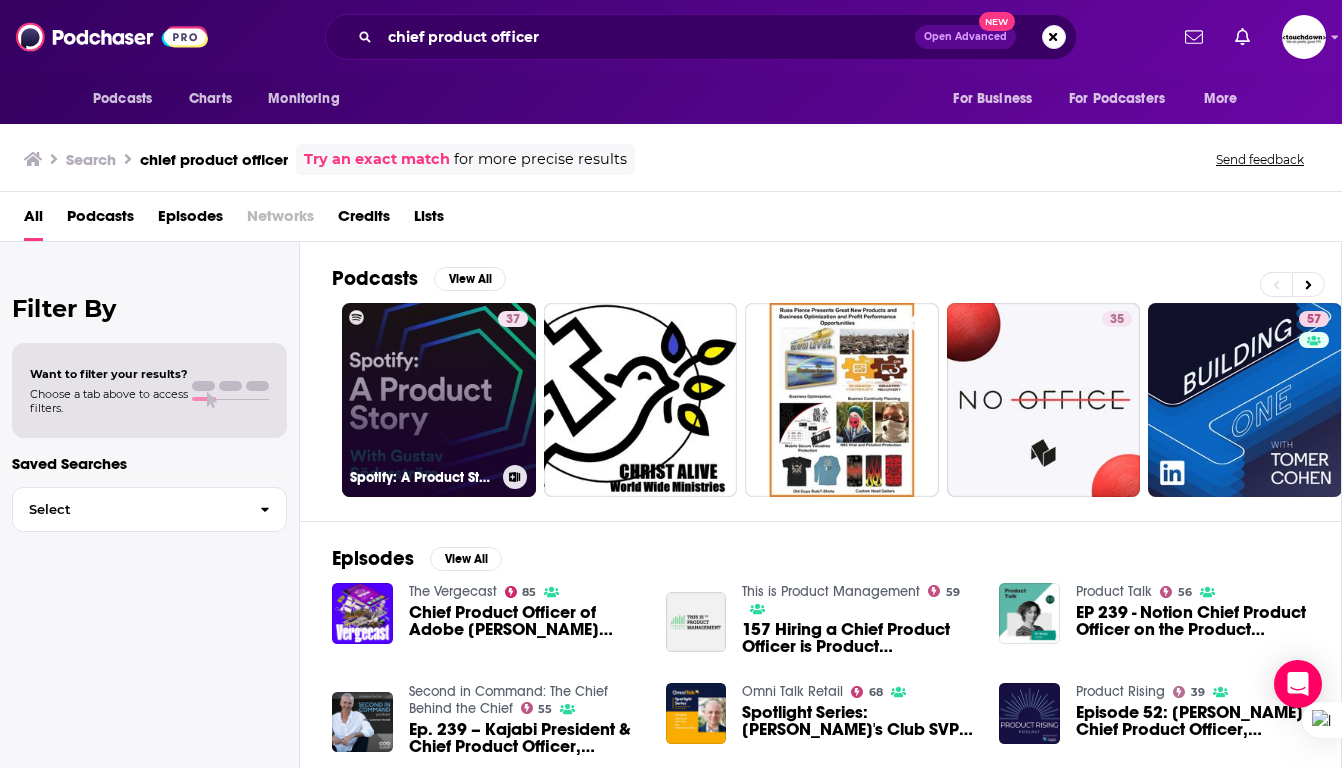 click on "37 Spotify: A Product Story" at bounding box center [439, 400] 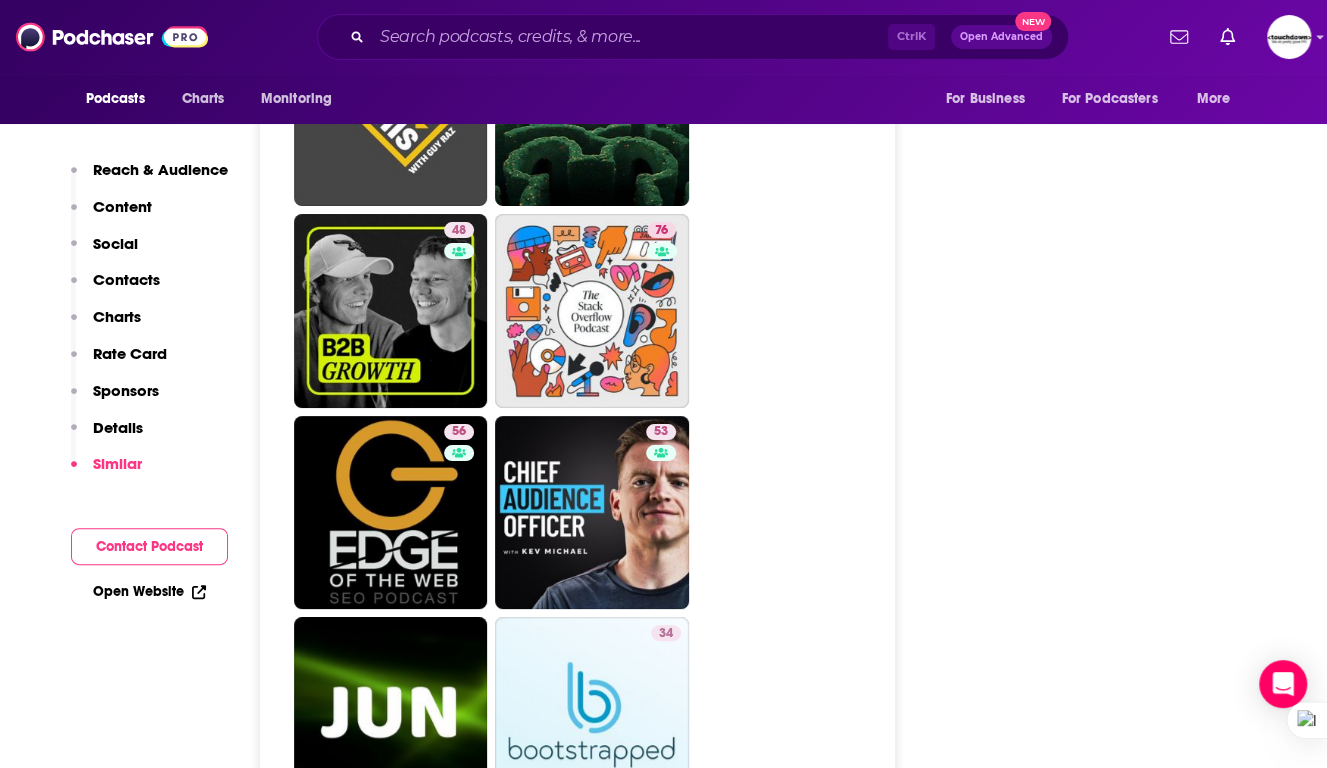 scroll, scrollTop: 4449, scrollLeft: 0, axis: vertical 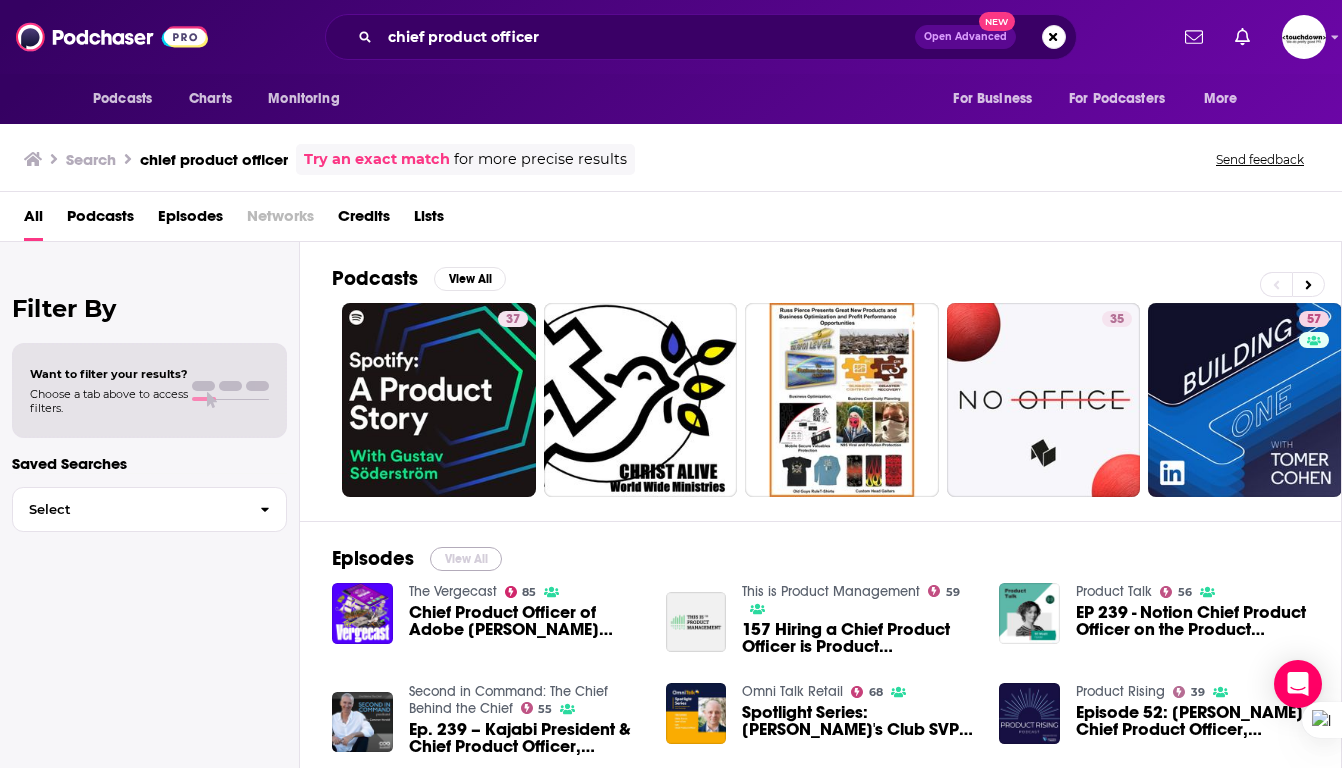 click on "View All" at bounding box center (466, 559) 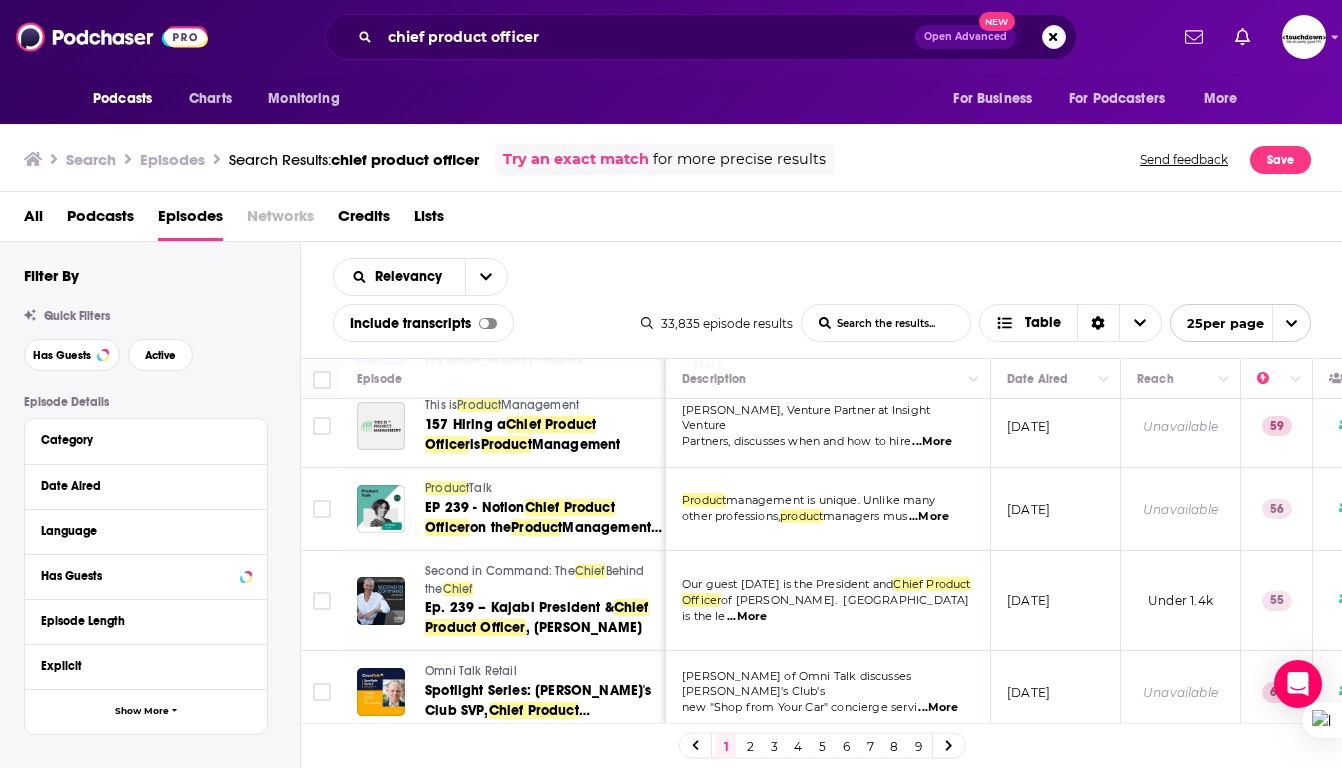 scroll, scrollTop: 55, scrollLeft: 0, axis: vertical 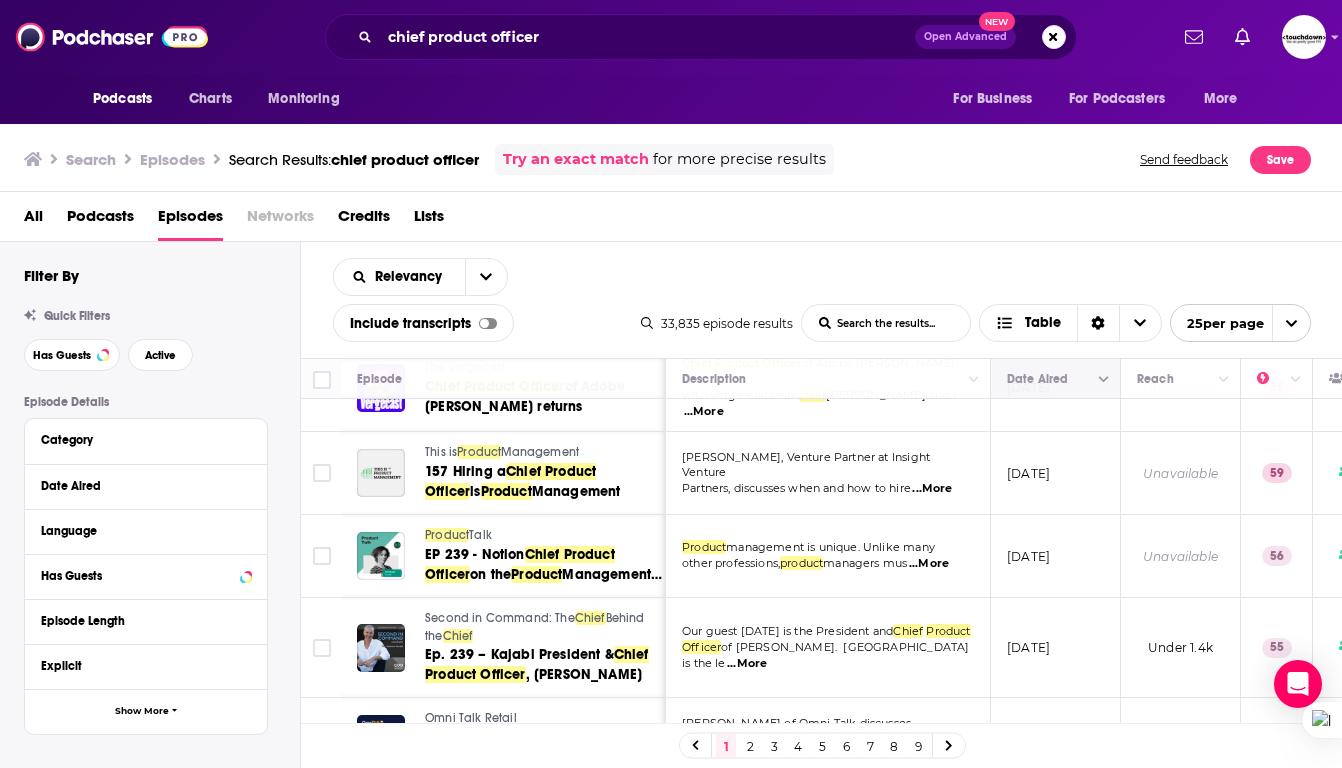 click at bounding box center [1053, 379] 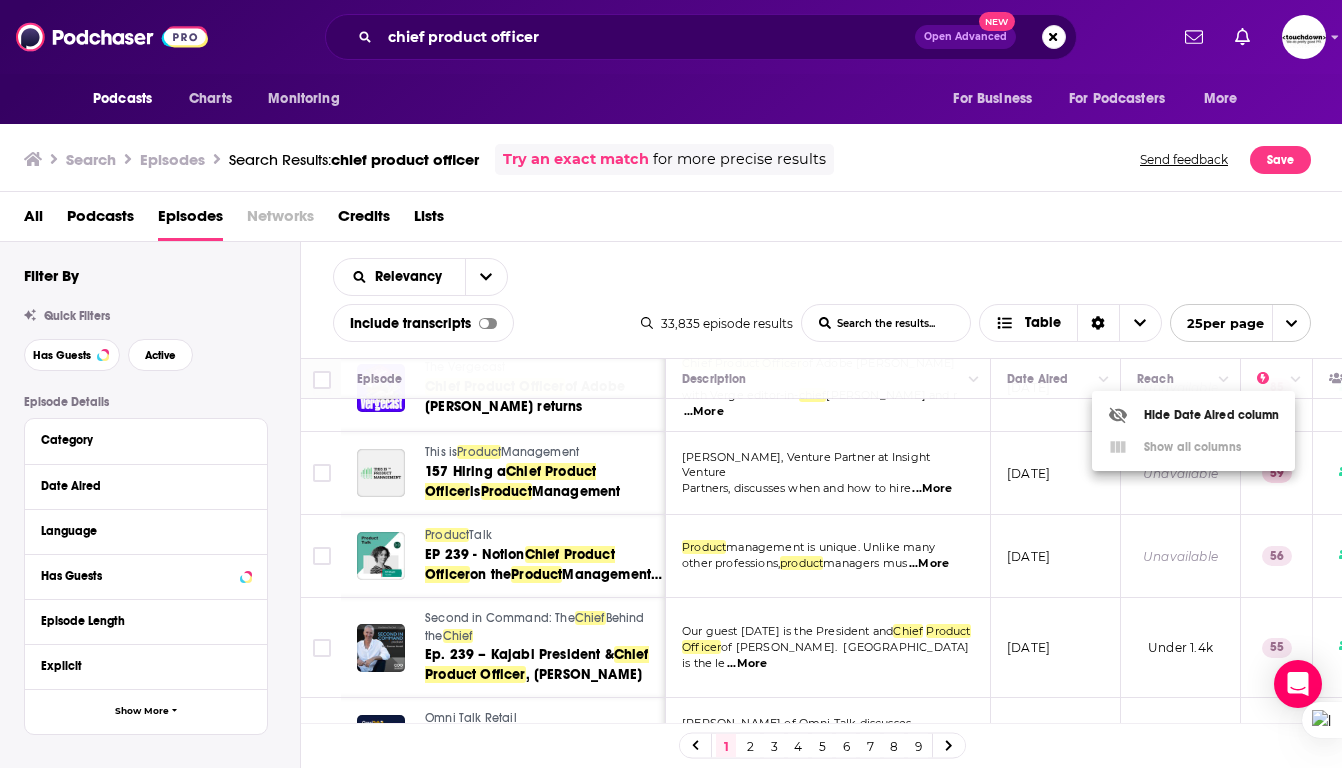 click at bounding box center (671, 384) 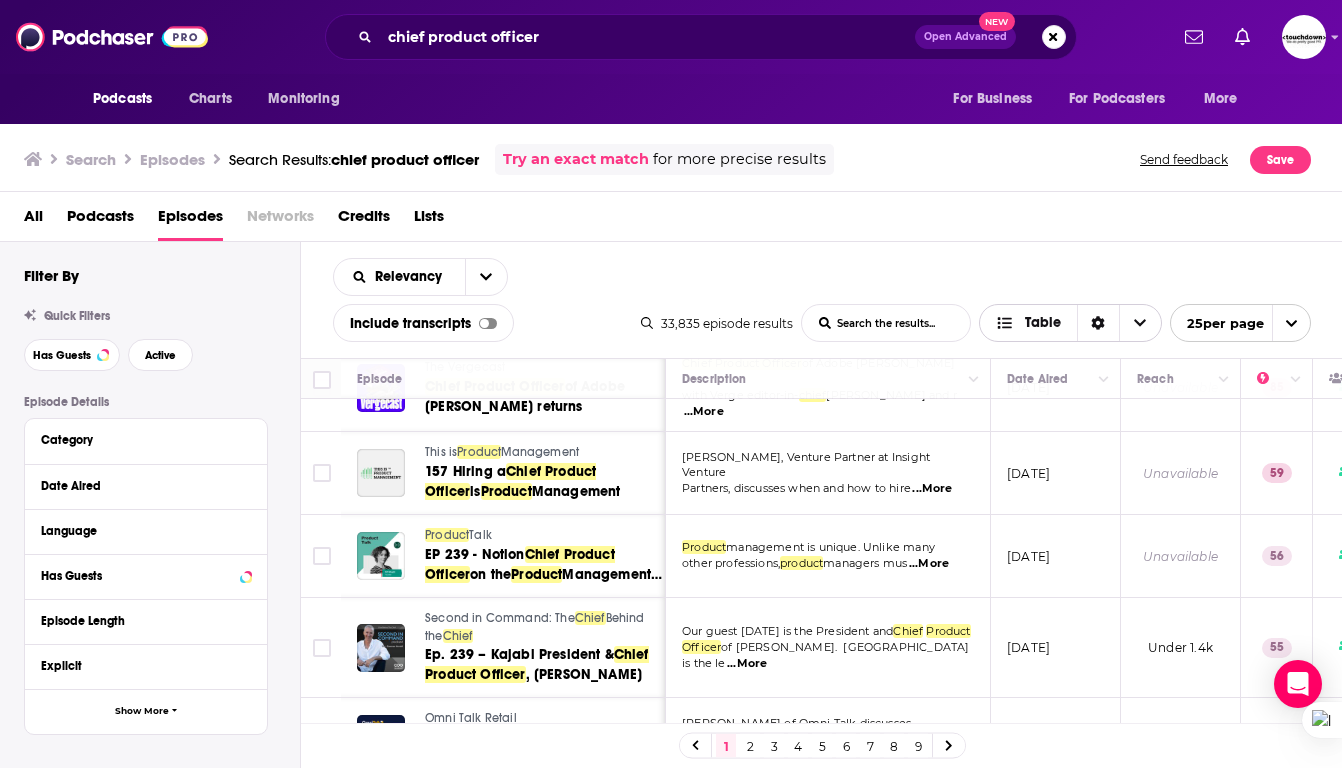 click 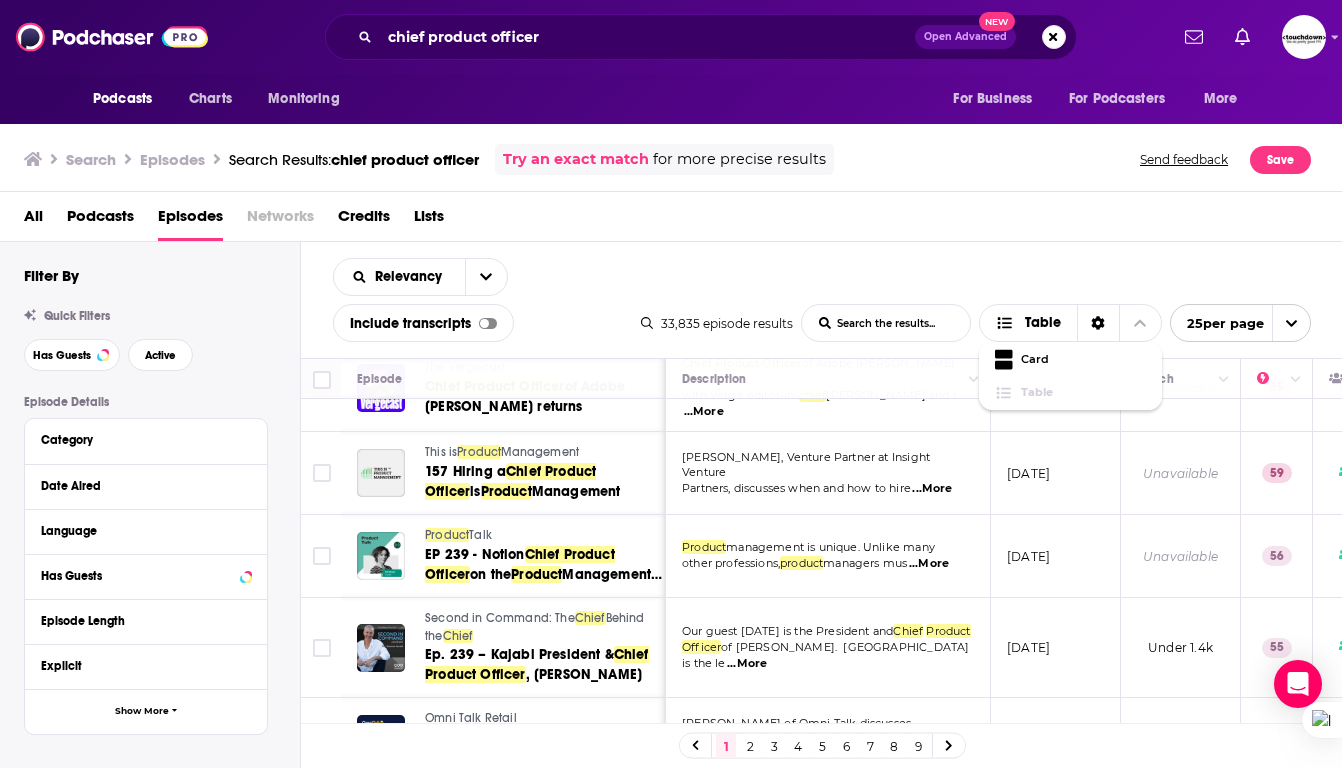 click on "Relevancy List Search Input Search the results... Include transcripts Table 33,835   episode   results List Search Input Search the results... Table Card Table 25  per page" at bounding box center [822, 300] 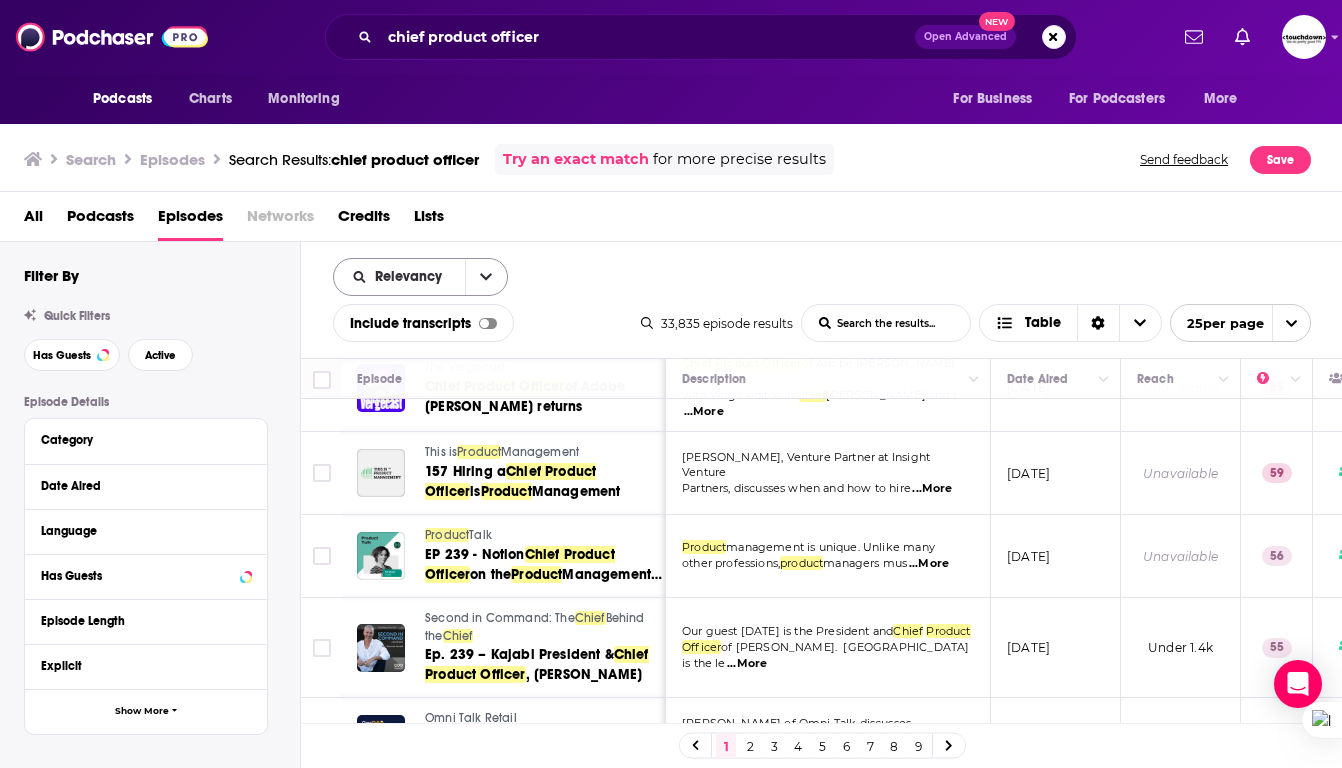 click at bounding box center [486, 277] 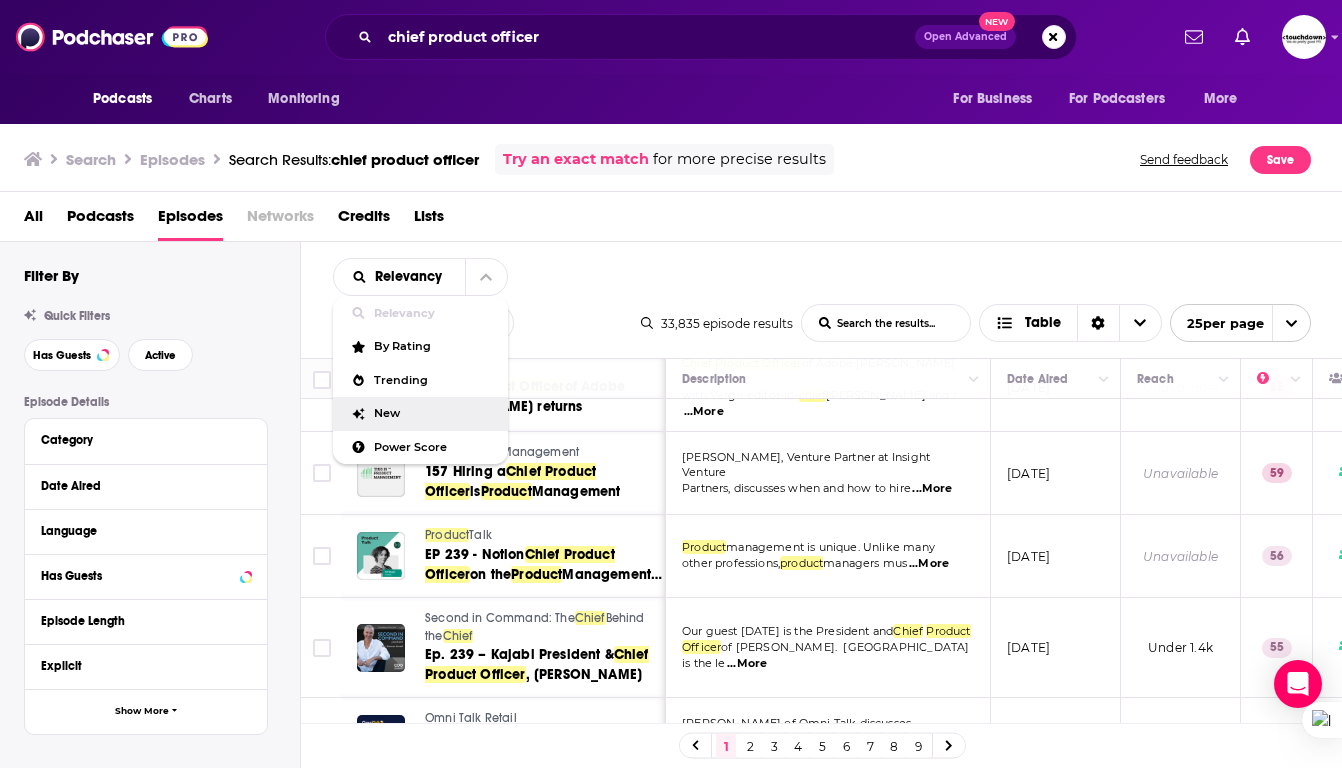 click on "New" at bounding box center (433, 413) 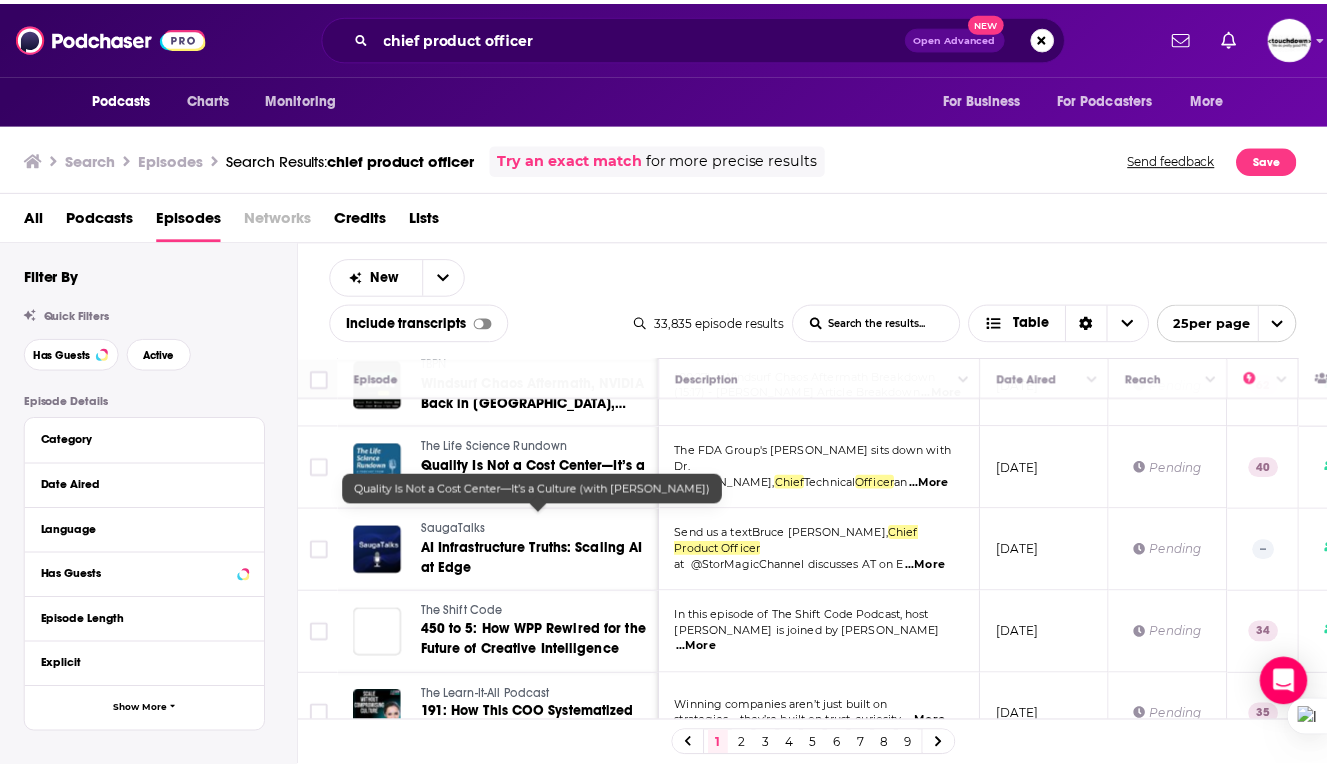 scroll, scrollTop: 0, scrollLeft: 0, axis: both 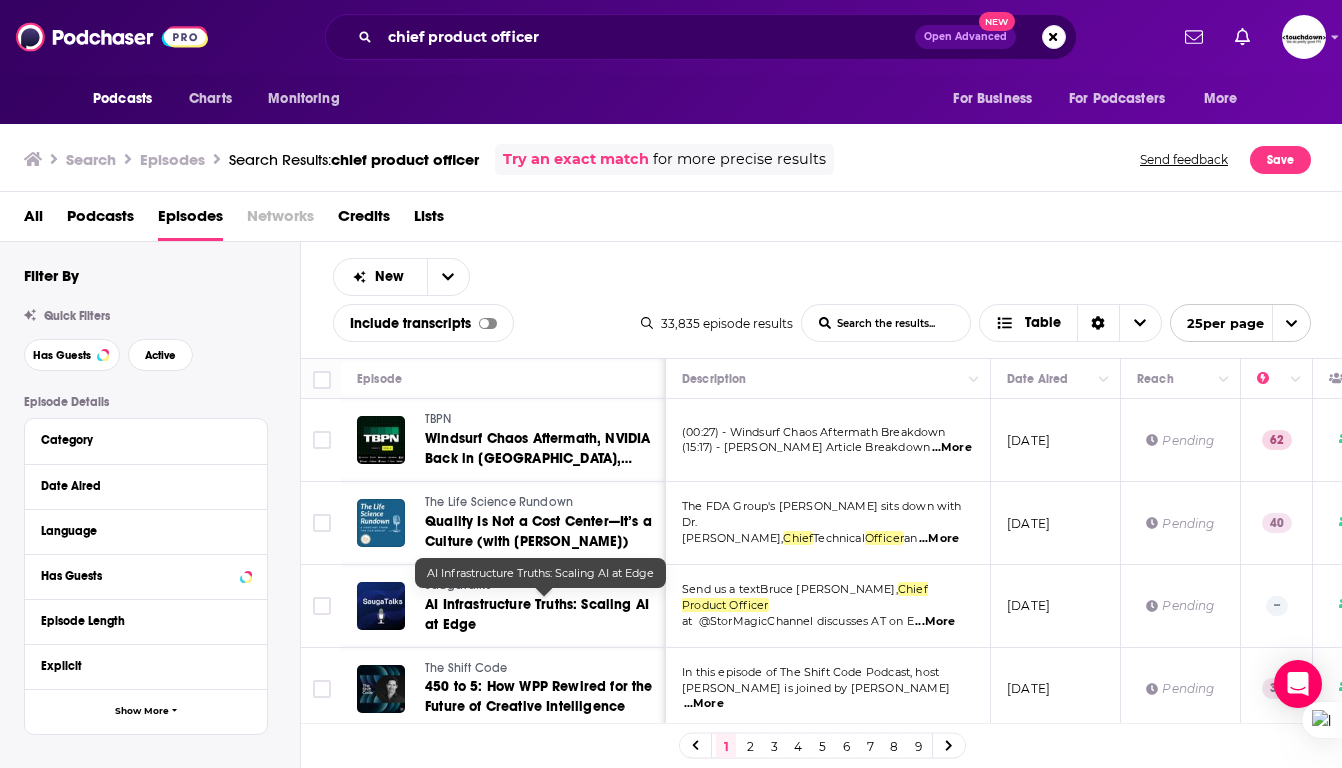 click on "AI Infrastructure Truths: Scaling AI at Edge" at bounding box center [537, 614] 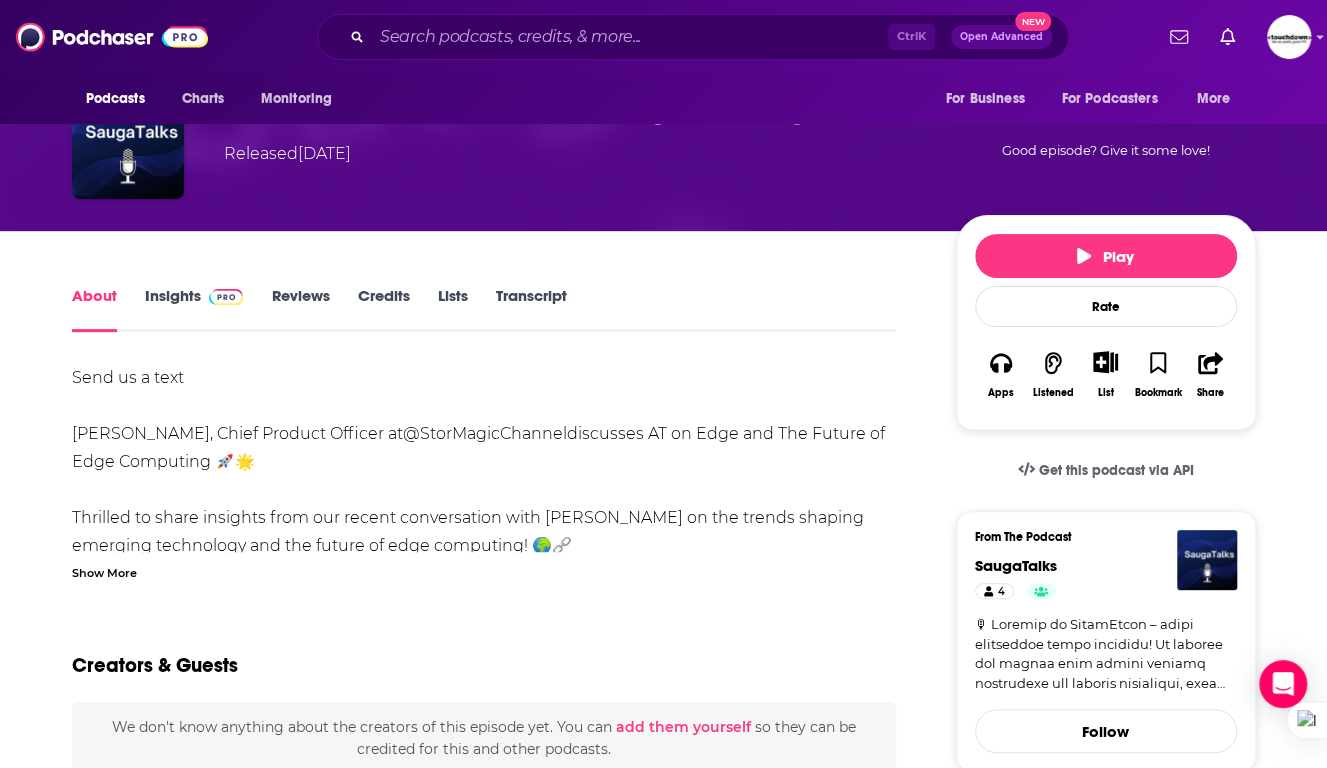 scroll, scrollTop: 120, scrollLeft: 0, axis: vertical 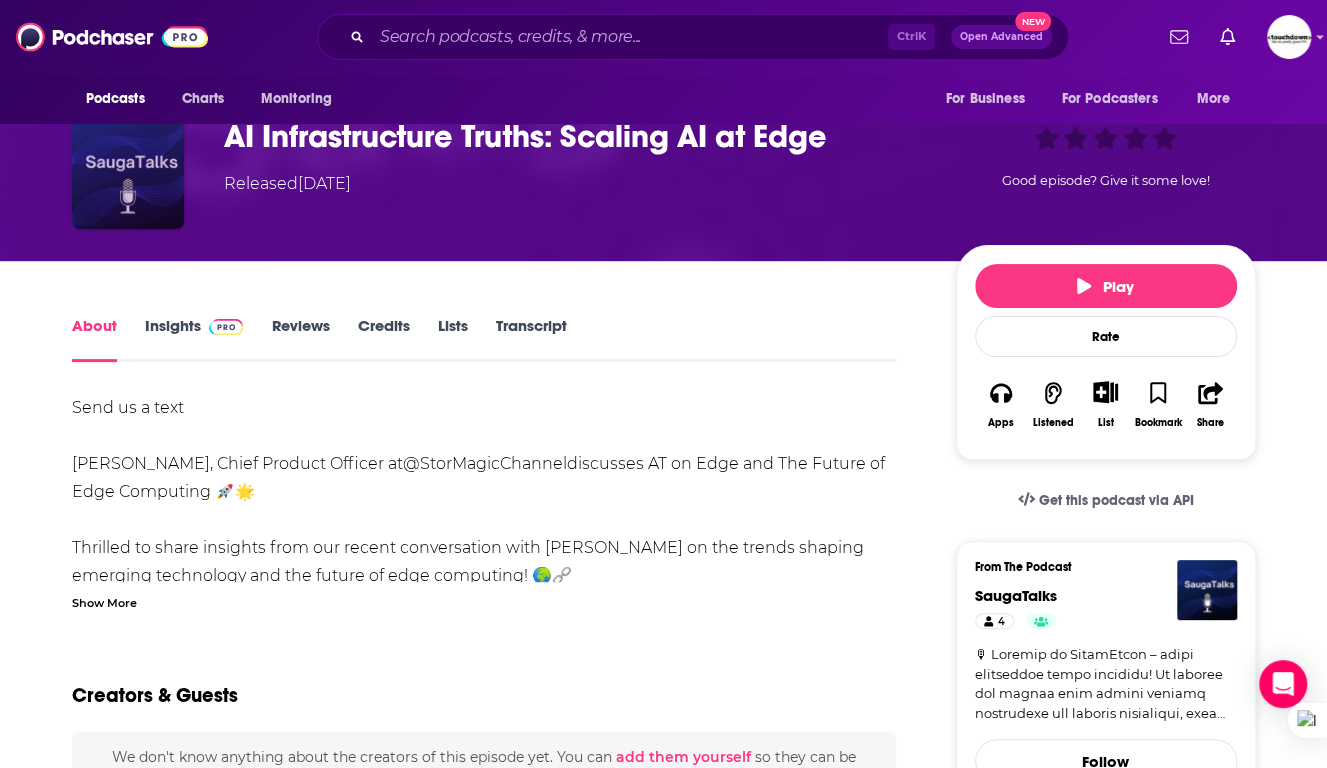 click at bounding box center [128, 173] 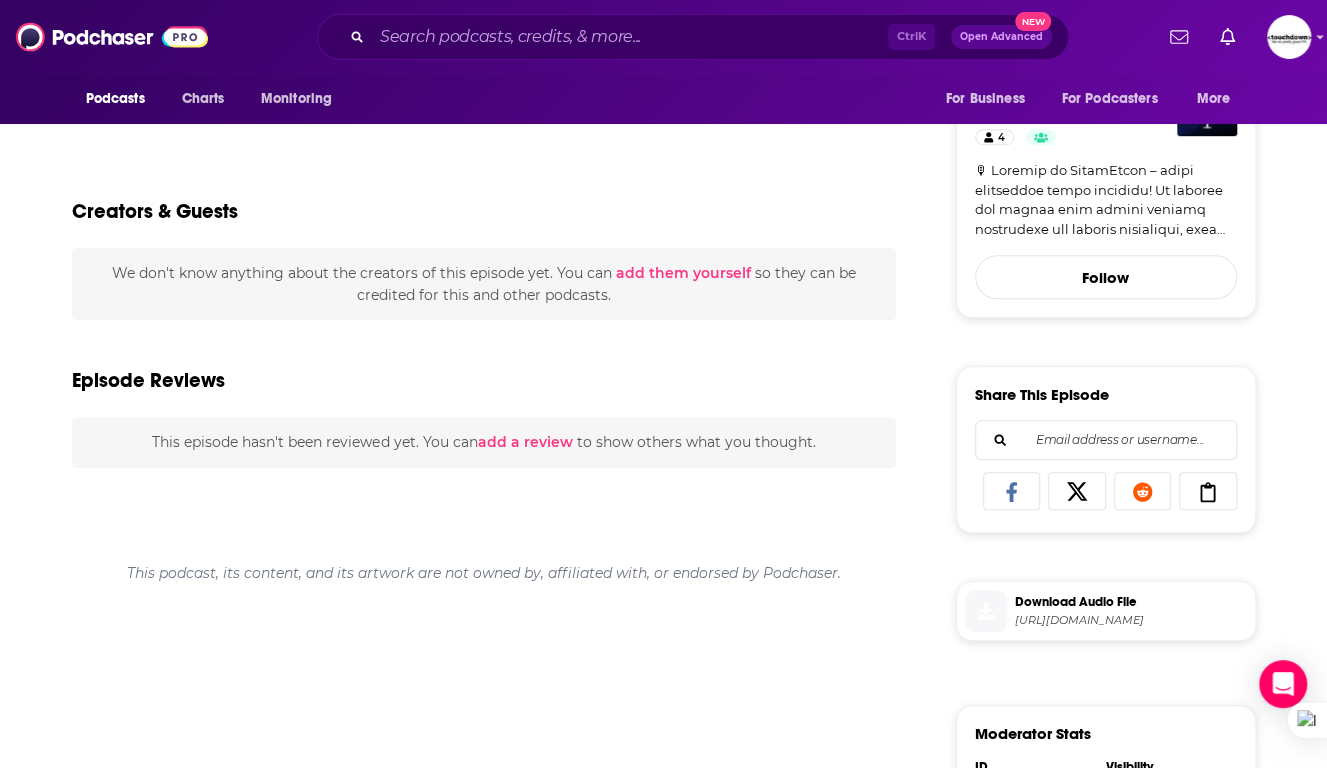 scroll, scrollTop: 0, scrollLeft: 0, axis: both 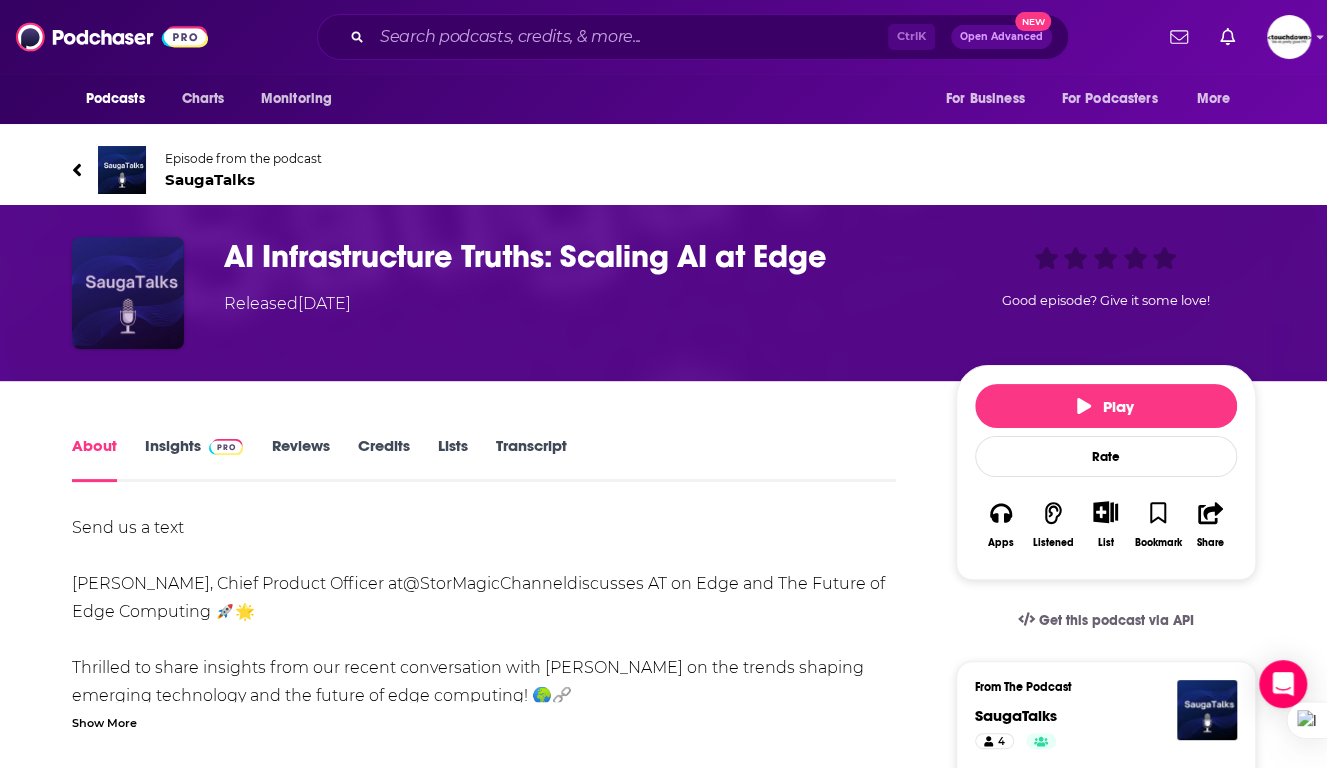 click at bounding box center [128, 293] 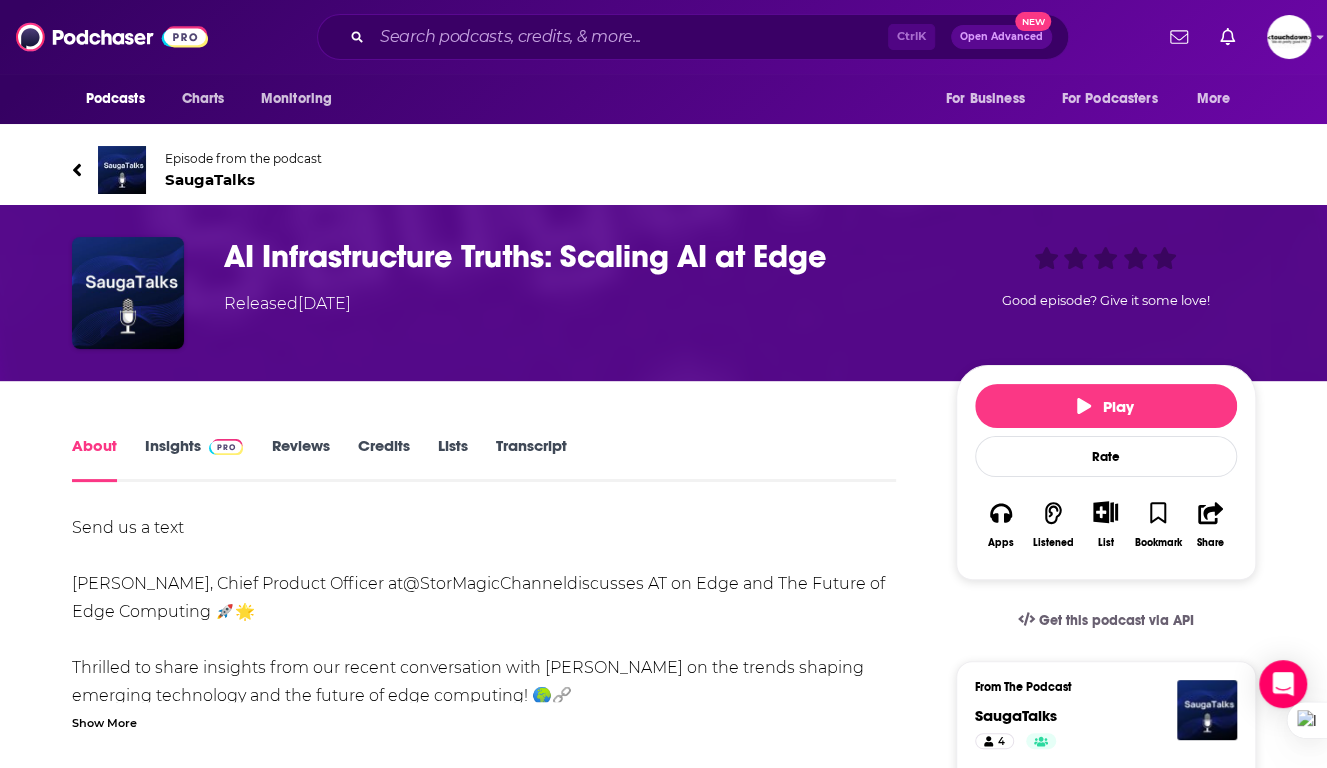 click on "SaugaTalks" at bounding box center (243, 179) 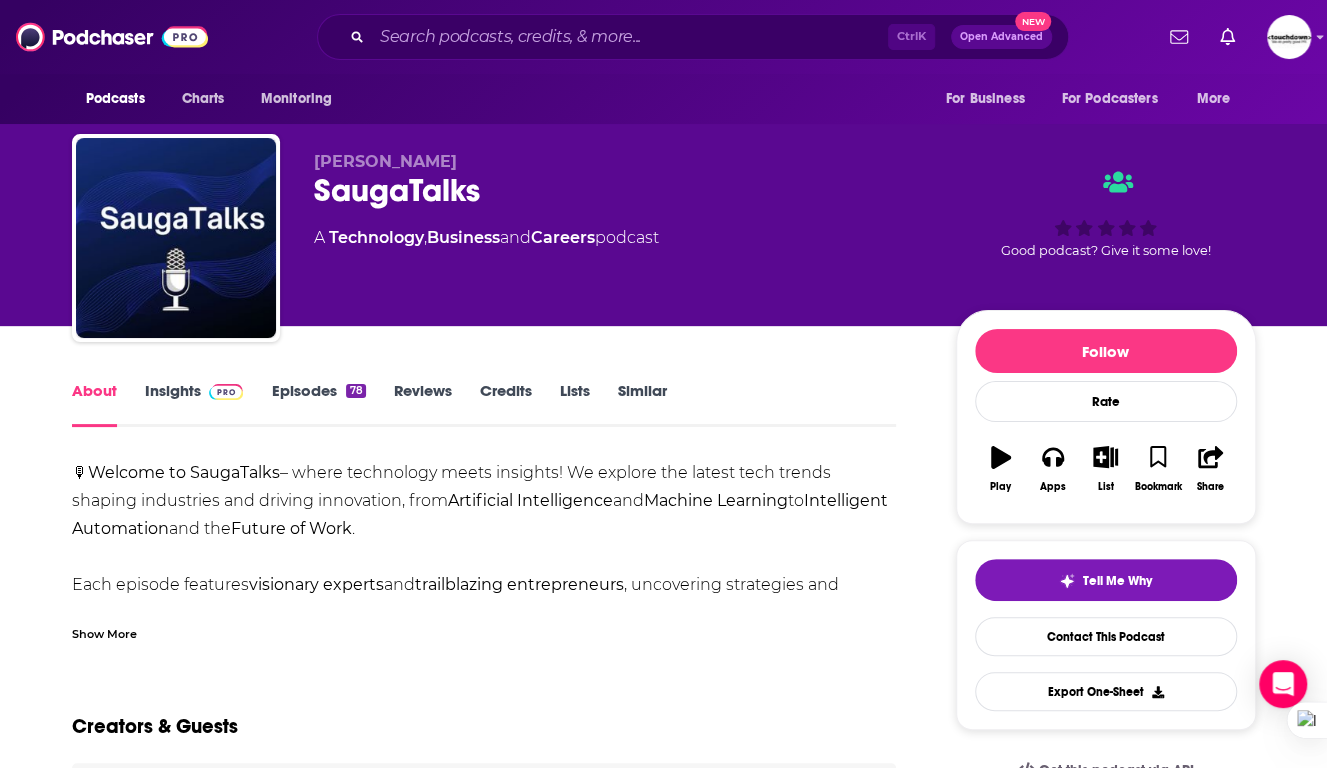 scroll, scrollTop: 2, scrollLeft: 0, axis: vertical 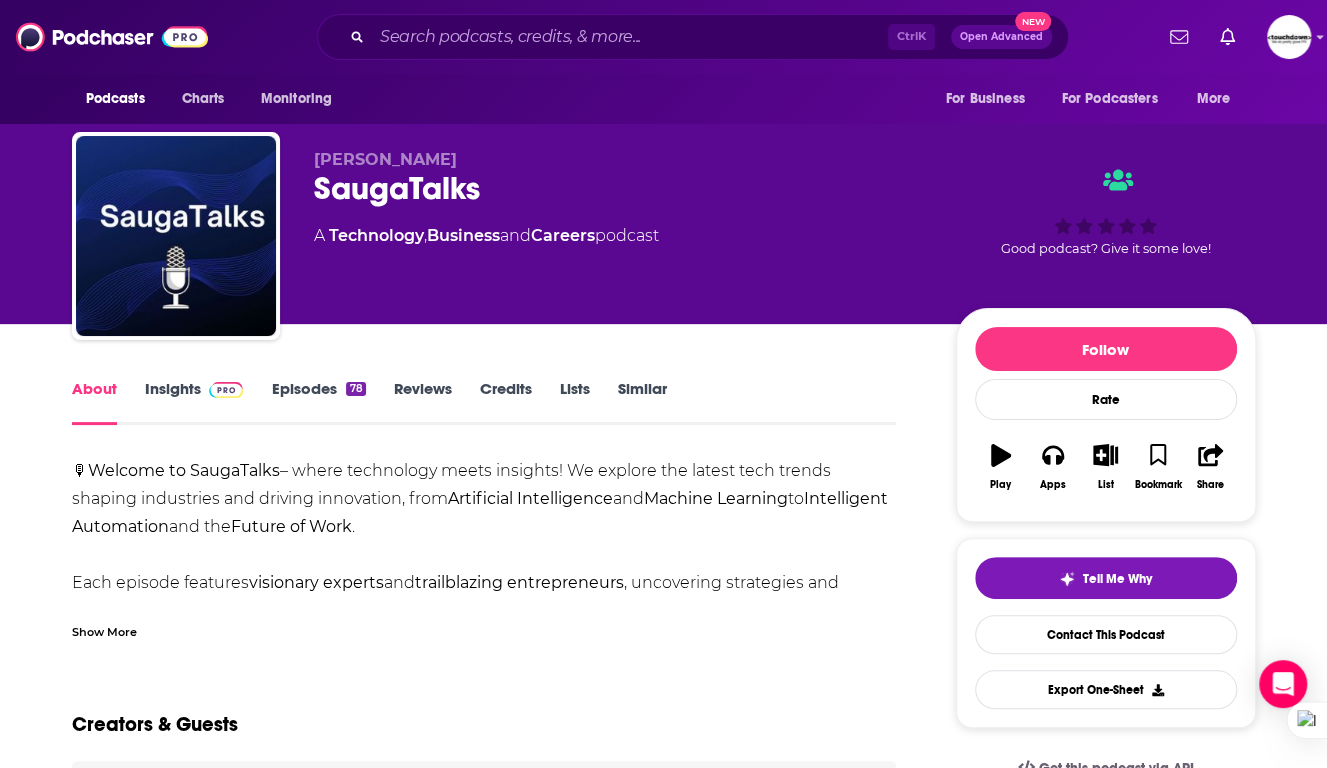 click on "Reviews" at bounding box center (423, 402) 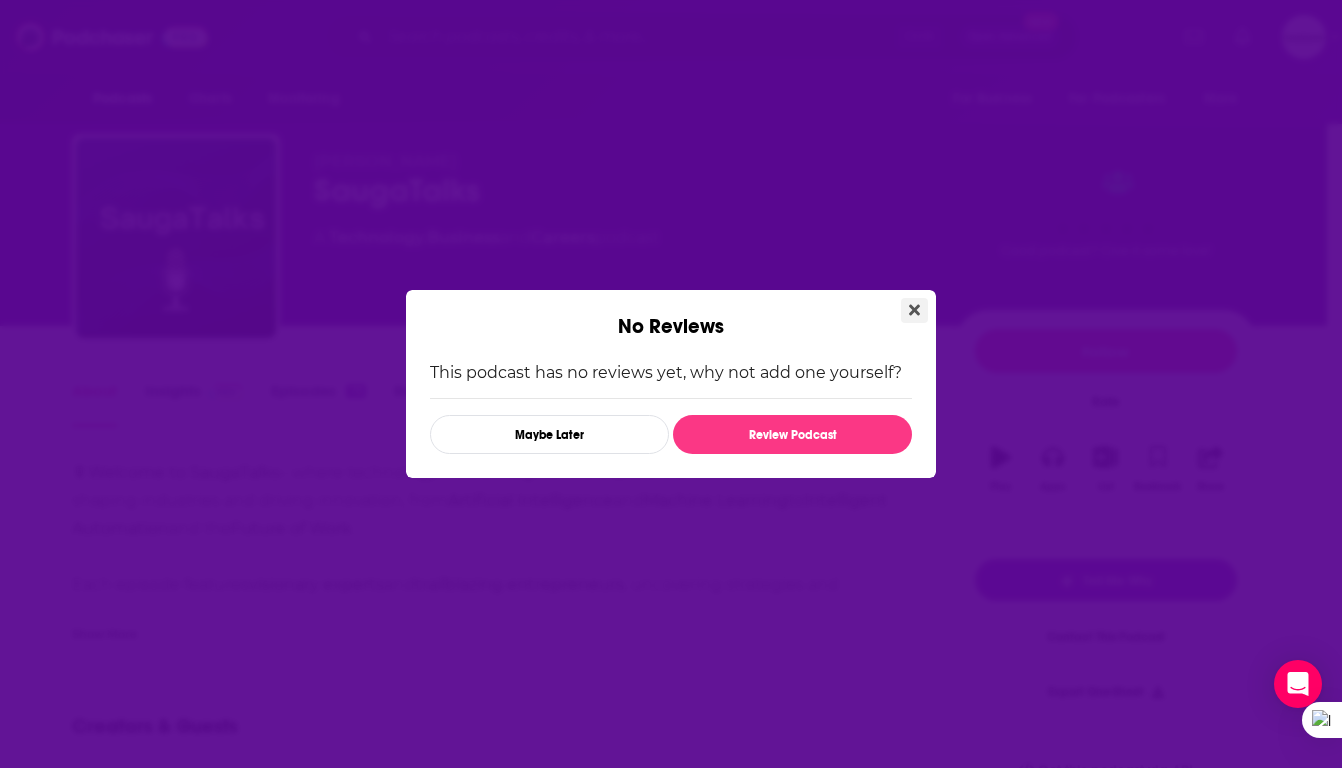 click at bounding box center [914, 310] 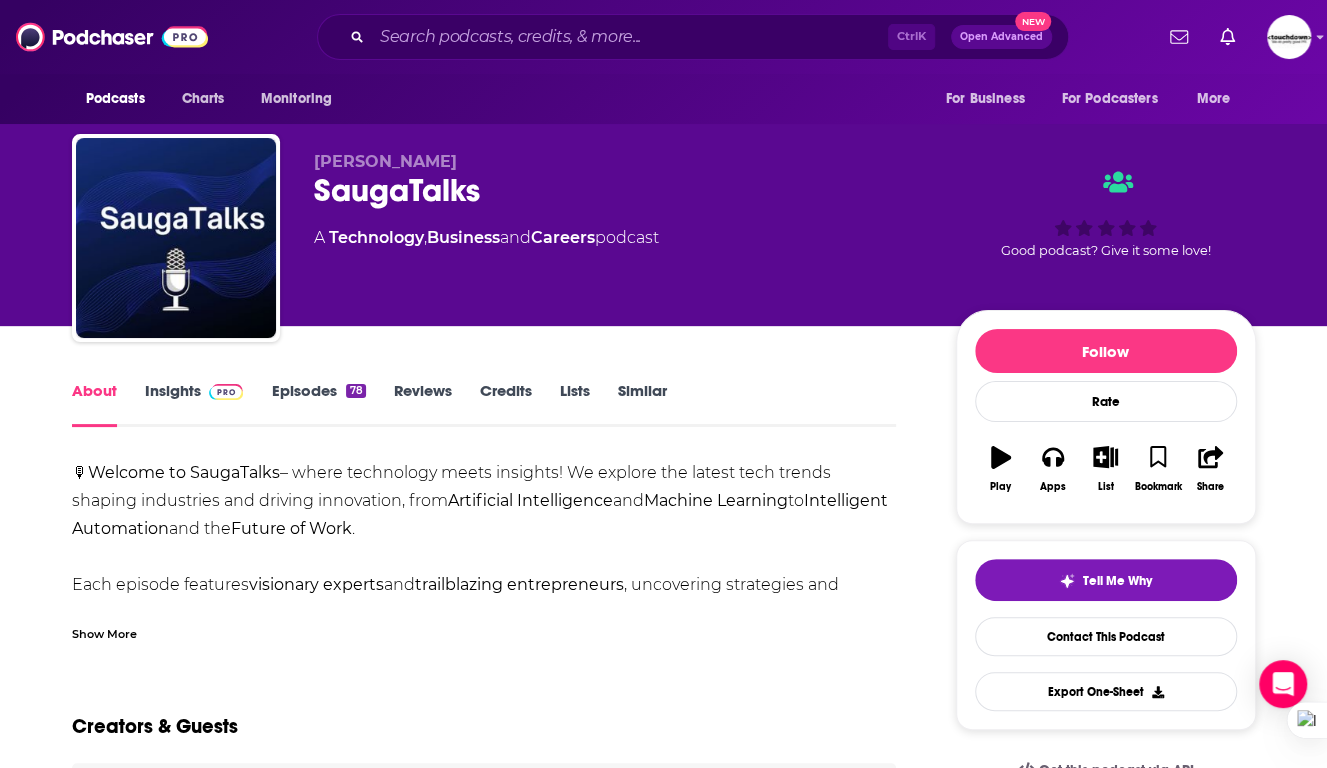 click on "Insights" at bounding box center [194, 404] 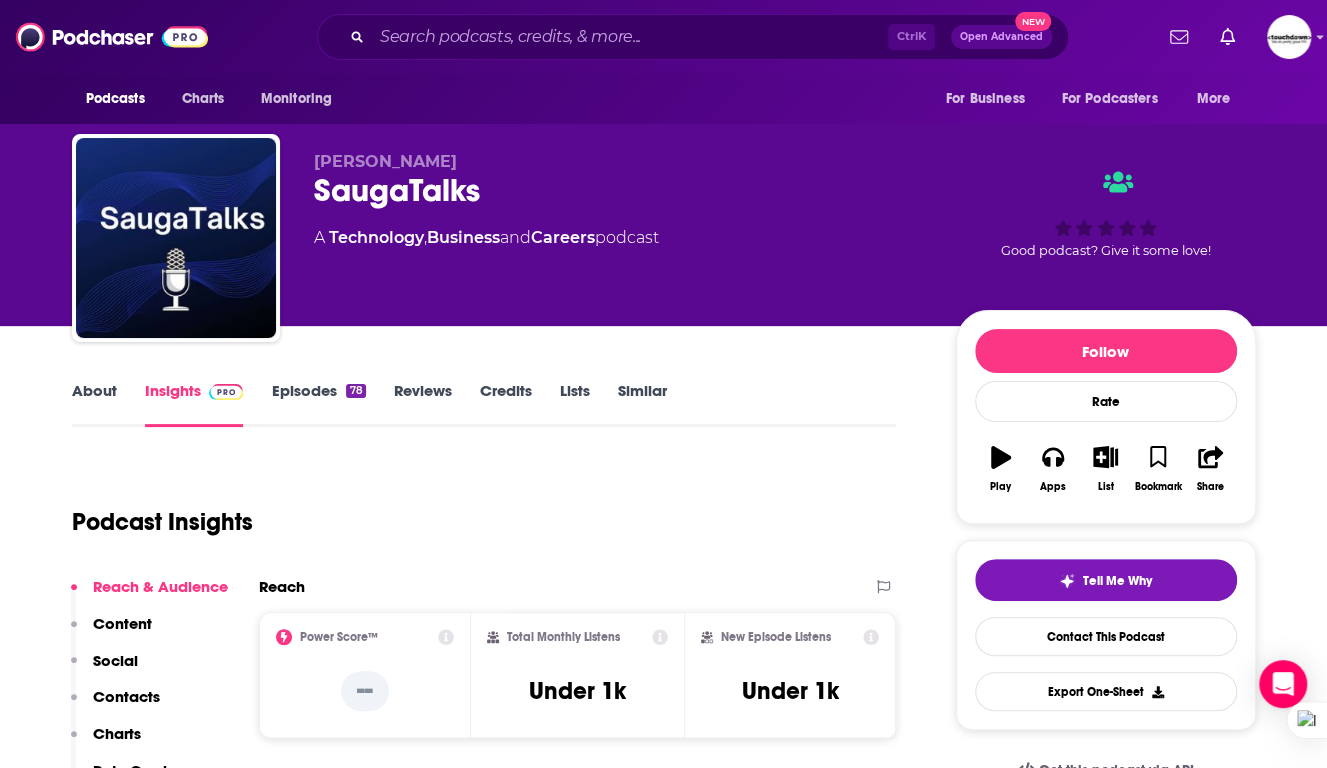 scroll, scrollTop: 214, scrollLeft: 0, axis: vertical 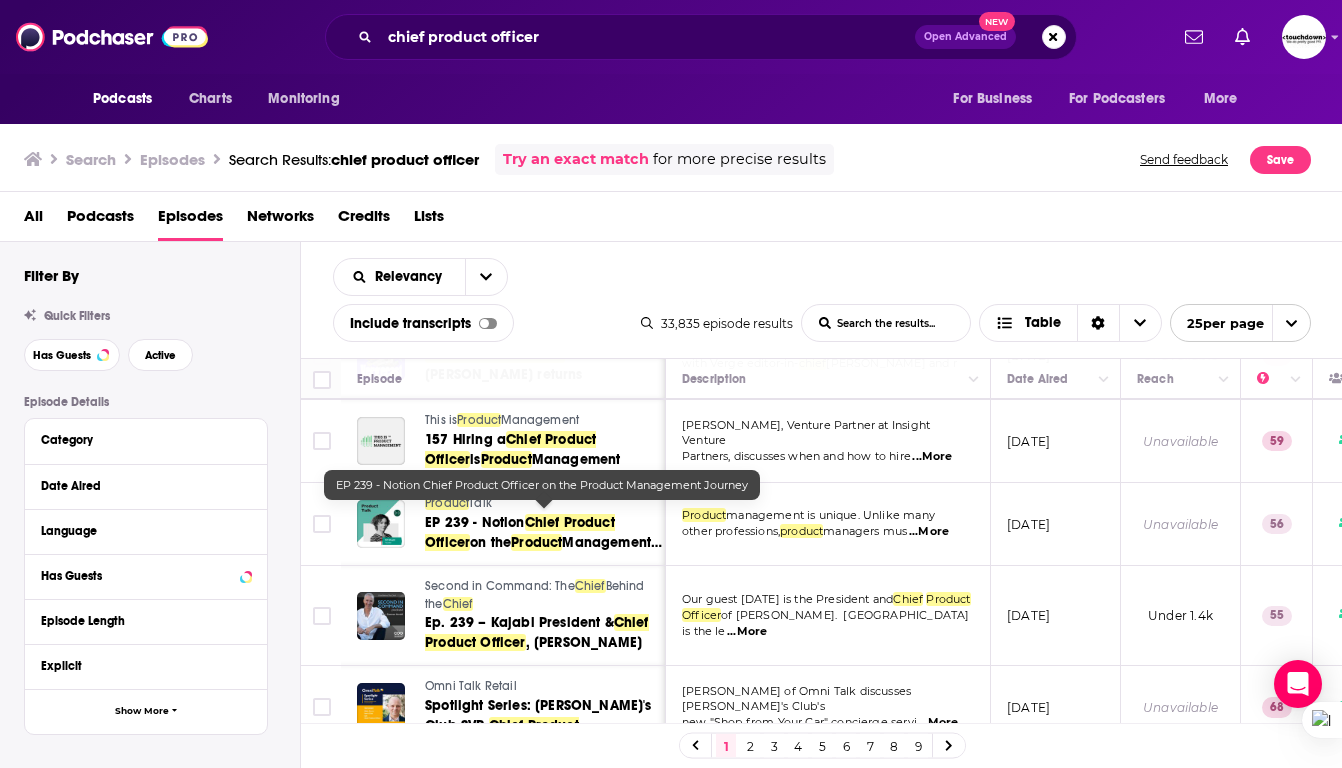 click on "EP 239 - Notion  Chief Product Officer  on the  Product  Management Journey" at bounding box center (544, 533) 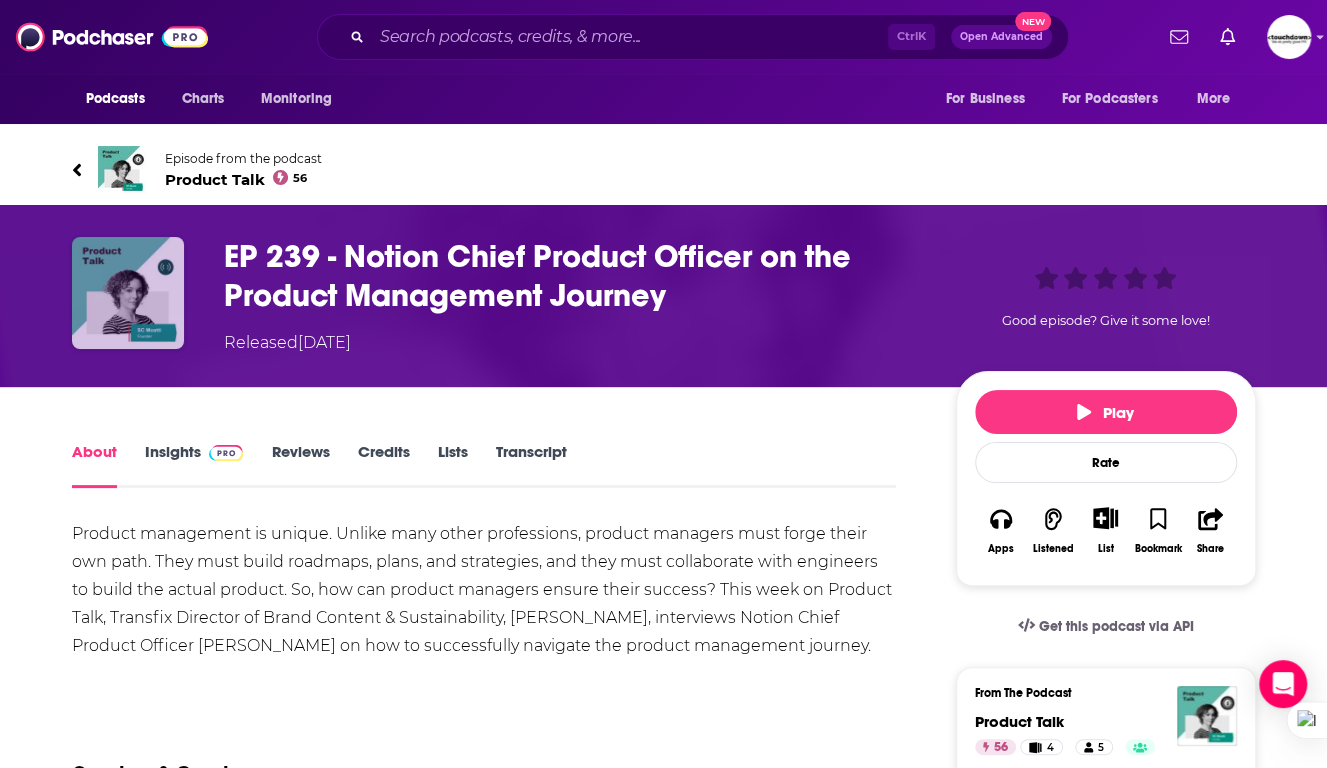 click at bounding box center (128, 293) 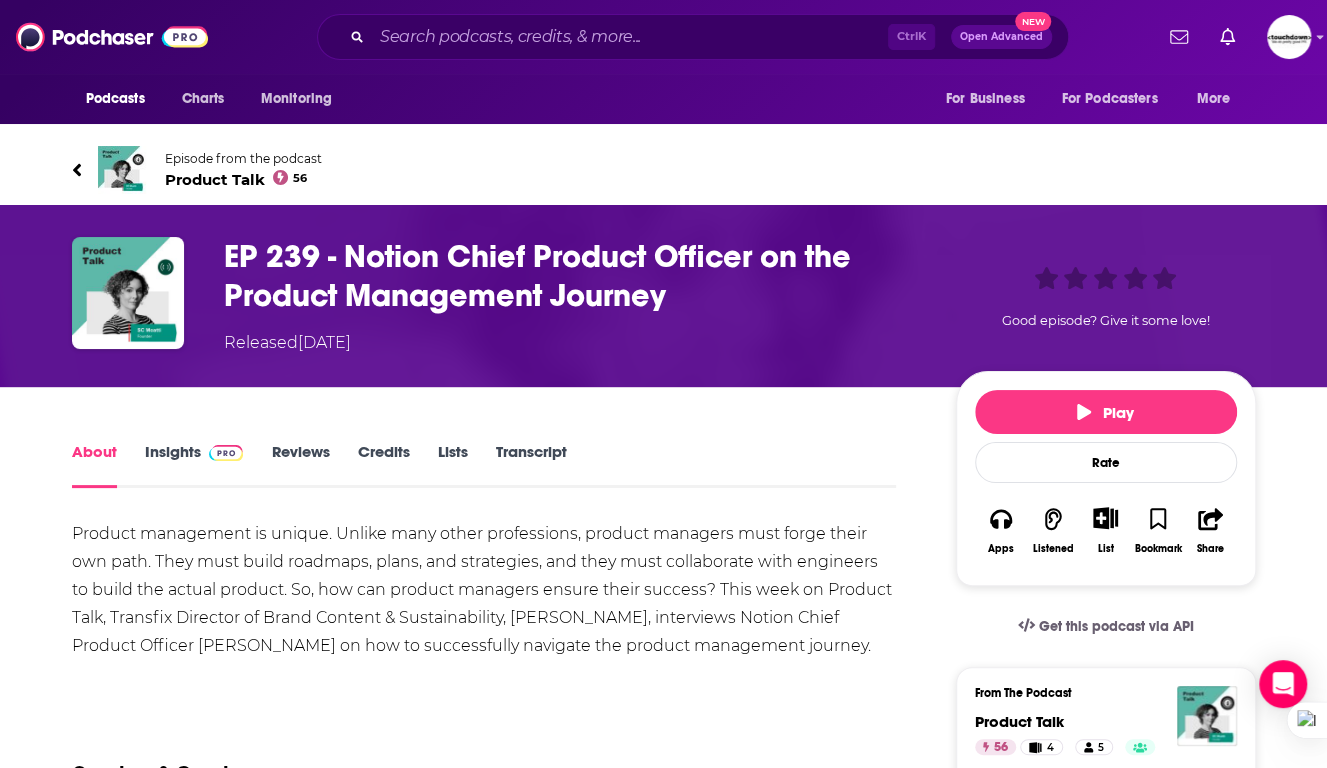 click on "Product Talk 56" at bounding box center (243, 179) 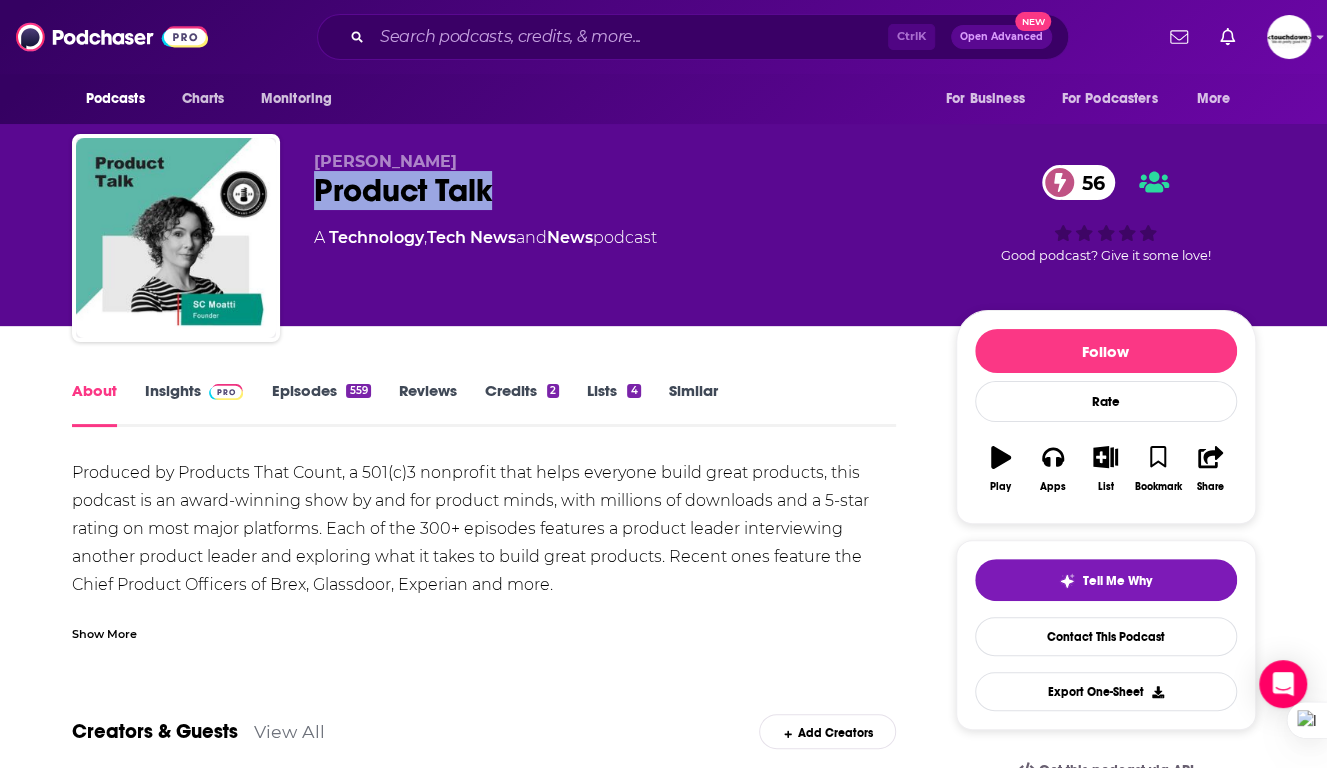 drag, startPoint x: 314, startPoint y: 189, endPoint x: 496, endPoint y: 193, distance: 182.04395 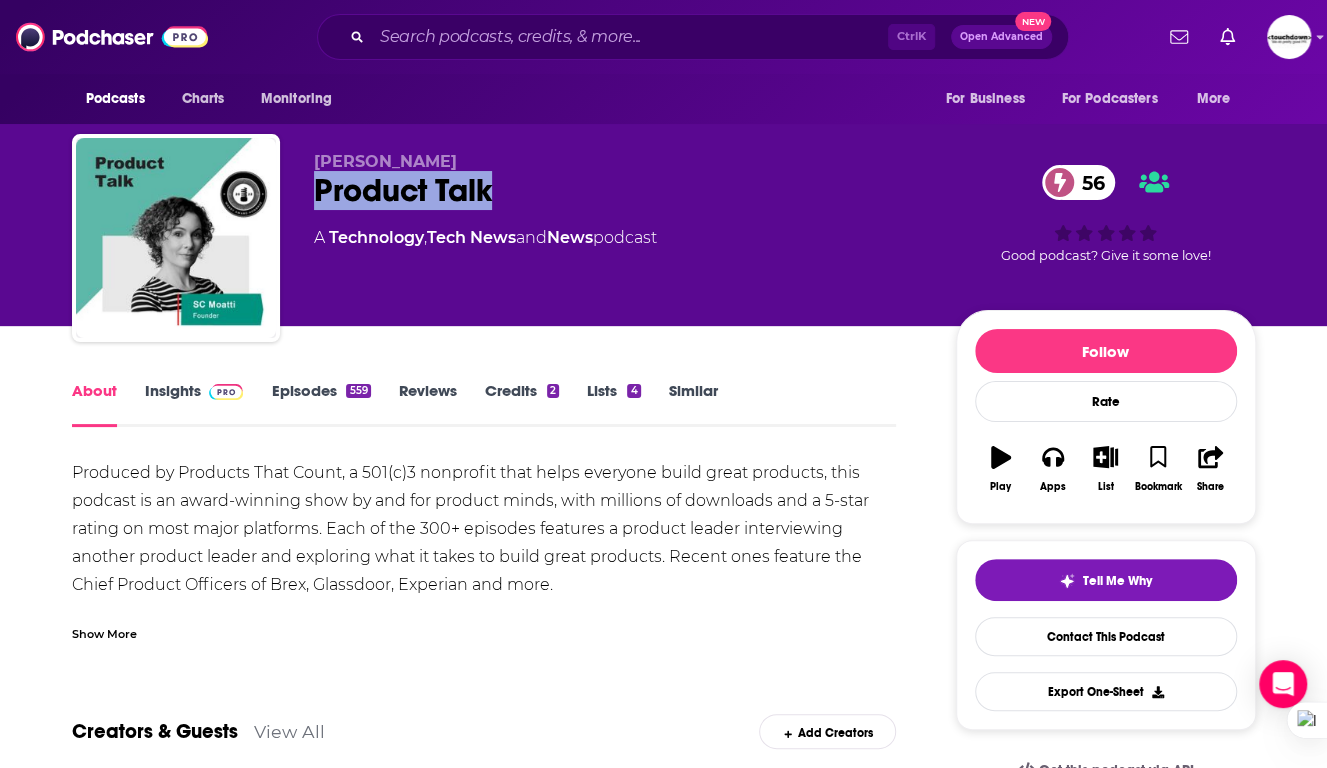 click on "Product Talk 56" at bounding box center (619, 190) 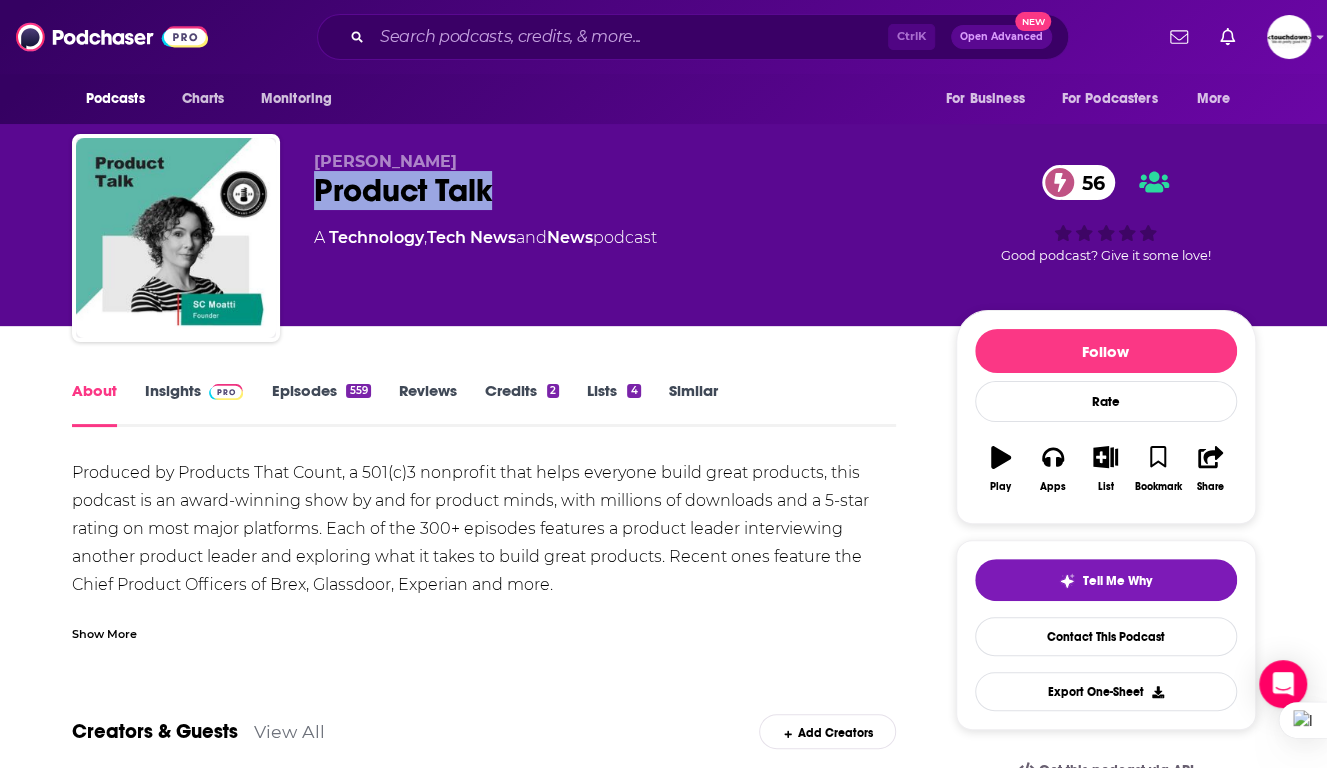 copy on "Product Talk" 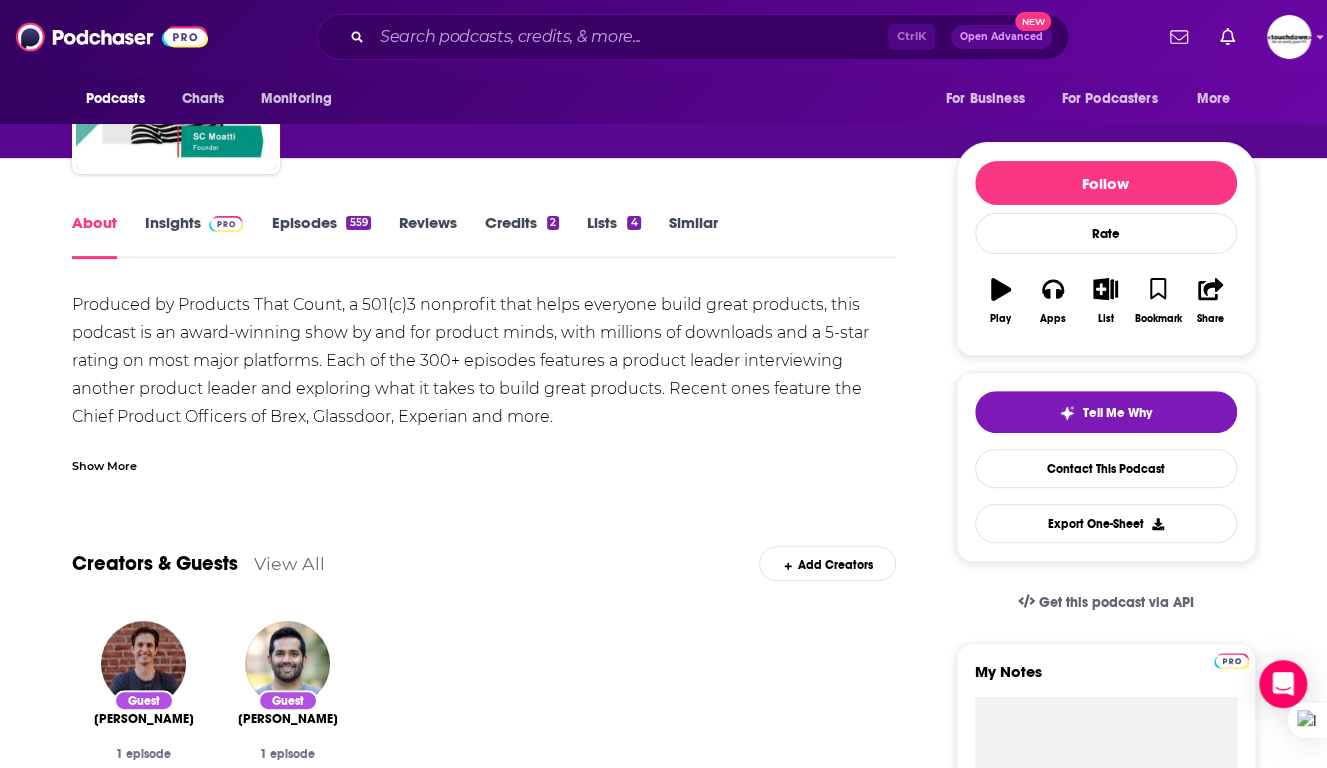 scroll, scrollTop: 32, scrollLeft: 0, axis: vertical 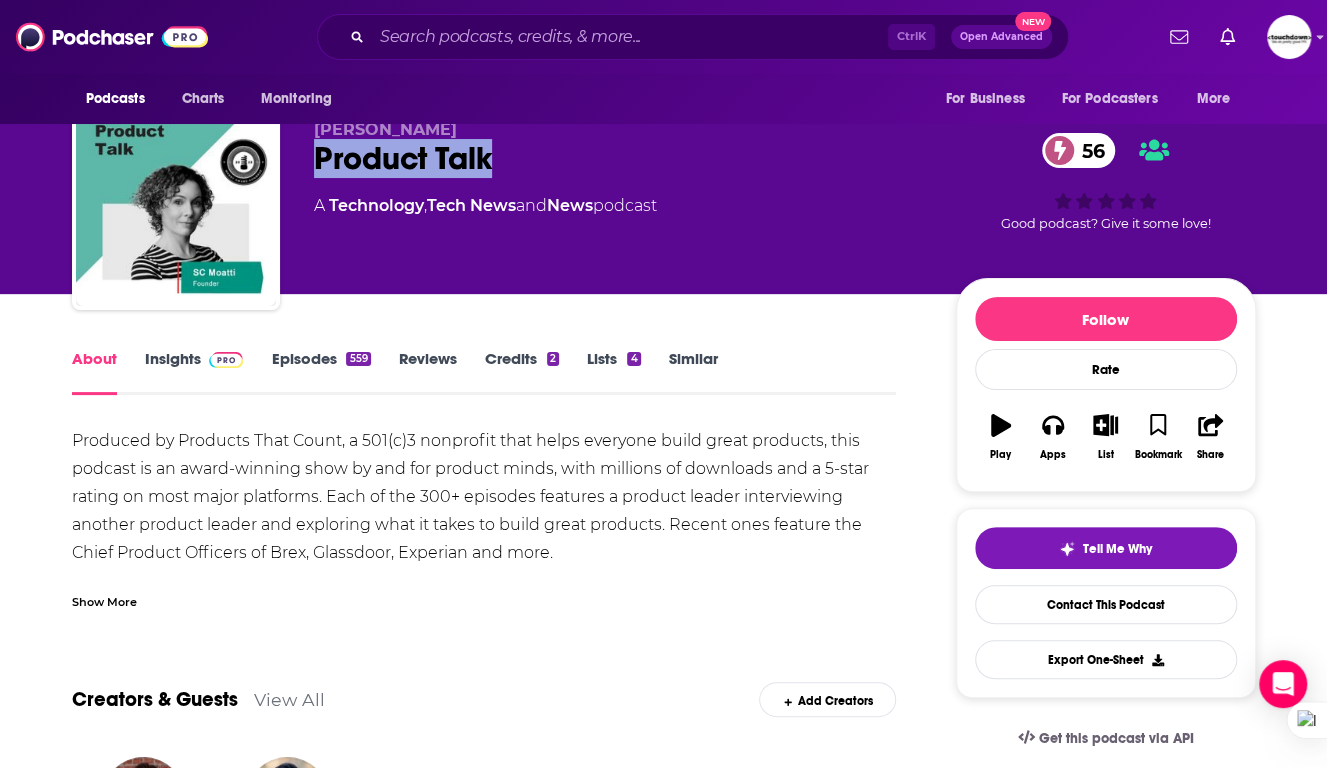 click on "Insights" at bounding box center (194, 372) 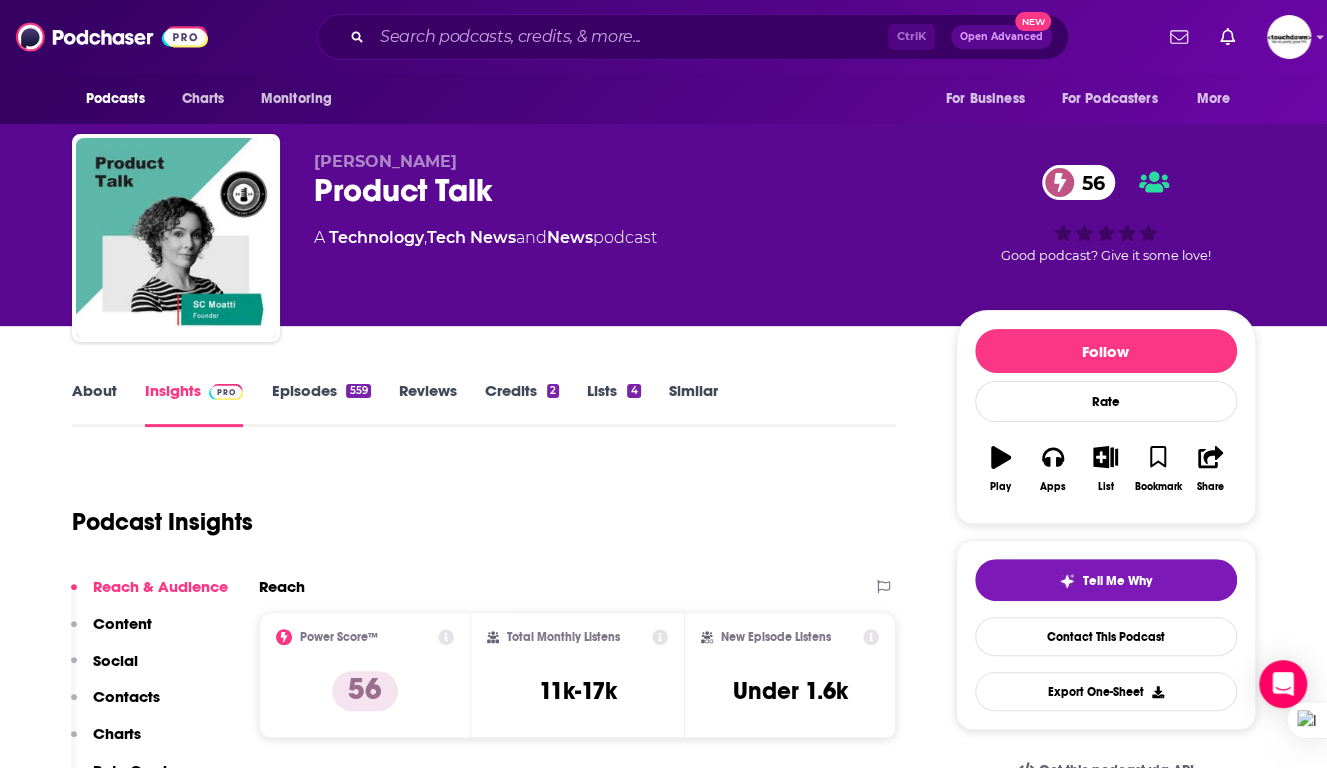 scroll, scrollTop: 159, scrollLeft: 0, axis: vertical 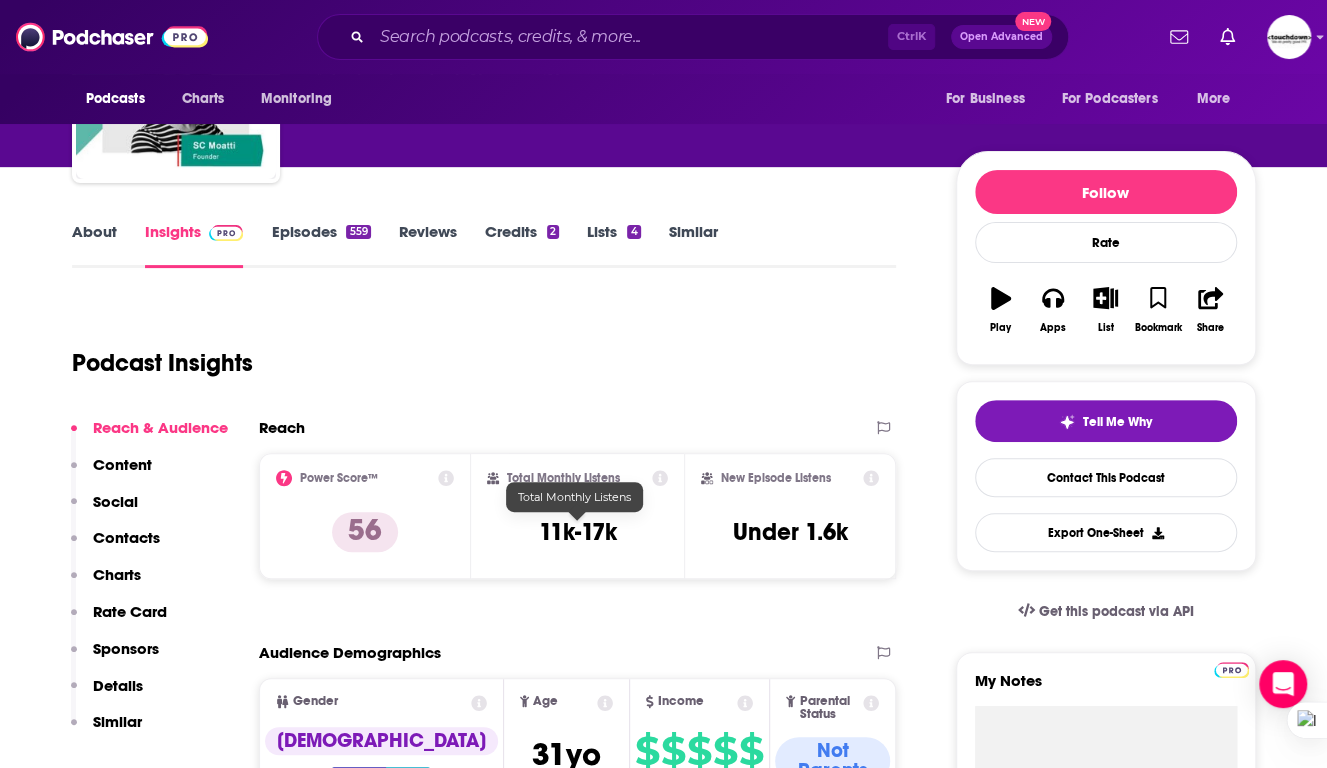 click on "11k-17k" at bounding box center (577, 532) 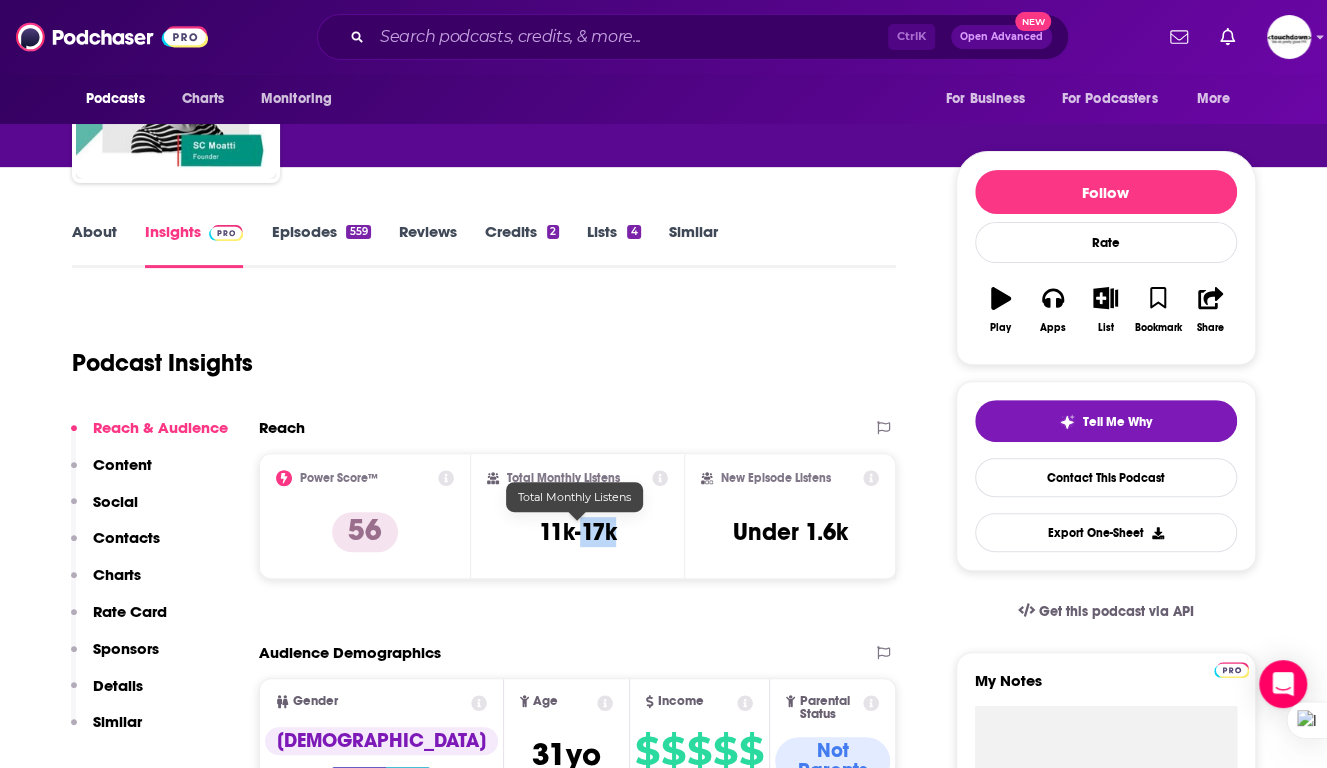 click on "11k-17k" at bounding box center (577, 532) 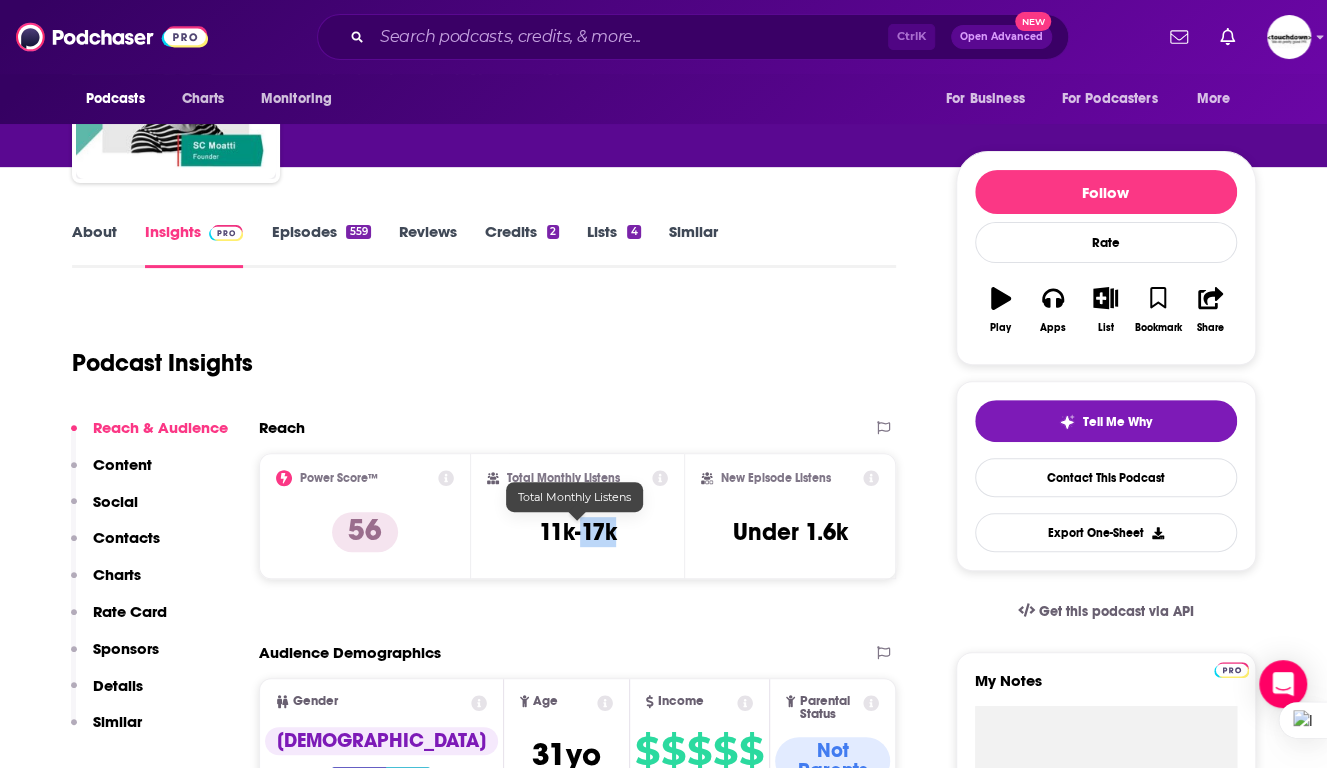 click on "11k-17k" at bounding box center (577, 532) 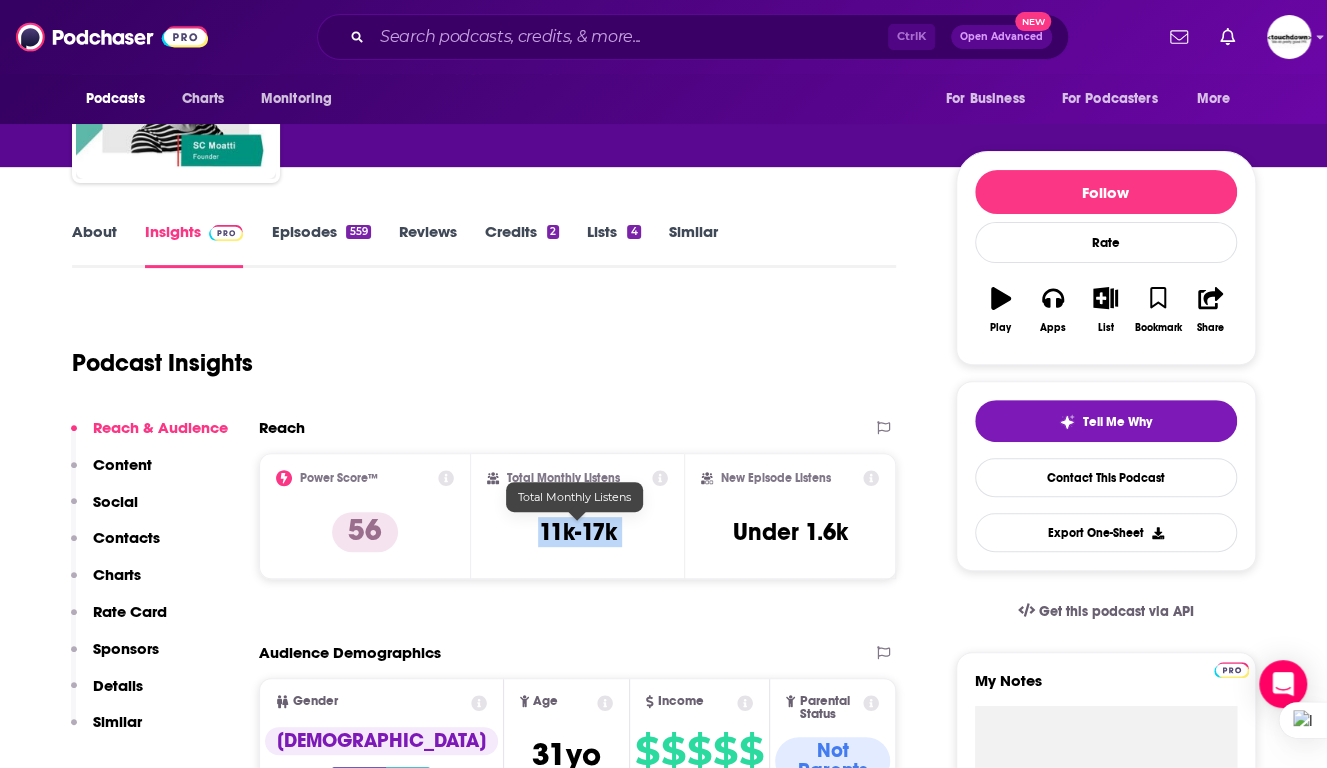 copy on "11k-17k" 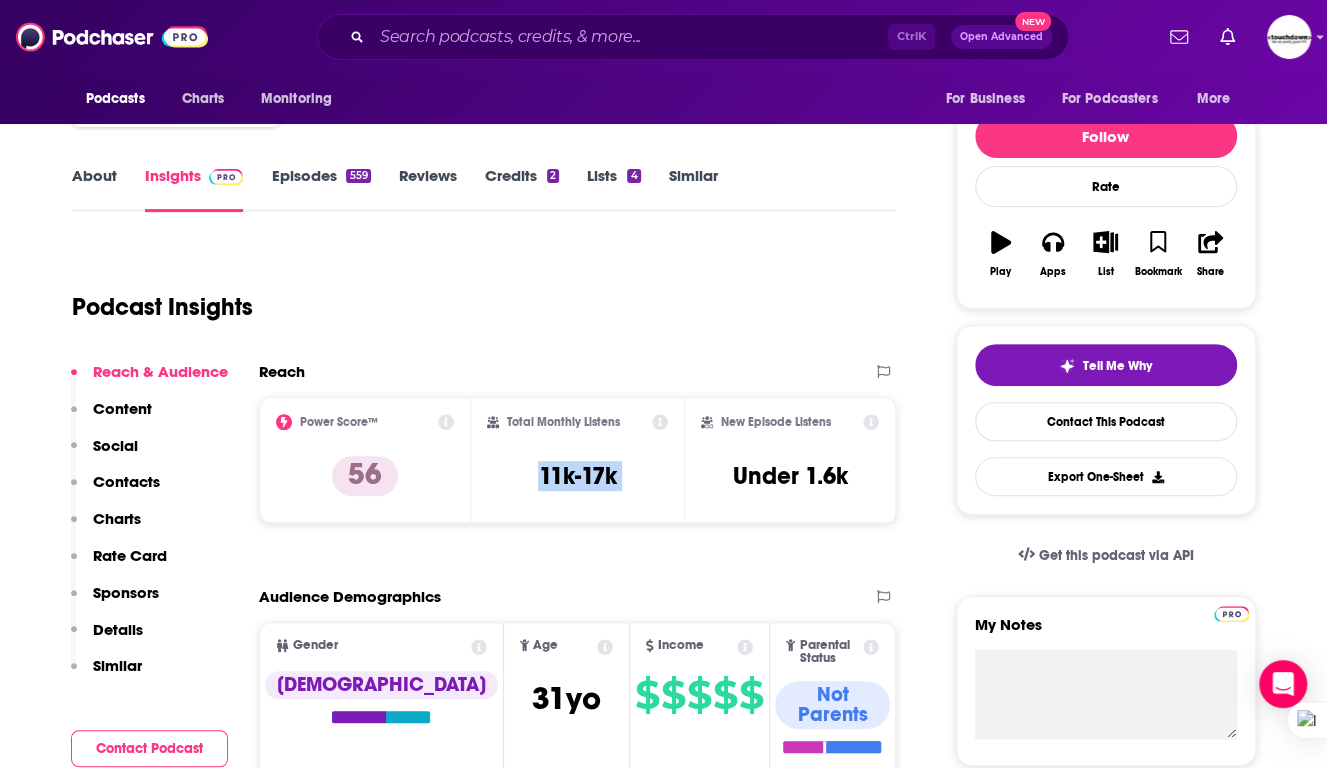 scroll, scrollTop: 189, scrollLeft: 0, axis: vertical 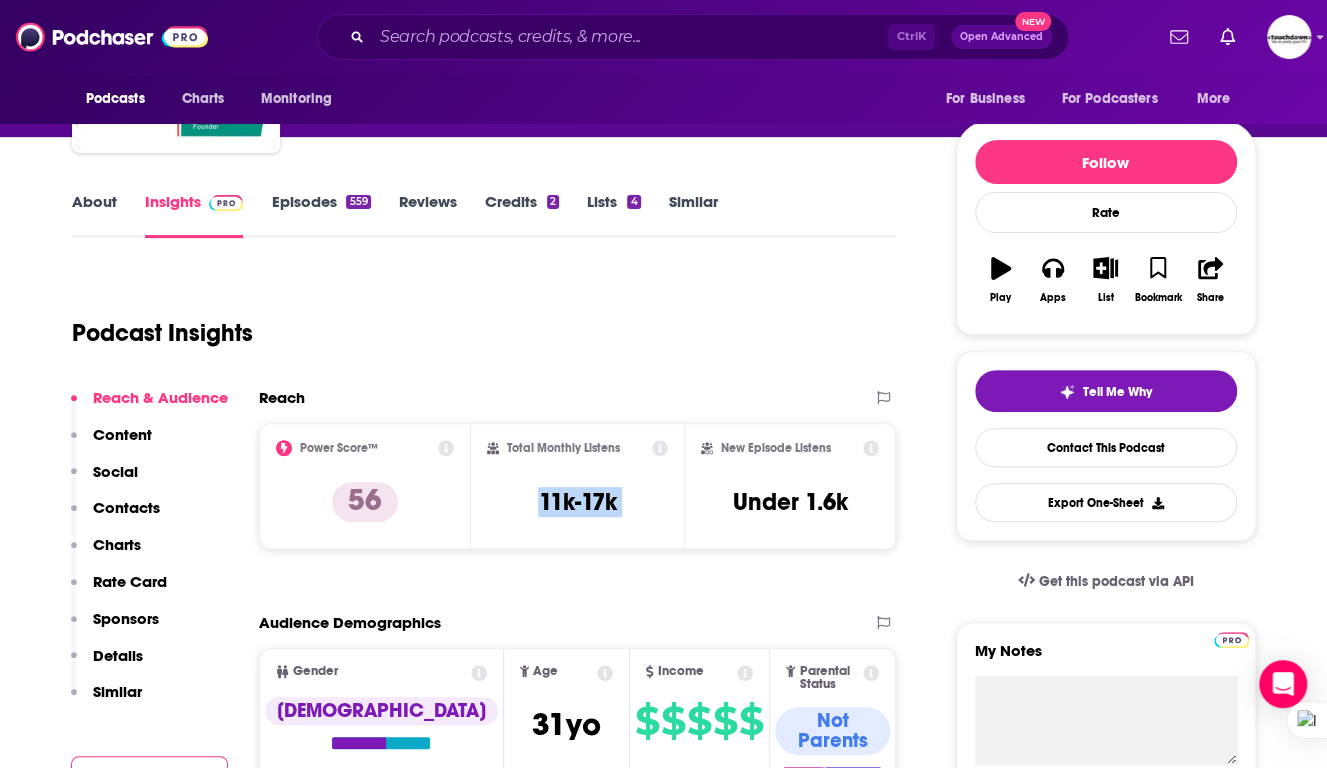 click on "About" at bounding box center [94, 215] 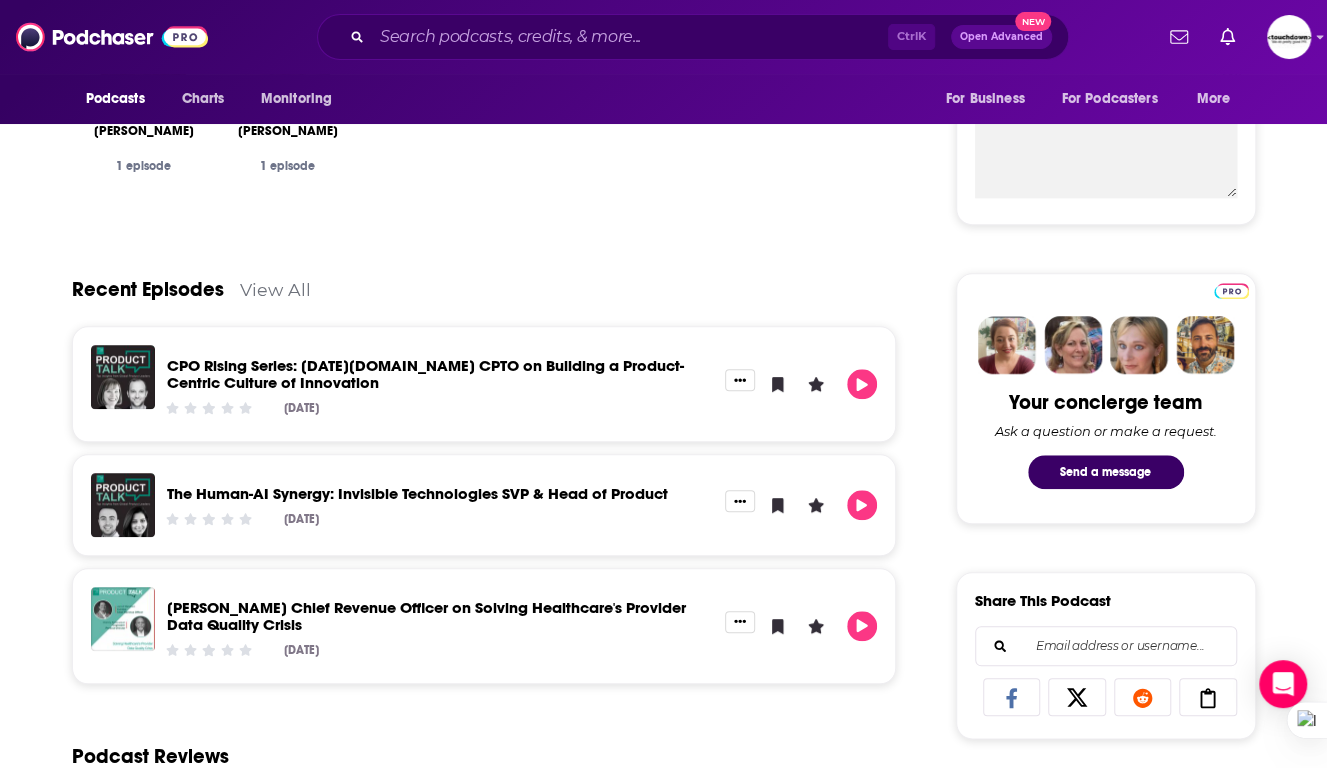 scroll, scrollTop: 755, scrollLeft: 0, axis: vertical 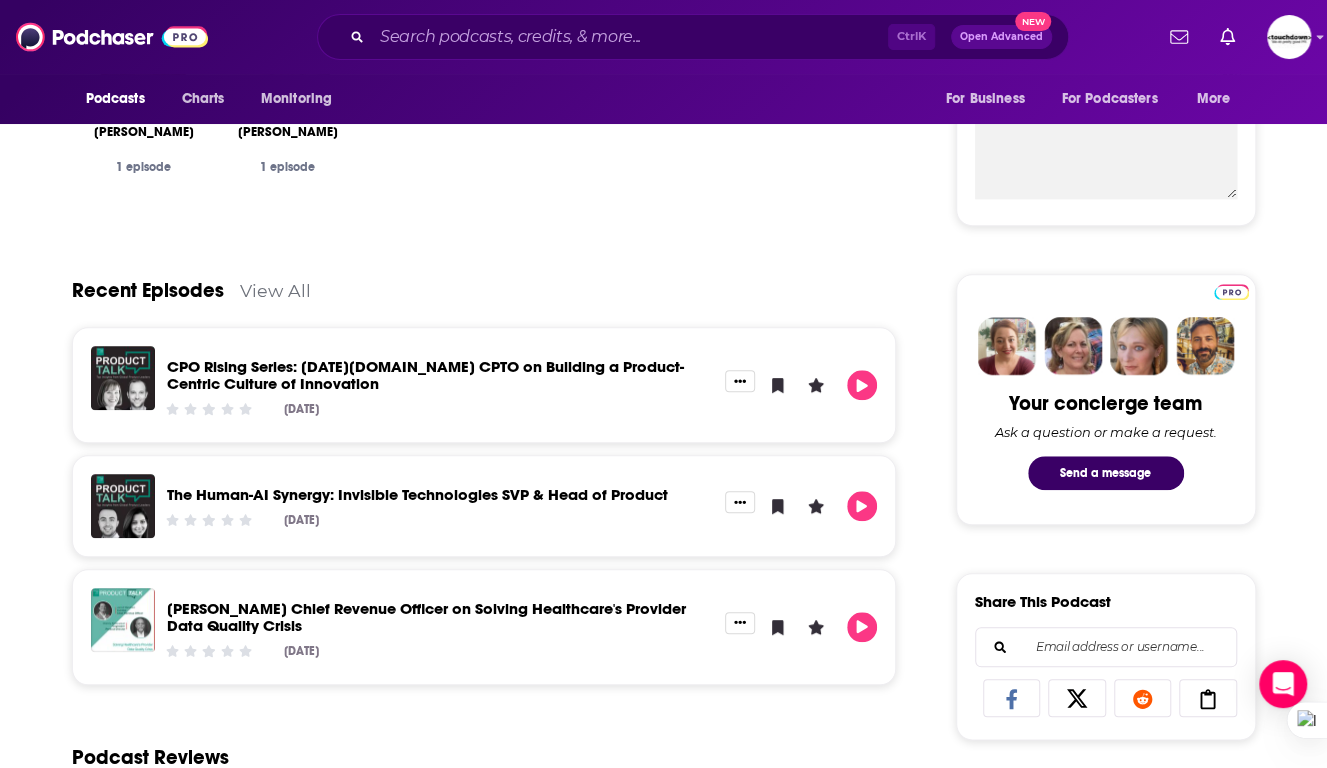 click on "CPO Rising Series: [DATE][DOMAIN_NAME] CPTO on Building a Product-Centric Culture of Innovation" at bounding box center [425, 375] 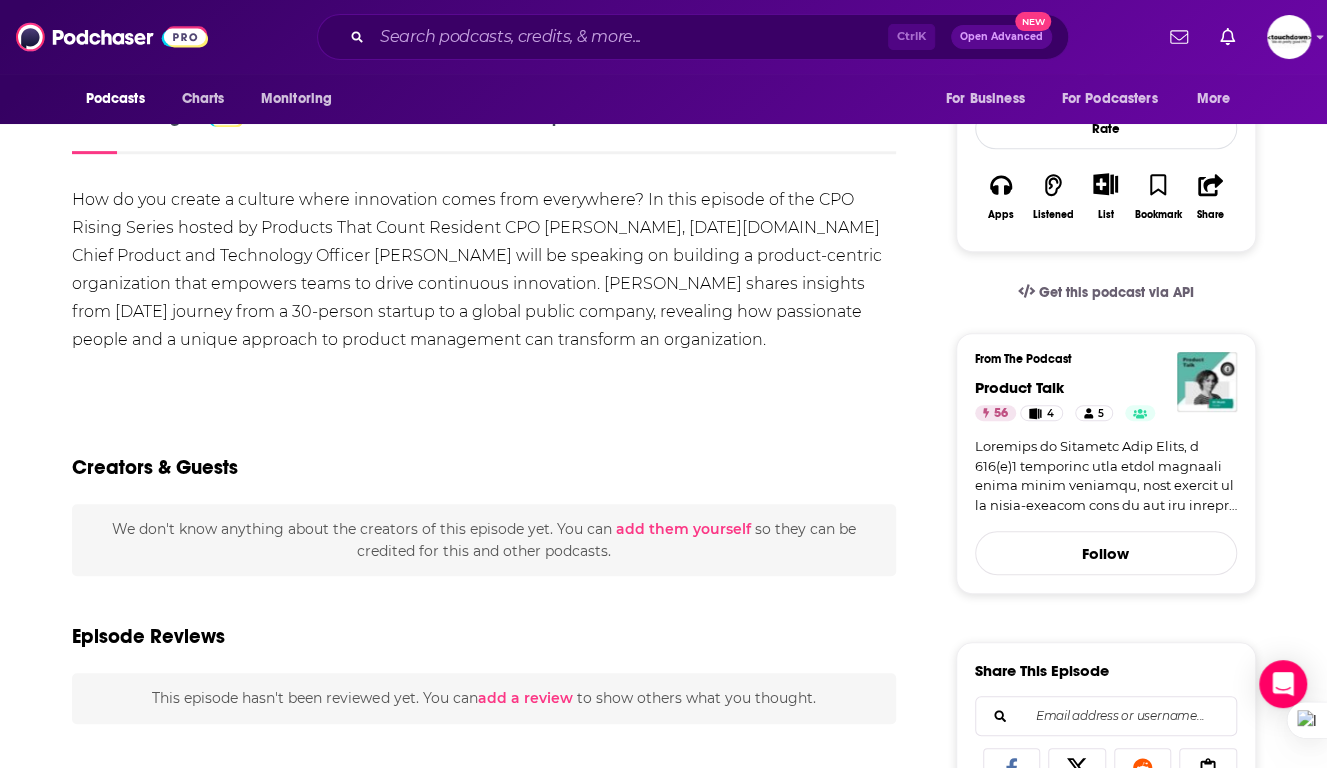 scroll, scrollTop: 372, scrollLeft: 0, axis: vertical 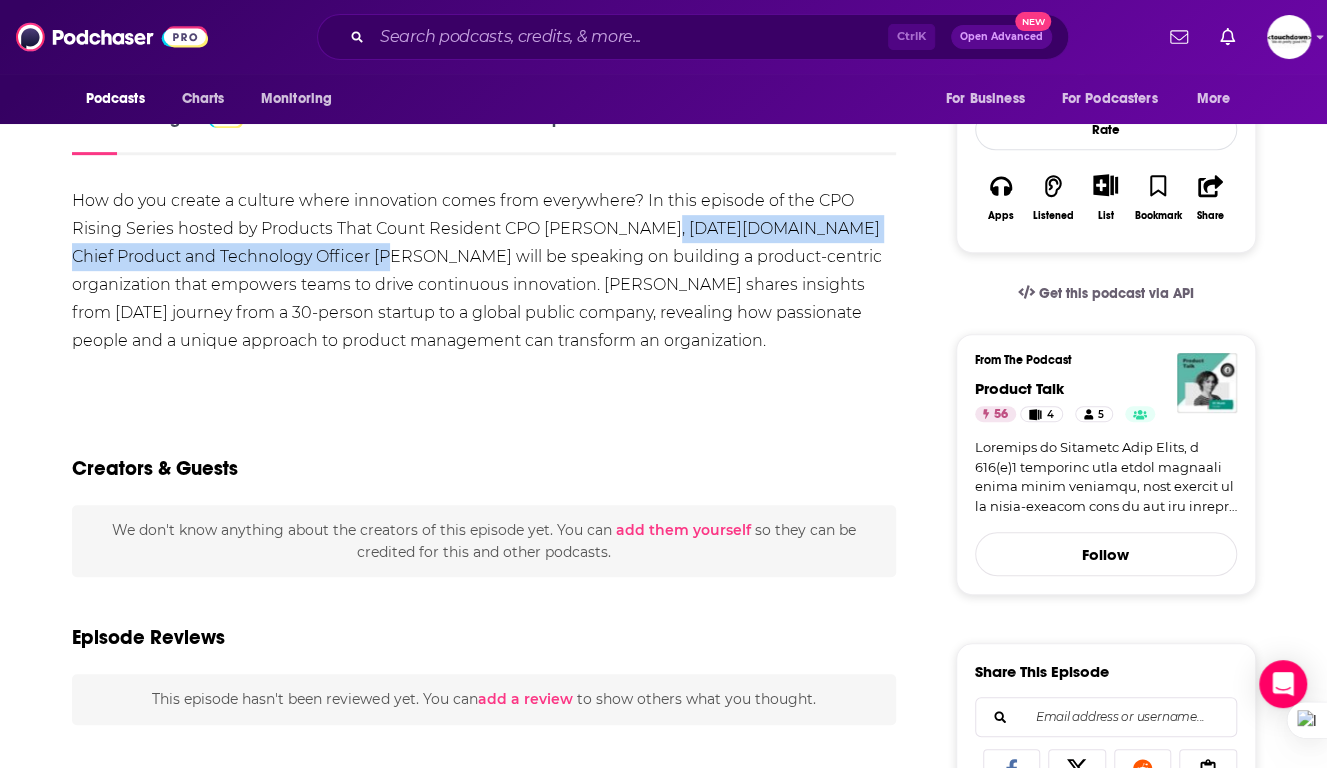 drag, startPoint x: 649, startPoint y: 222, endPoint x: 363, endPoint y: 262, distance: 288.78366 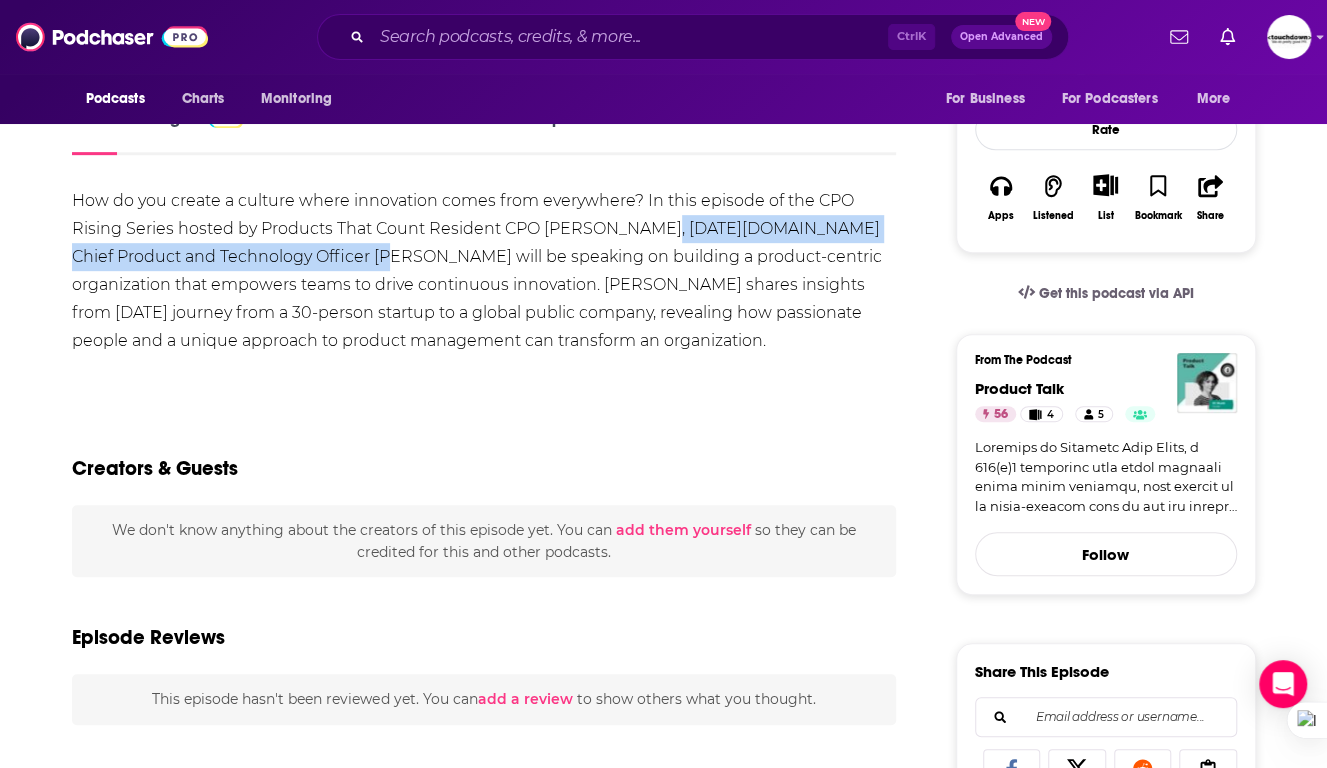 click on "How do you create a culture where innovation comes from everywhere? In this episode of the CPO Rising Series hosted by Products That Count Resident CPO [PERSON_NAME], [DATE][DOMAIN_NAME] Chief Product and Technology Officer [PERSON_NAME] will be speaking on building a product-centric organization that empowers teams to drive continuous innovation. [PERSON_NAME] shares insights from [DATE] journey from a 30-person startup to a global public company, revealing how passionate people and a unique approach to product management can transform an organization." at bounding box center [484, 271] 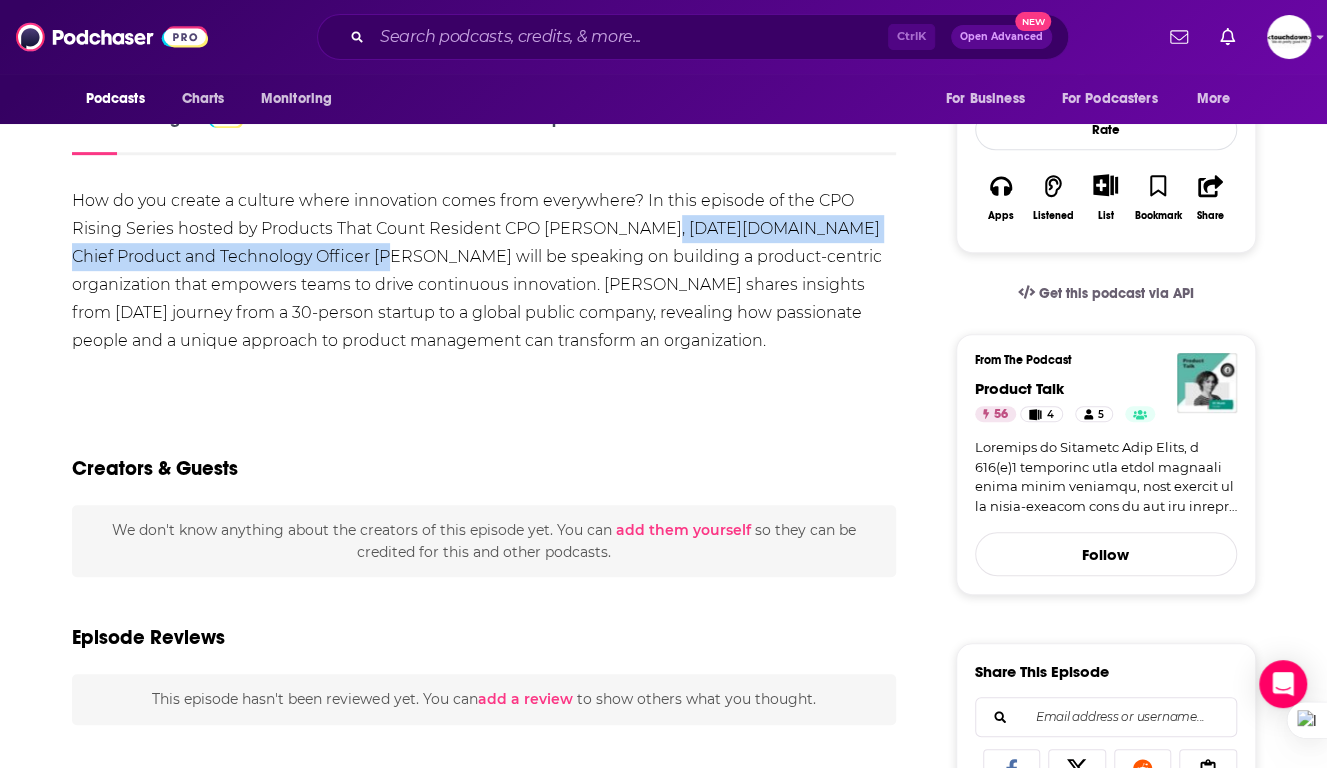 scroll, scrollTop: 0, scrollLeft: 0, axis: both 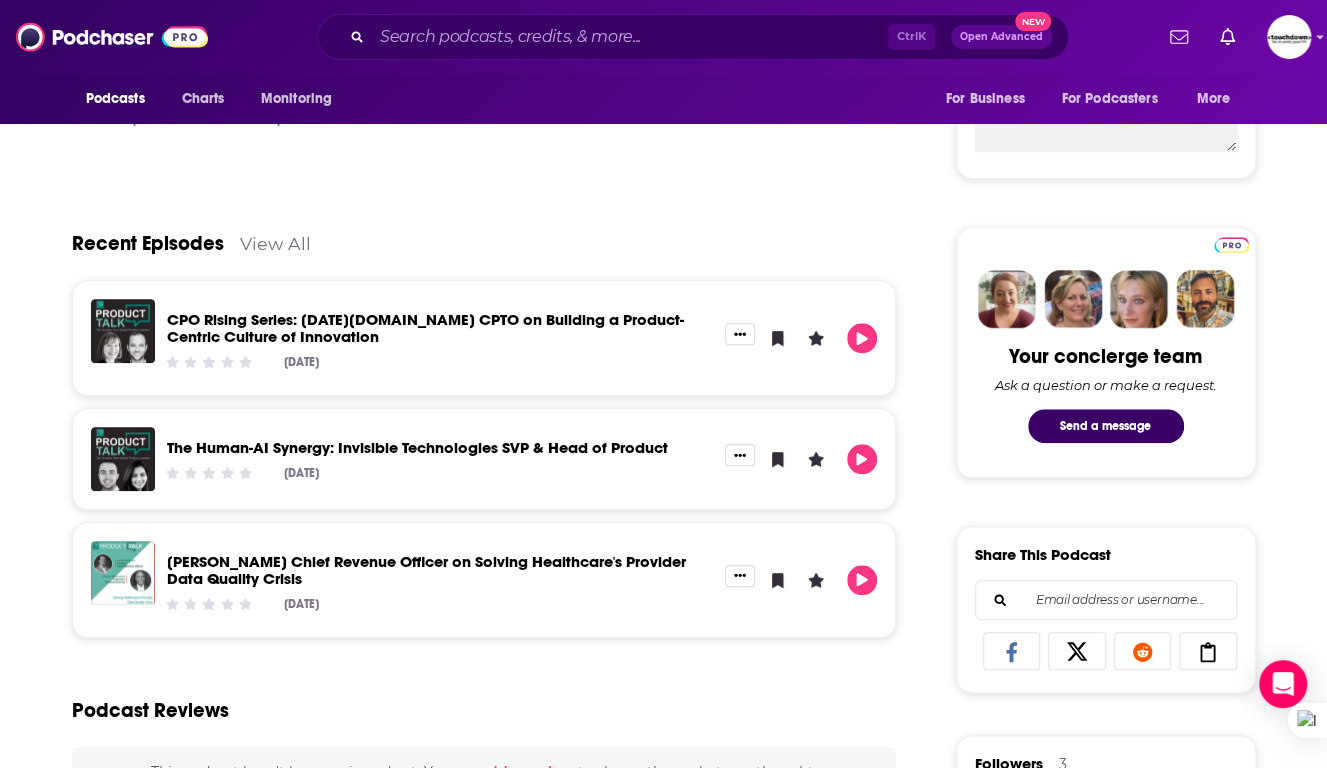 click on "The Human-AI Synergy: Invisible Technologies SVP & Head of Product" at bounding box center [417, 447] 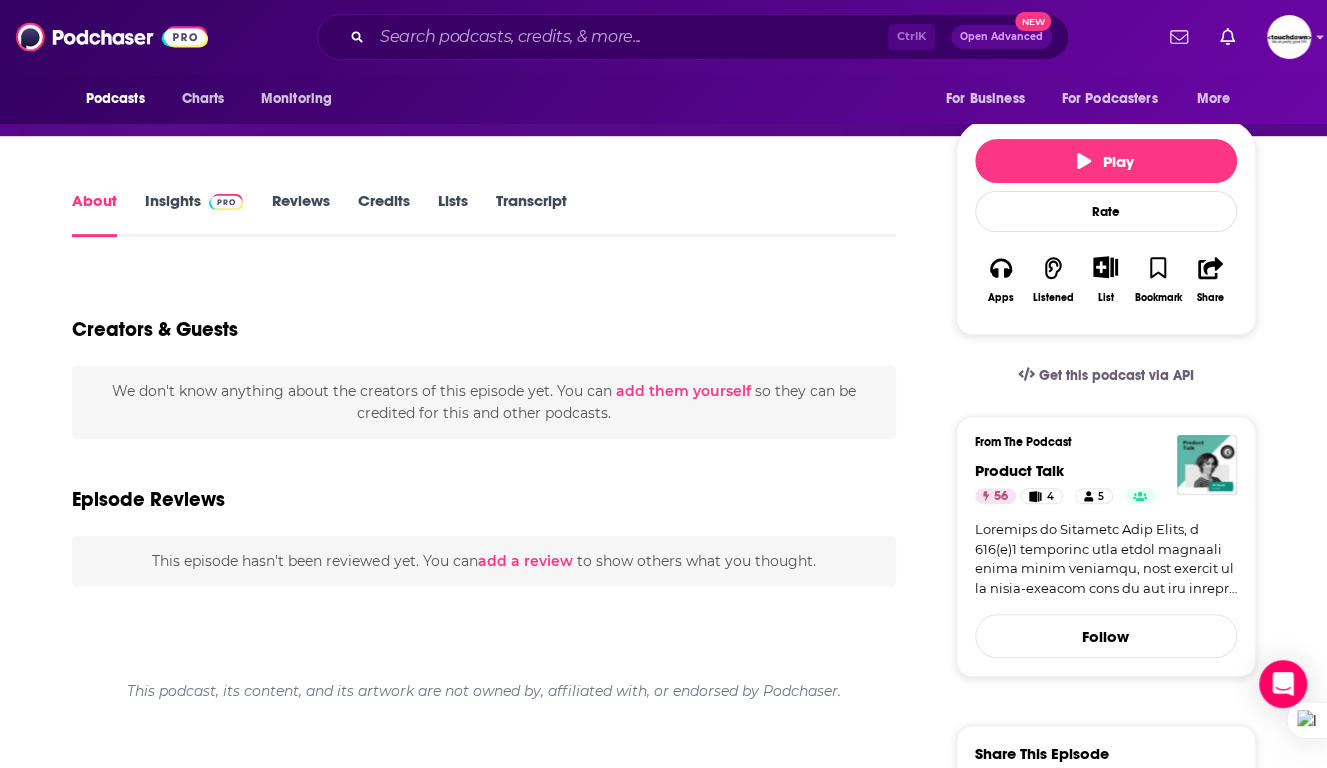 scroll, scrollTop: 0, scrollLeft: 0, axis: both 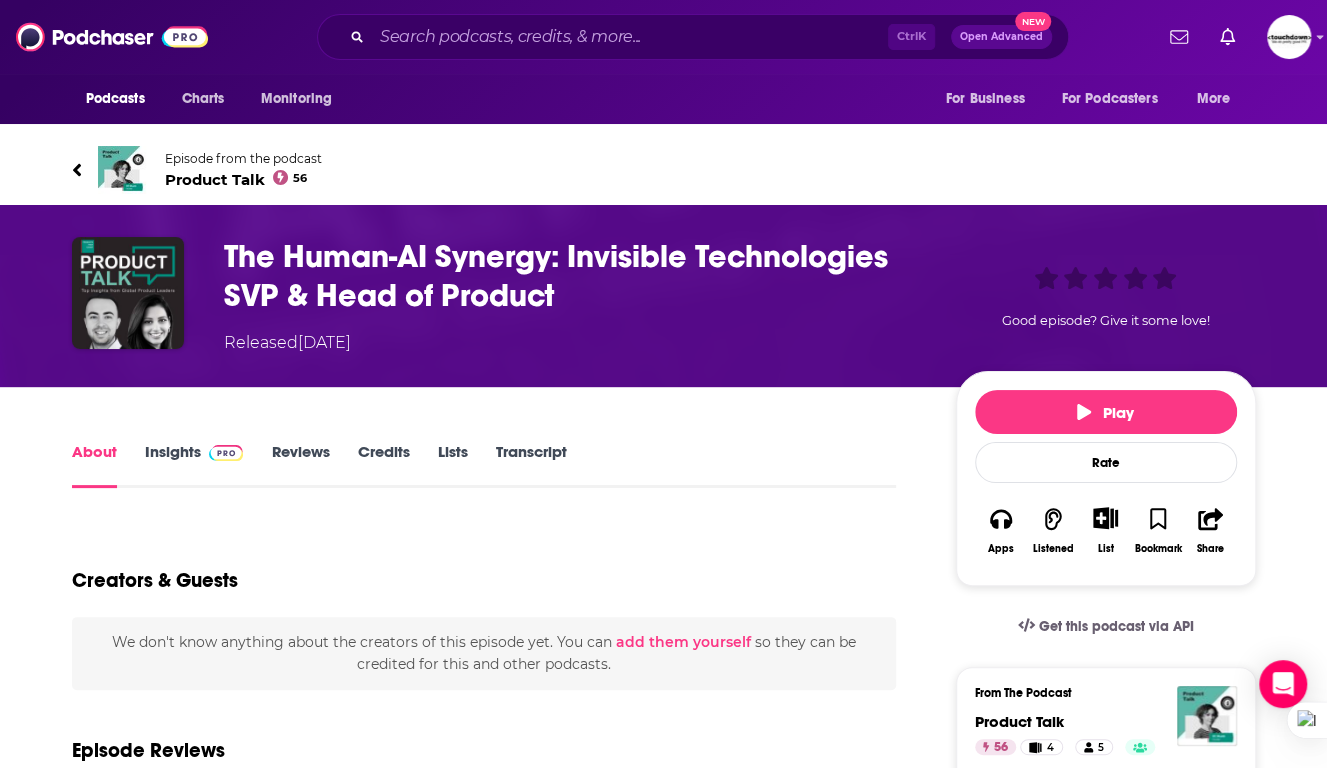 click at bounding box center (222, 451) 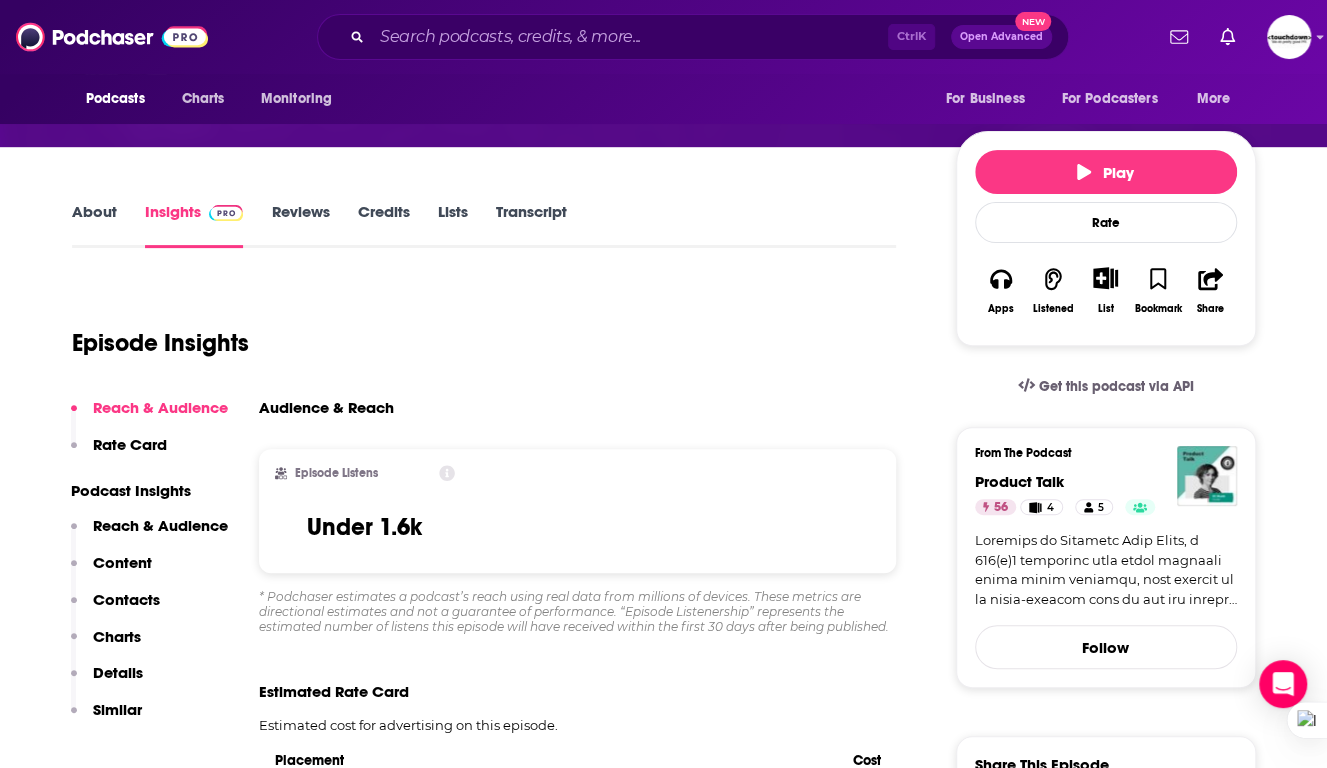 scroll, scrollTop: 0, scrollLeft: 0, axis: both 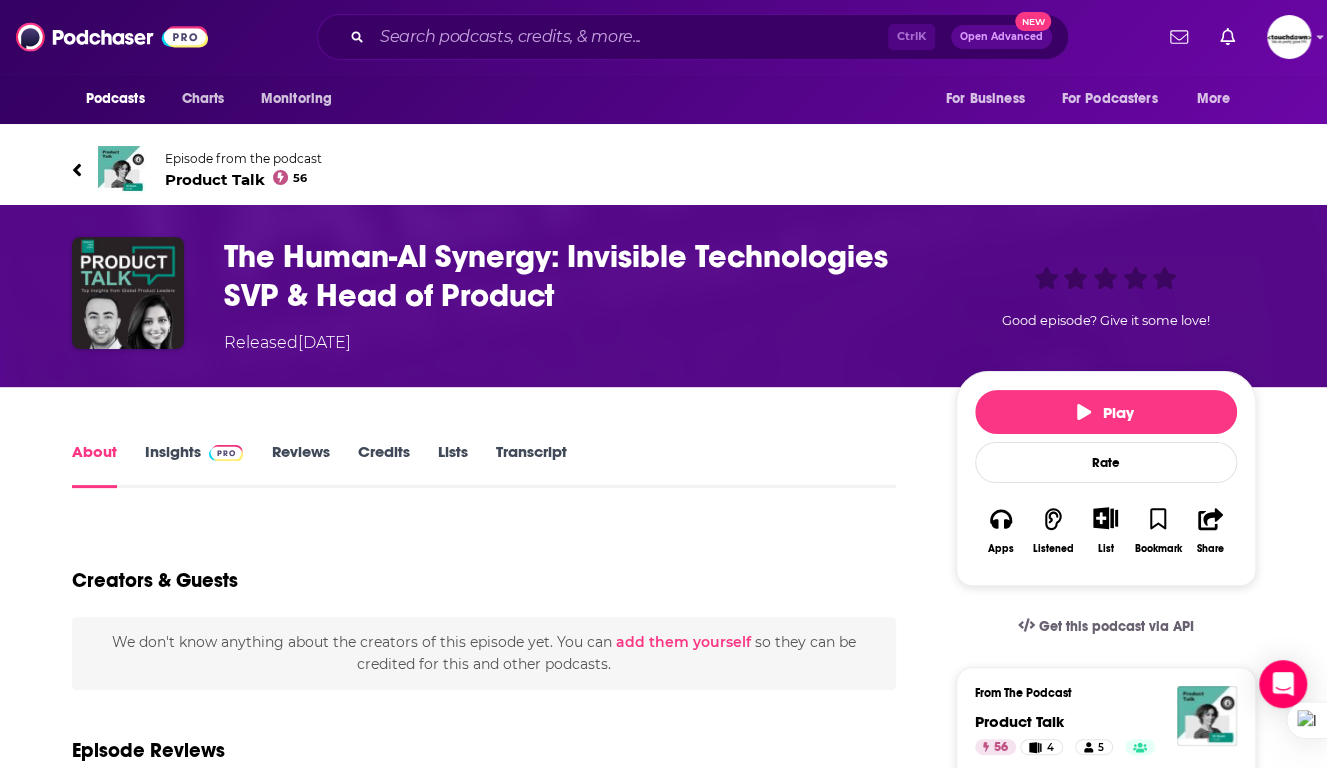 click 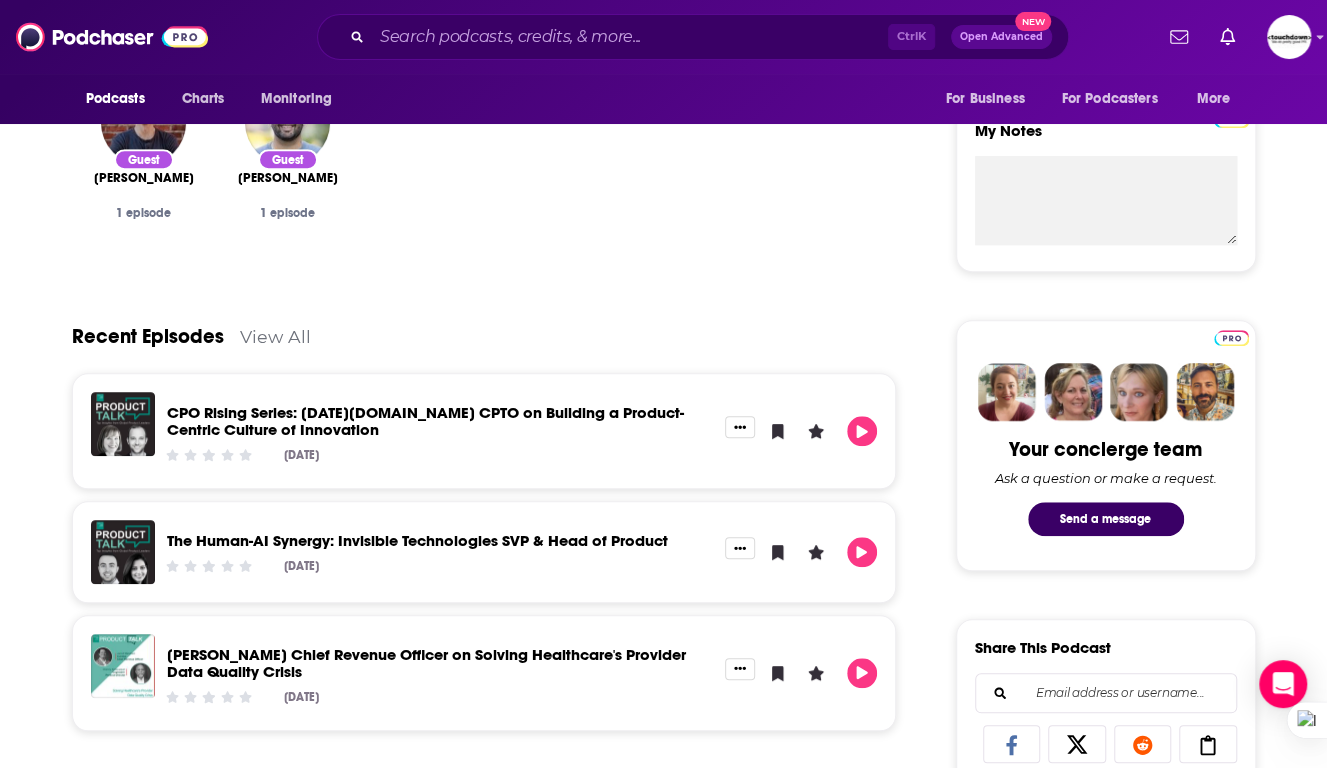 scroll, scrollTop: 853, scrollLeft: 0, axis: vertical 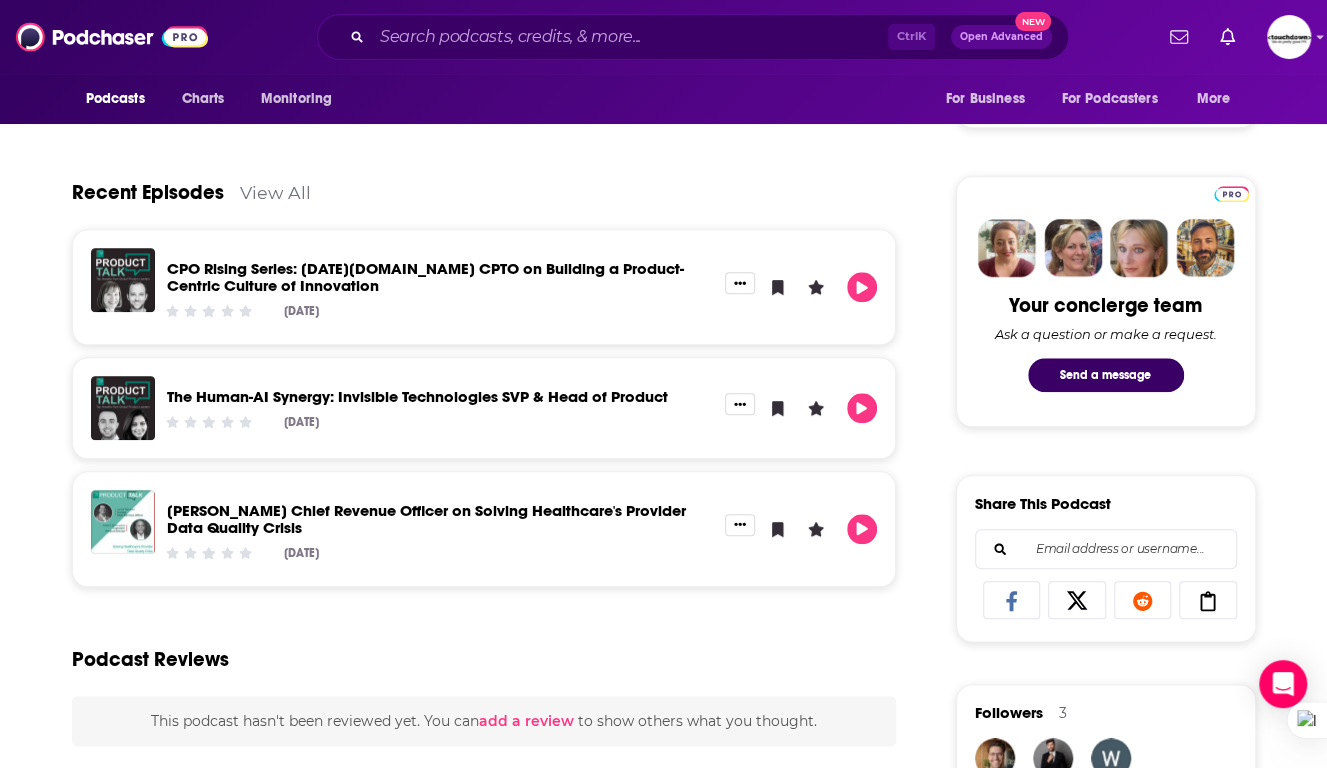 click on "View All" at bounding box center [275, 192] 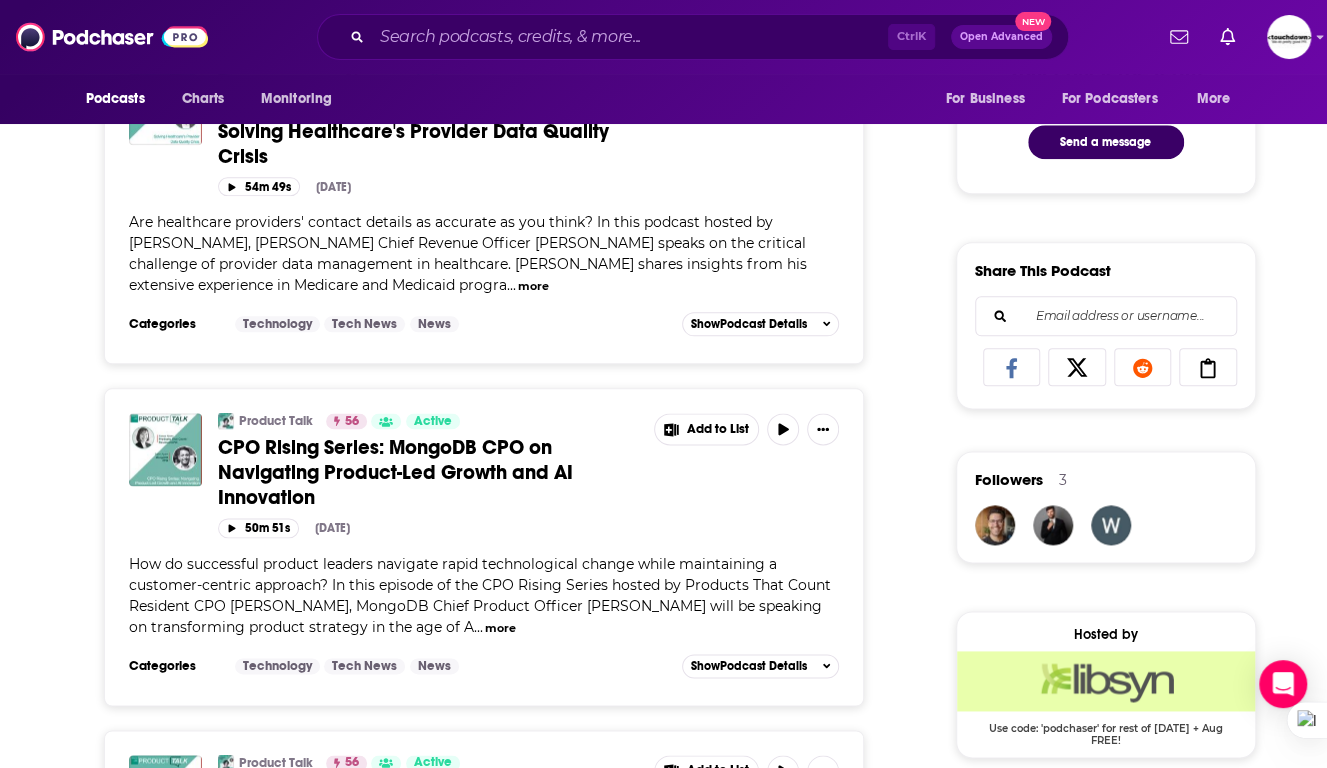 scroll, scrollTop: 1014, scrollLeft: 0, axis: vertical 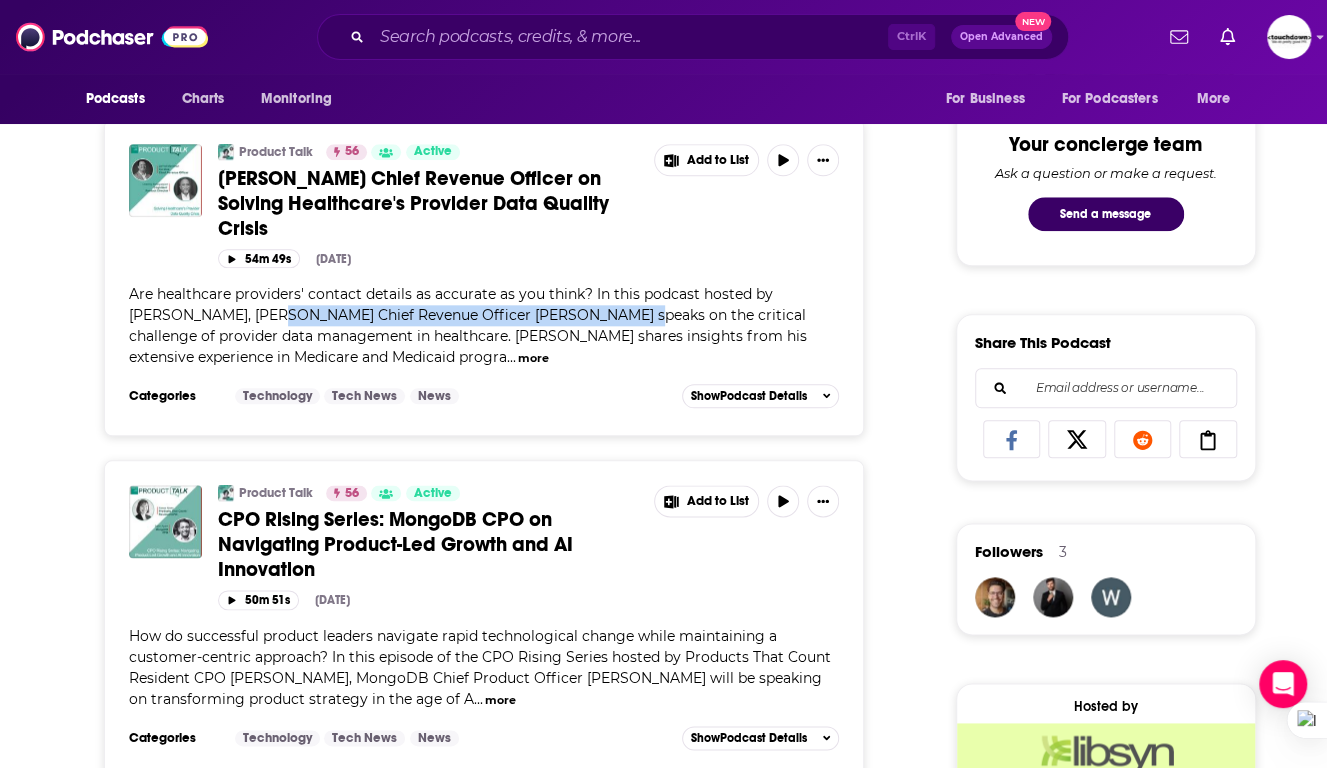 drag, startPoint x: 216, startPoint y: 281, endPoint x: 553, endPoint y: 283, distance: 337.00592 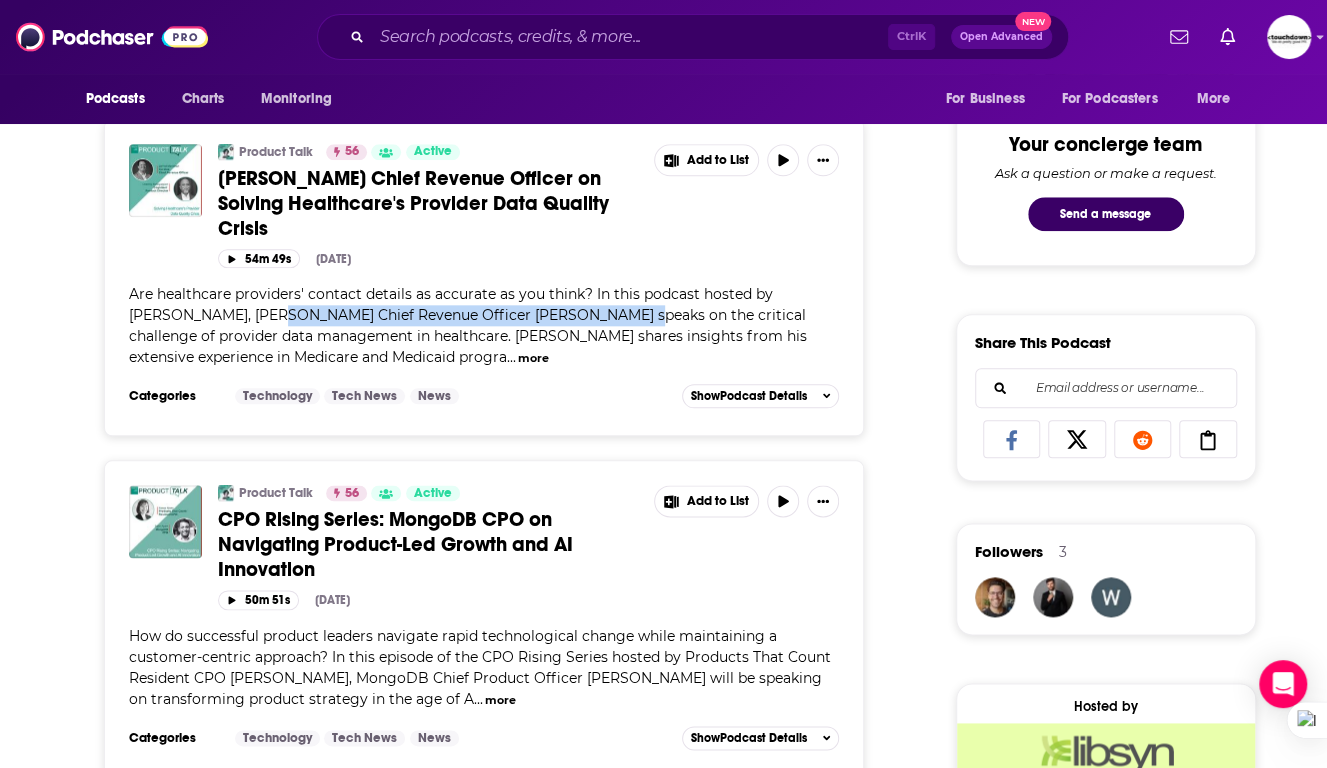 click on "Are healthcare providers' contact details as accurate as you think? In this podcast hosted by [PERSON_NAME], [PERSON_NAME] Chief Revenue Officer [PERSON_NAME] speaks on the critical challenge of provider data management in healthcare. [PERSON_NAME] shares insights from his extensive experience in Medicare and Medicaid progra" at bounding box center [468, 325] 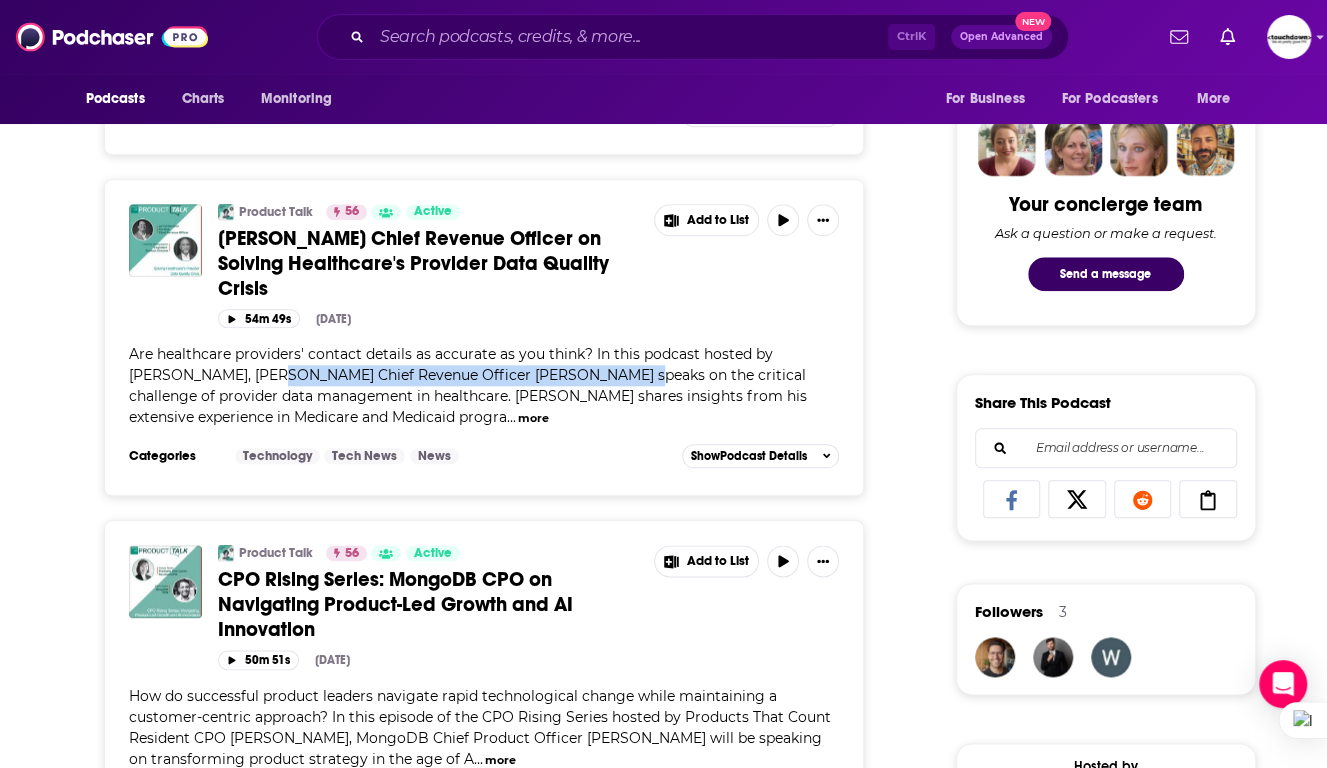 scroll, scrollTop: 1178, scrollLeft: 0, axis: vertical 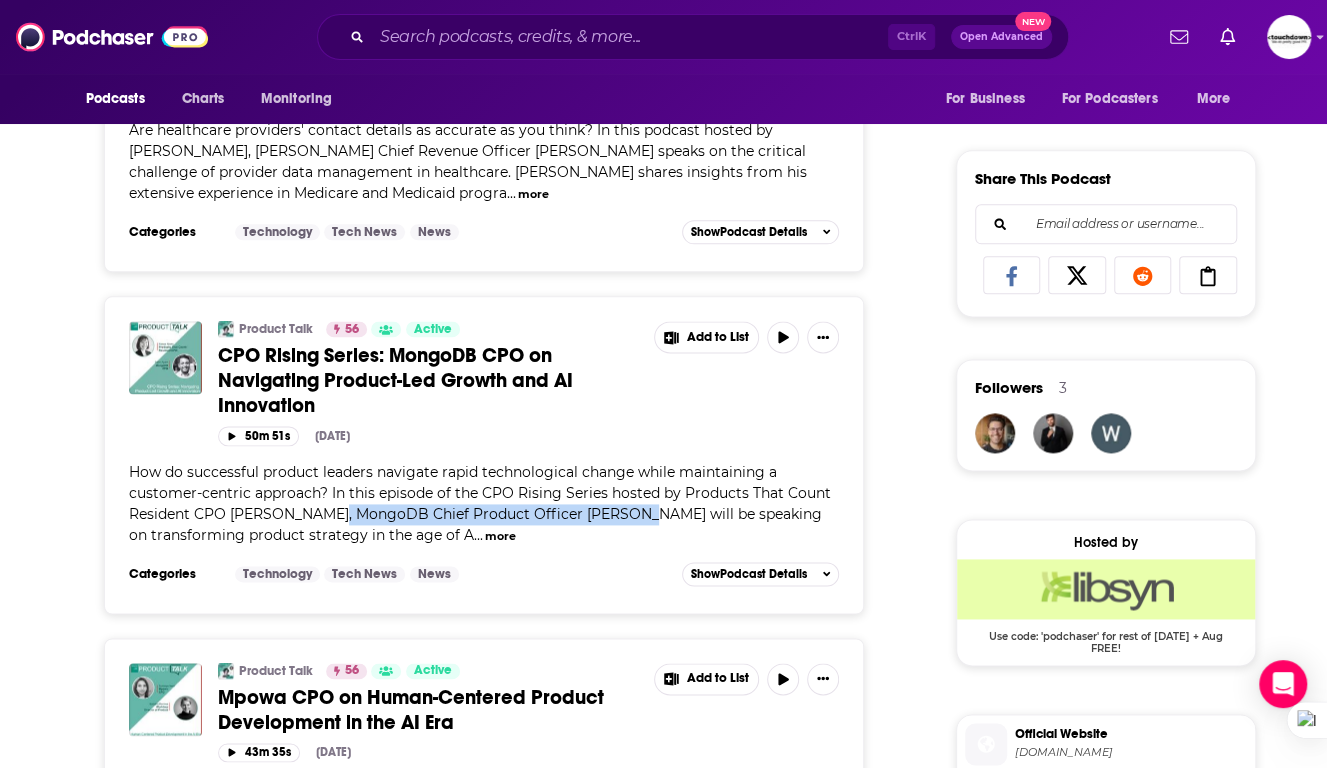drag, startPoint x: 326, startPoint y: 473, endPoint x: 634, endPoint y: 481, distance: 308.10388 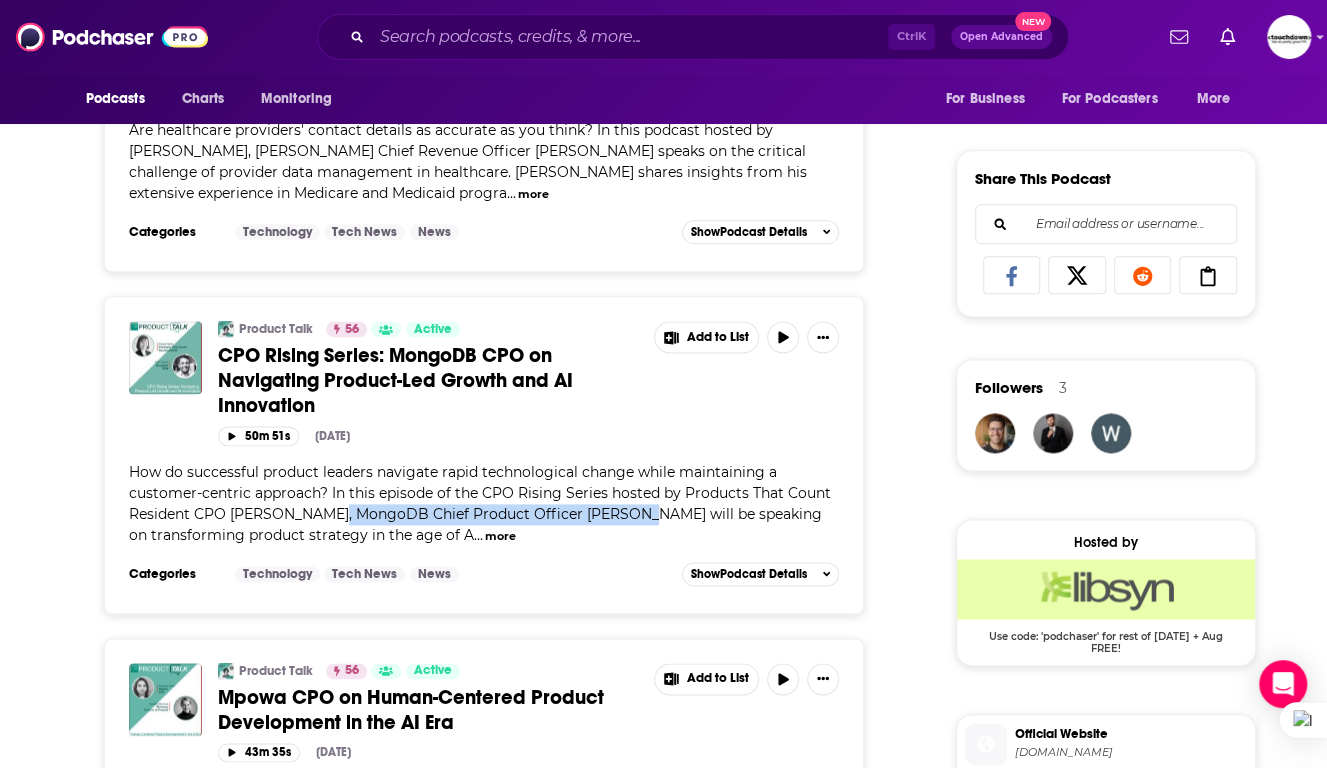 copy on "MongoDB Chief Product Officer [PERSON_NAME]" 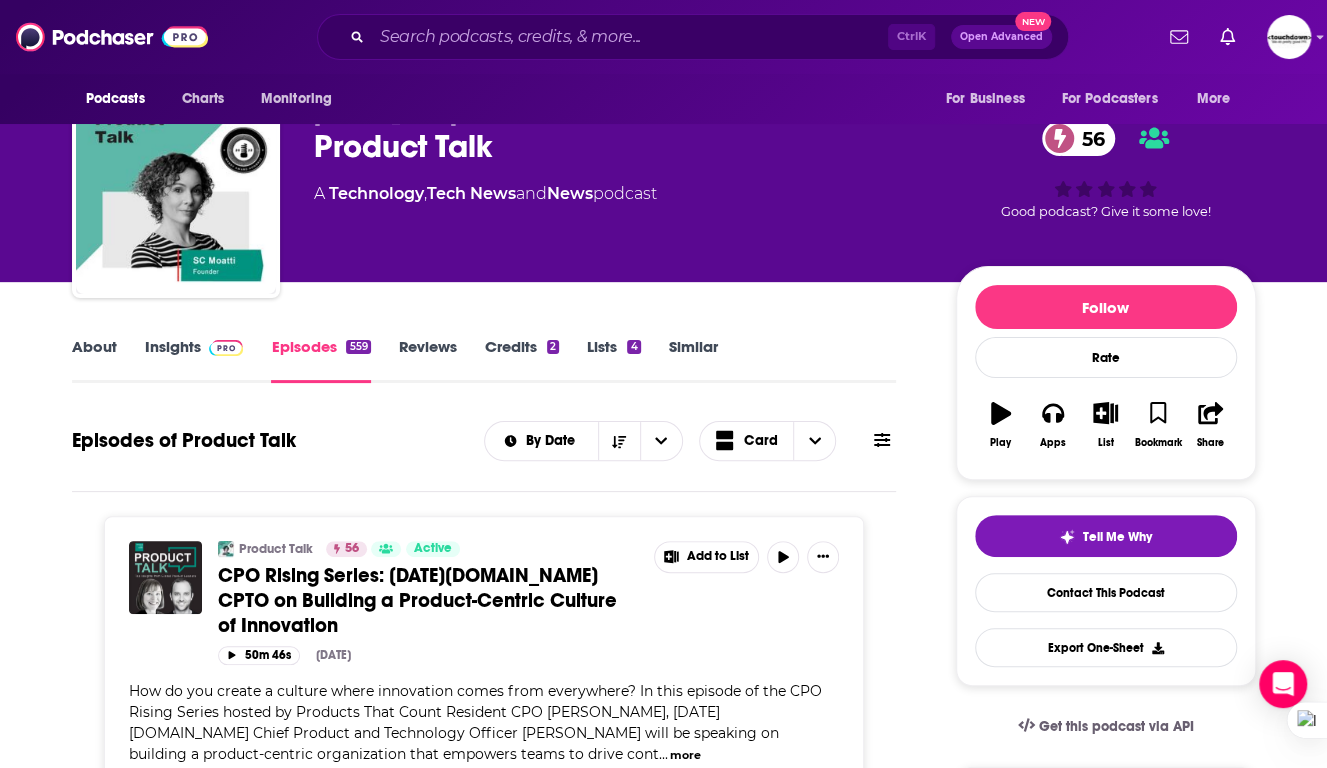 scroll, scrollTop: 0, scrollLeft: 0, axis: both 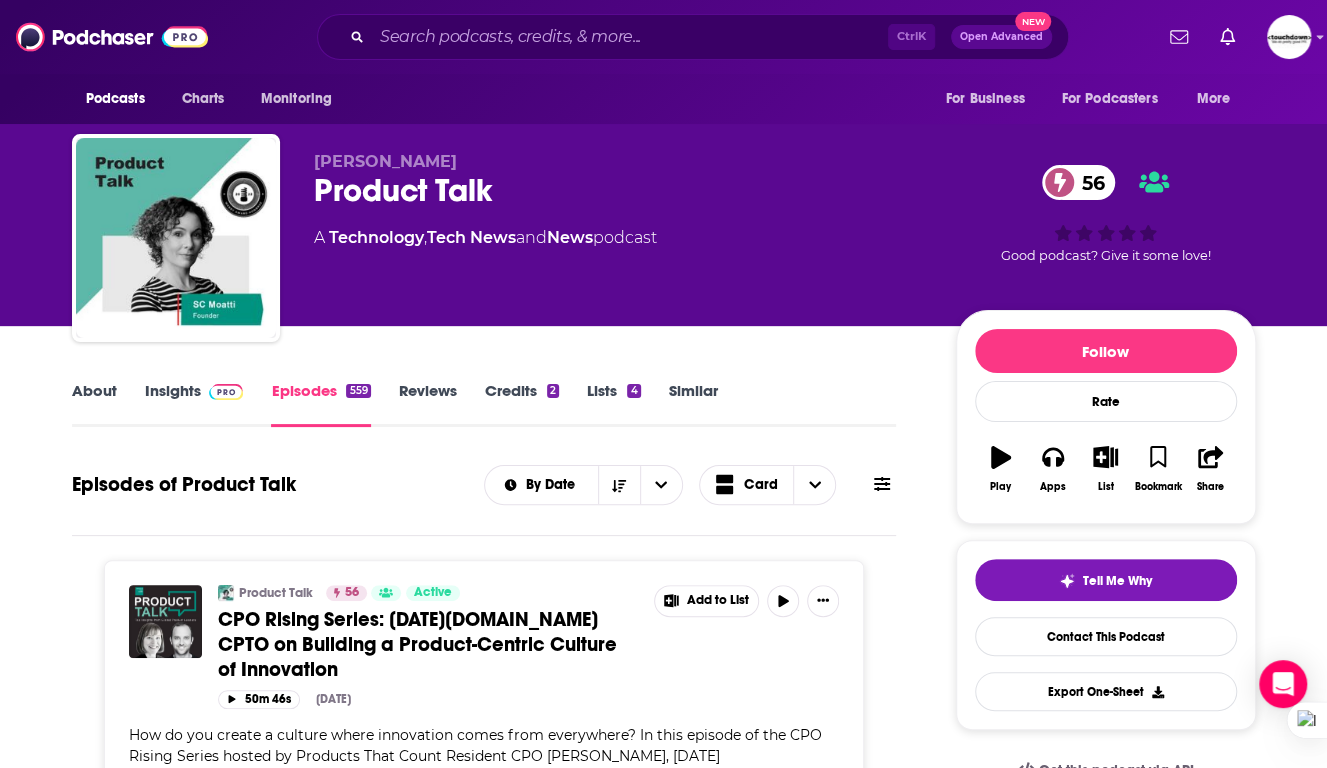 click on "Product Talk 56" at bounding box center [619, 190] 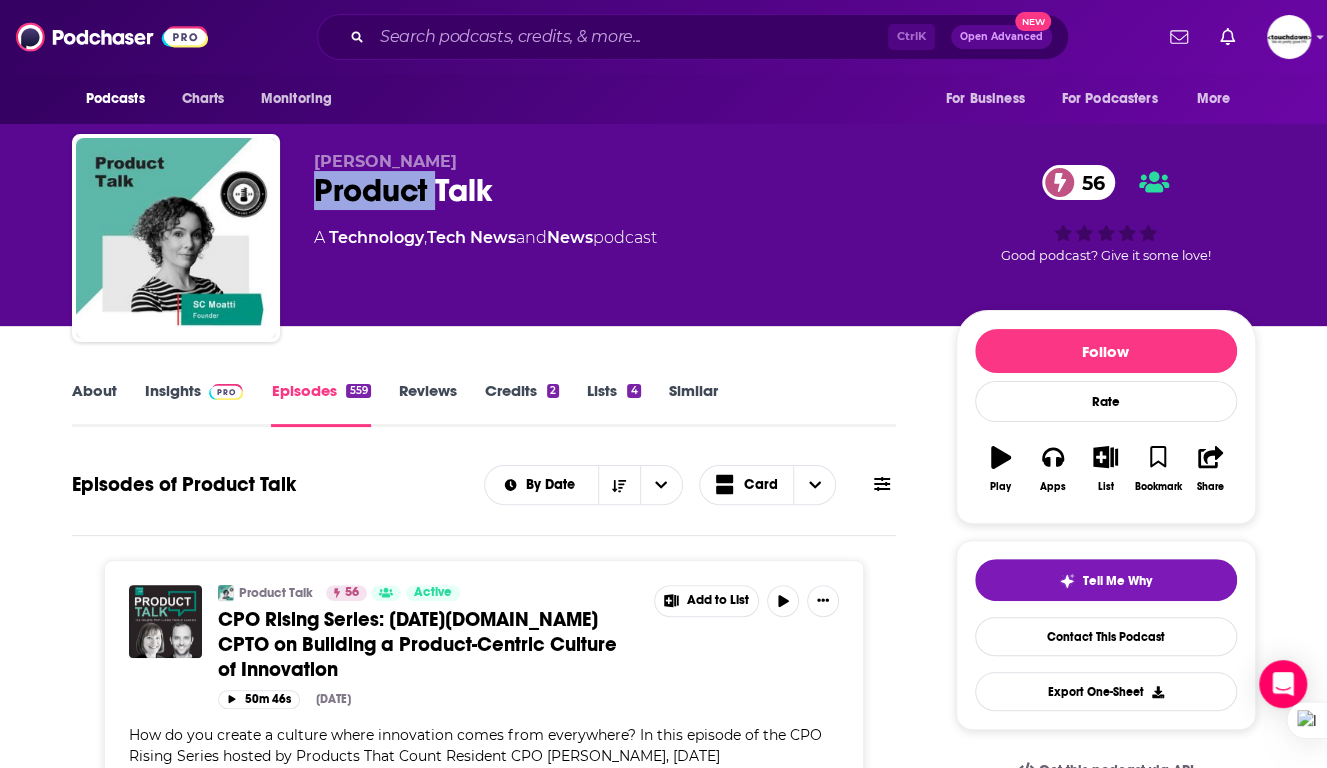 click on "Product Talk 56" at bounding box center (619, 190) 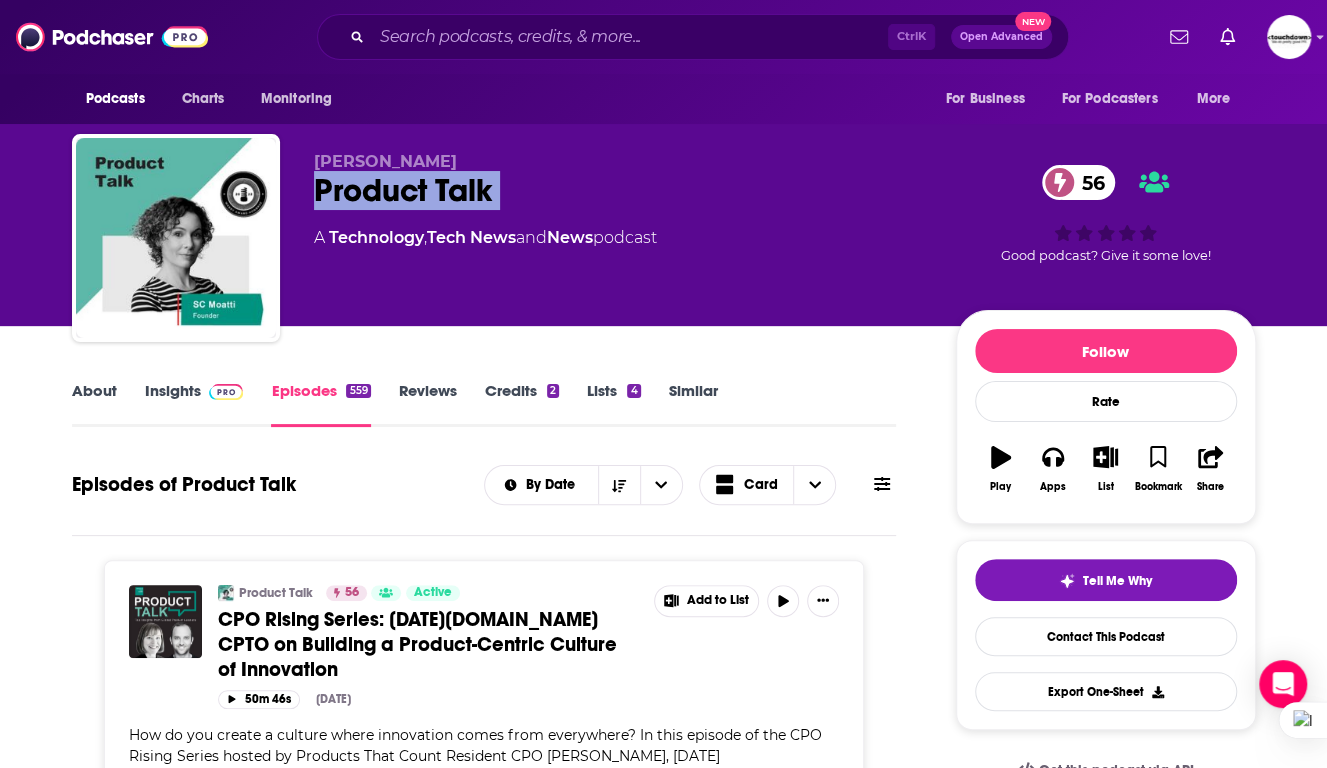 click on "Product Talk 56" at bounding box center (619, 190) 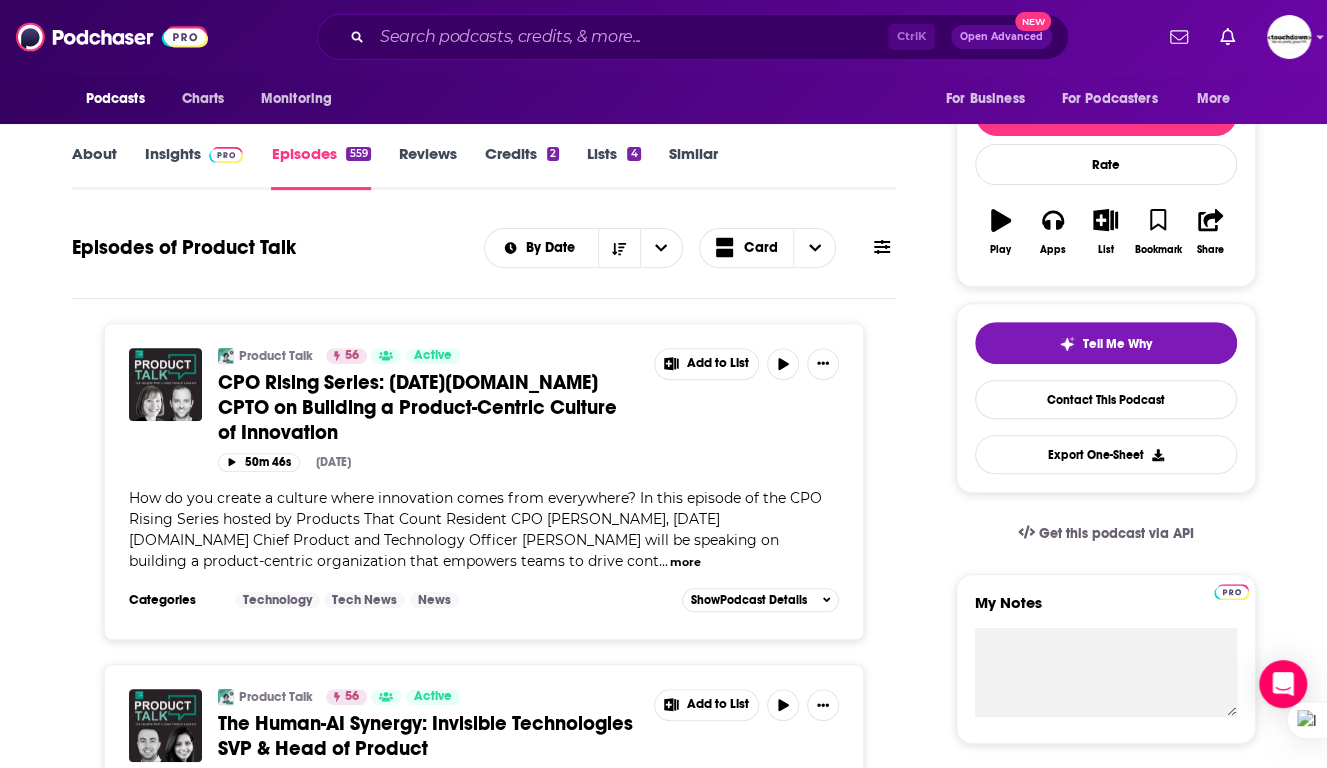 scroll, scrollTop: 236, scrollLeft: 0, axis: vertical 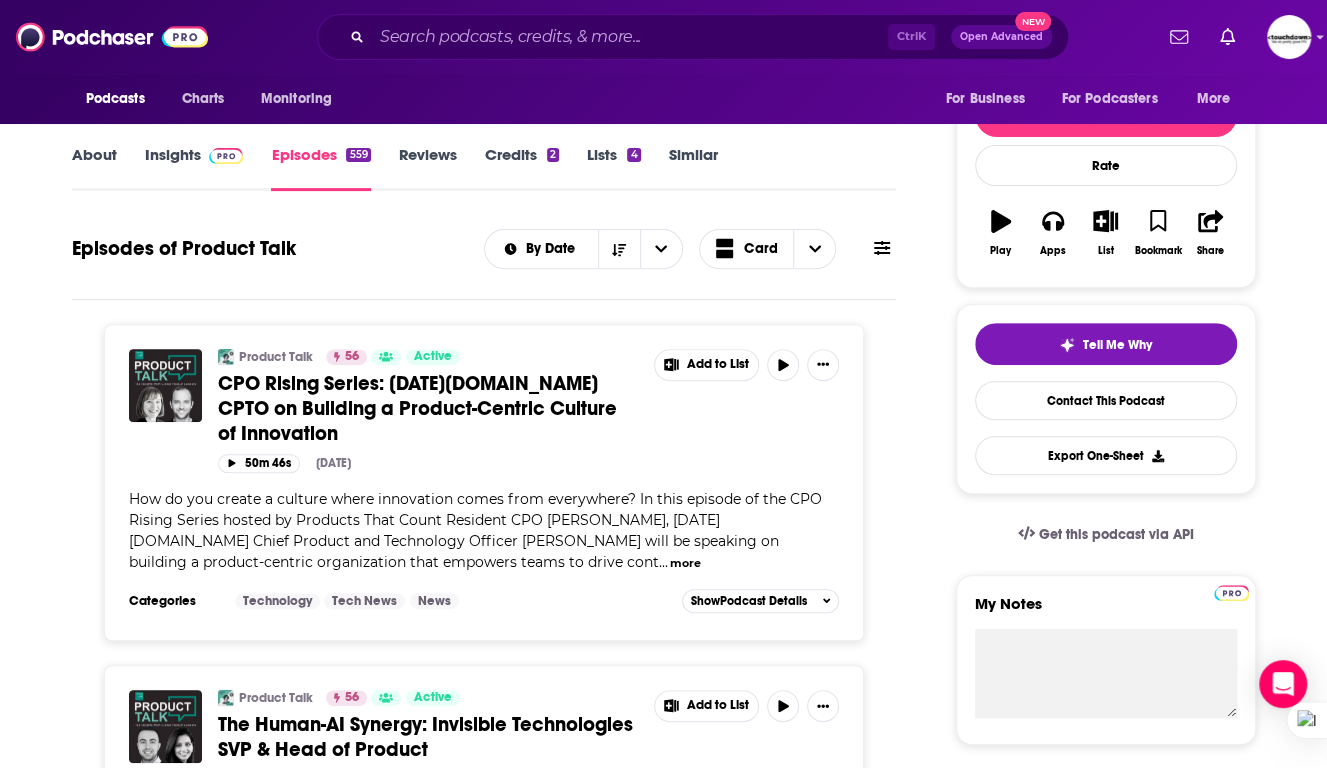 click on "About" at bounding box center (94, 168) 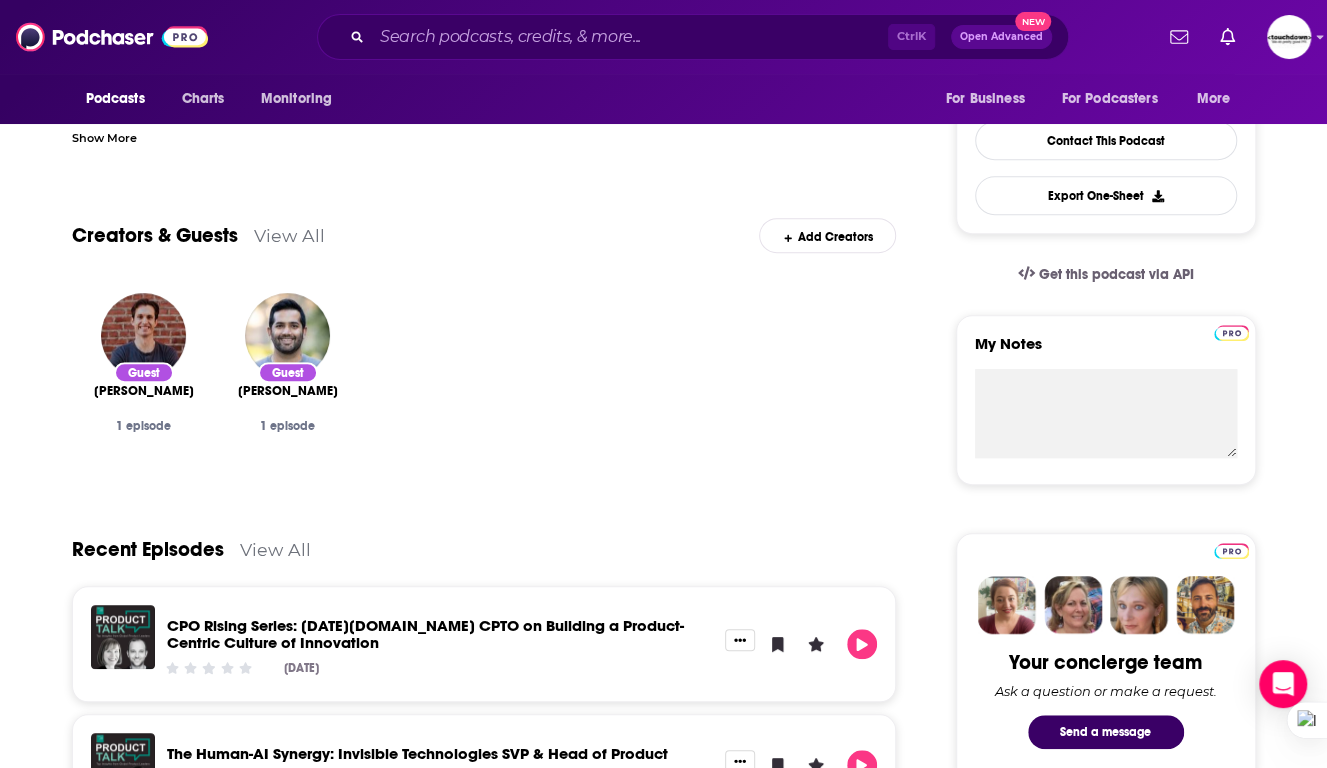 scroll, scrollTop: 302, scrollLeft: 0, axis: vertical 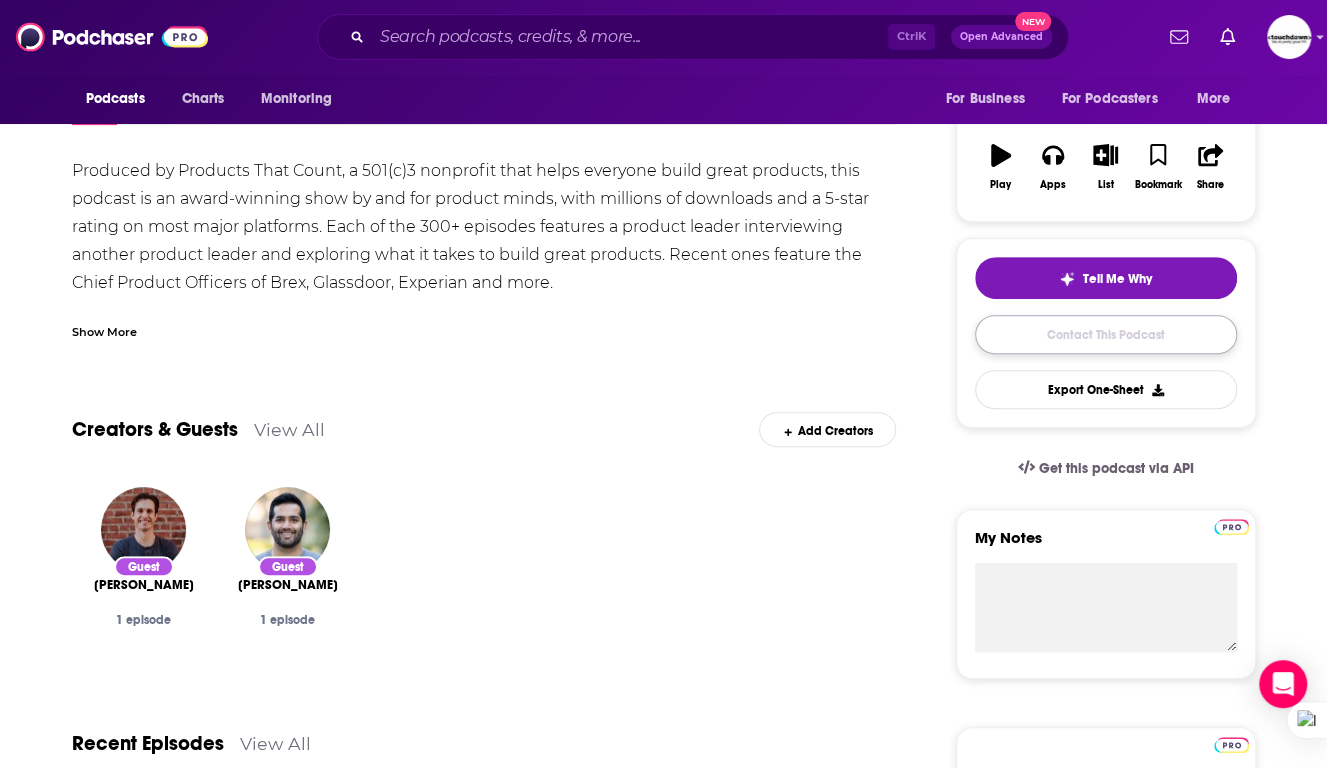 click on "Contact This Podcast" at bounding box center [1106, 334] 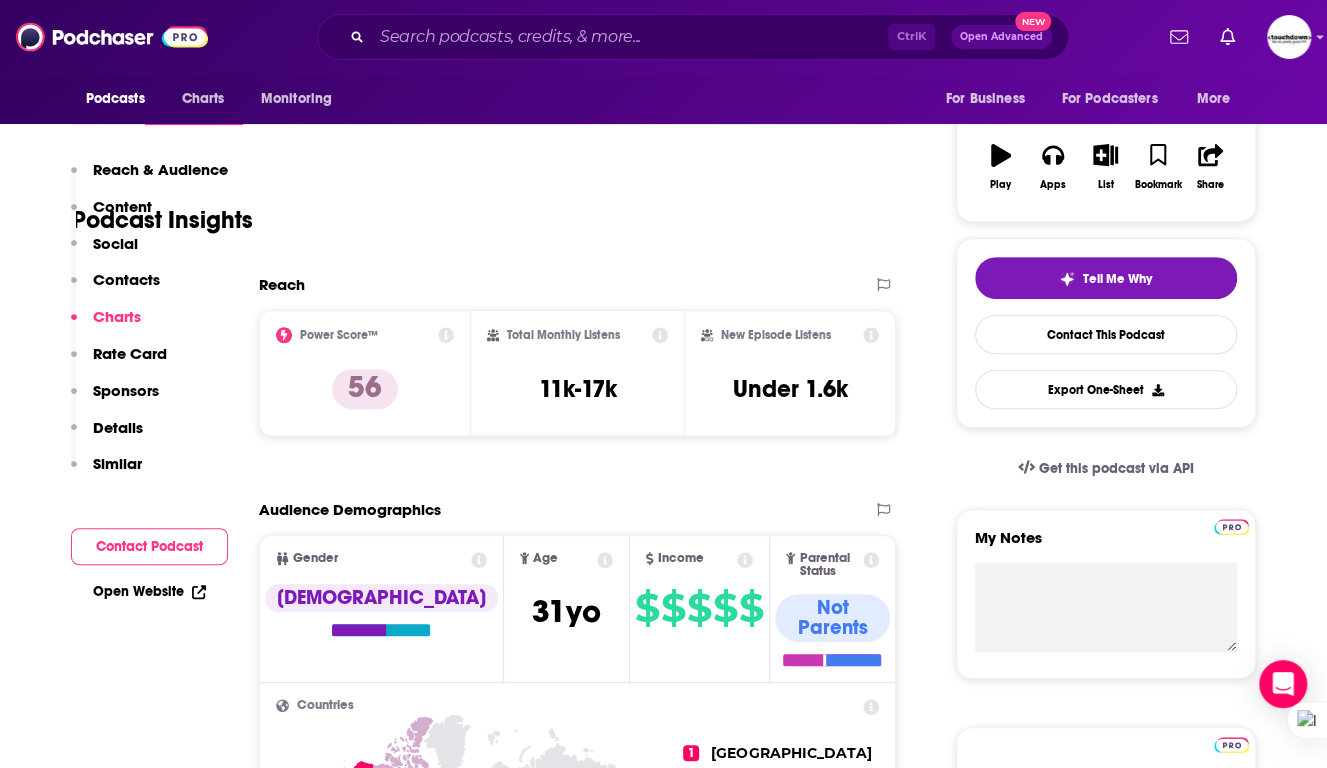 scroll, scrollTop: 2082, scrollLeft: 0, axis: vertical 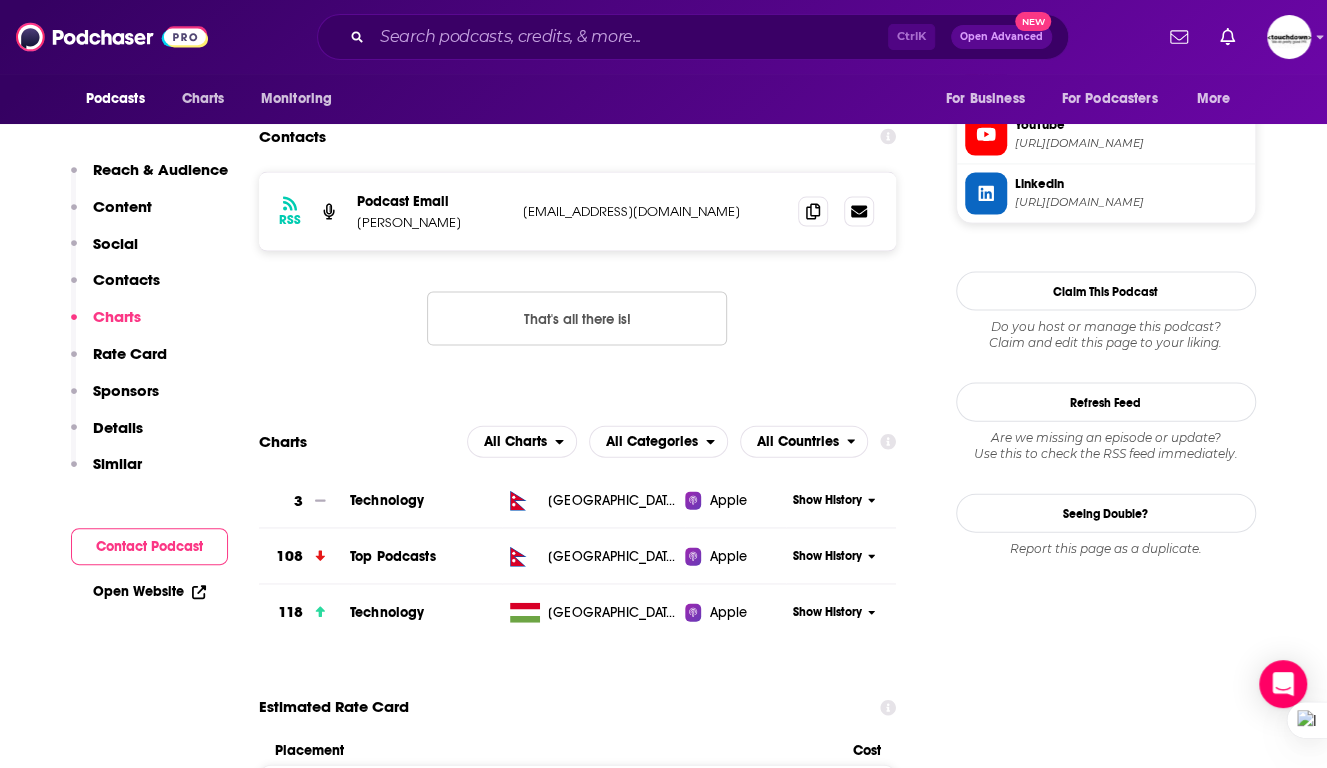 click on "Contact Podcast" at bounding box center [149, 546] 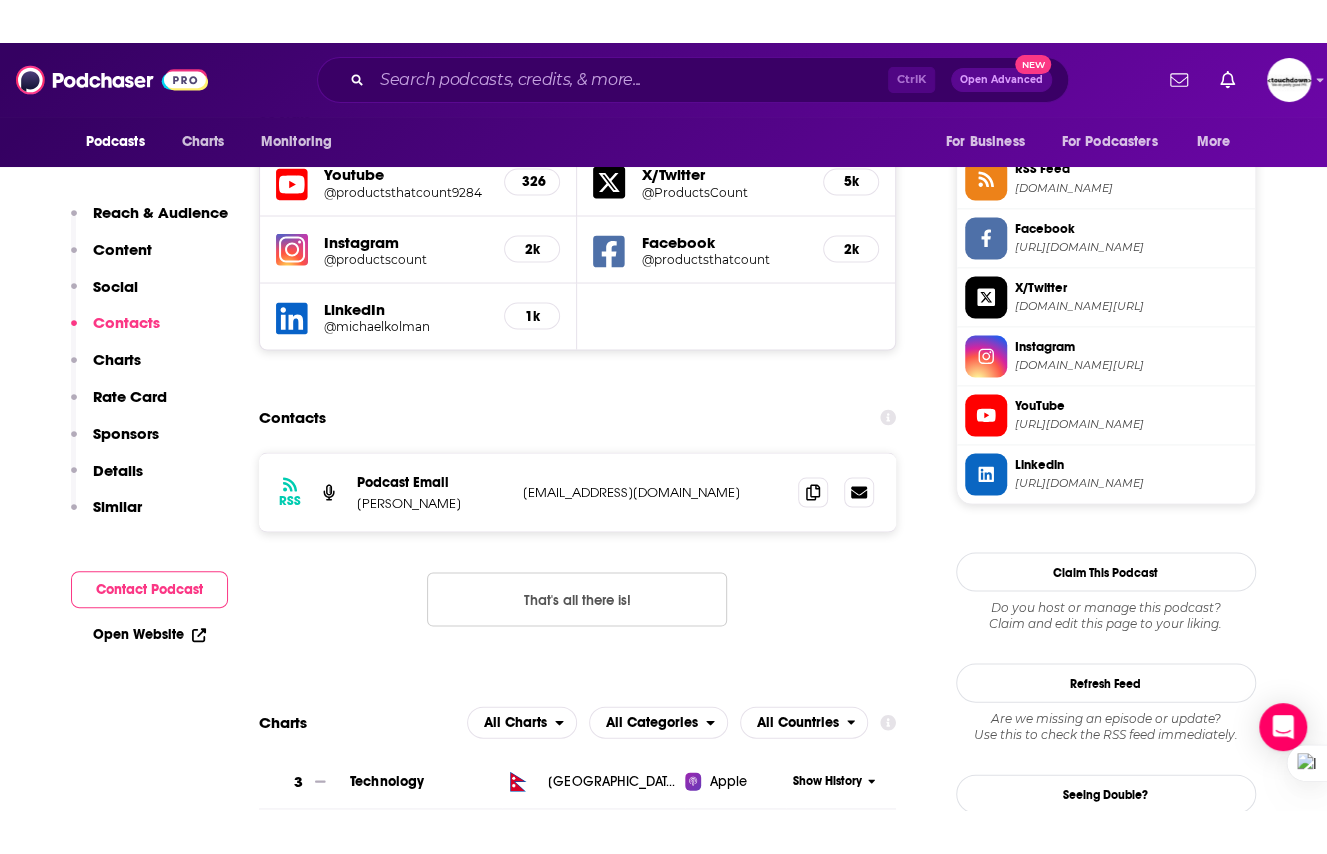 scroll, scrollTop: 1805, scrollLeft: 0, axis: vertical 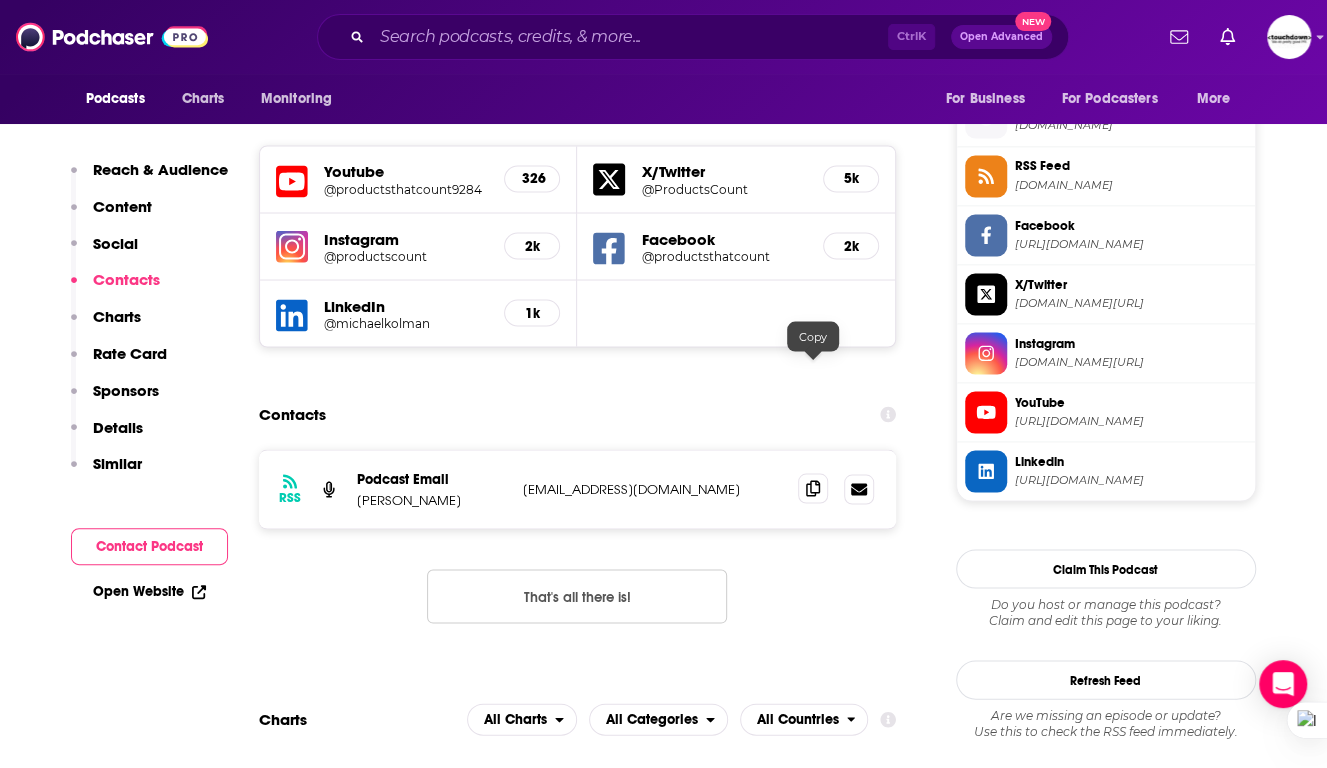 click 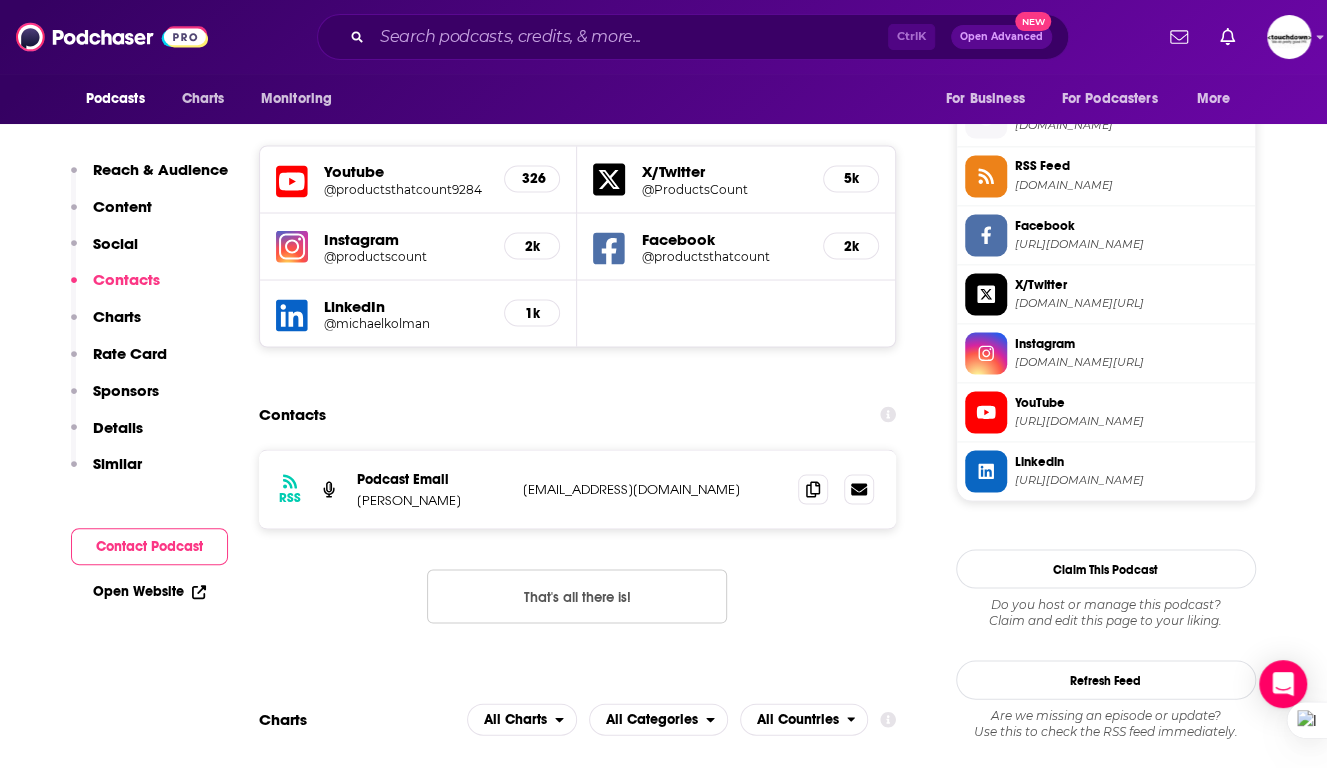 drag, startPoint x: 348, startPoint y: 383, endPoint x: 508, endPoint y: 381, distance: 160.0125 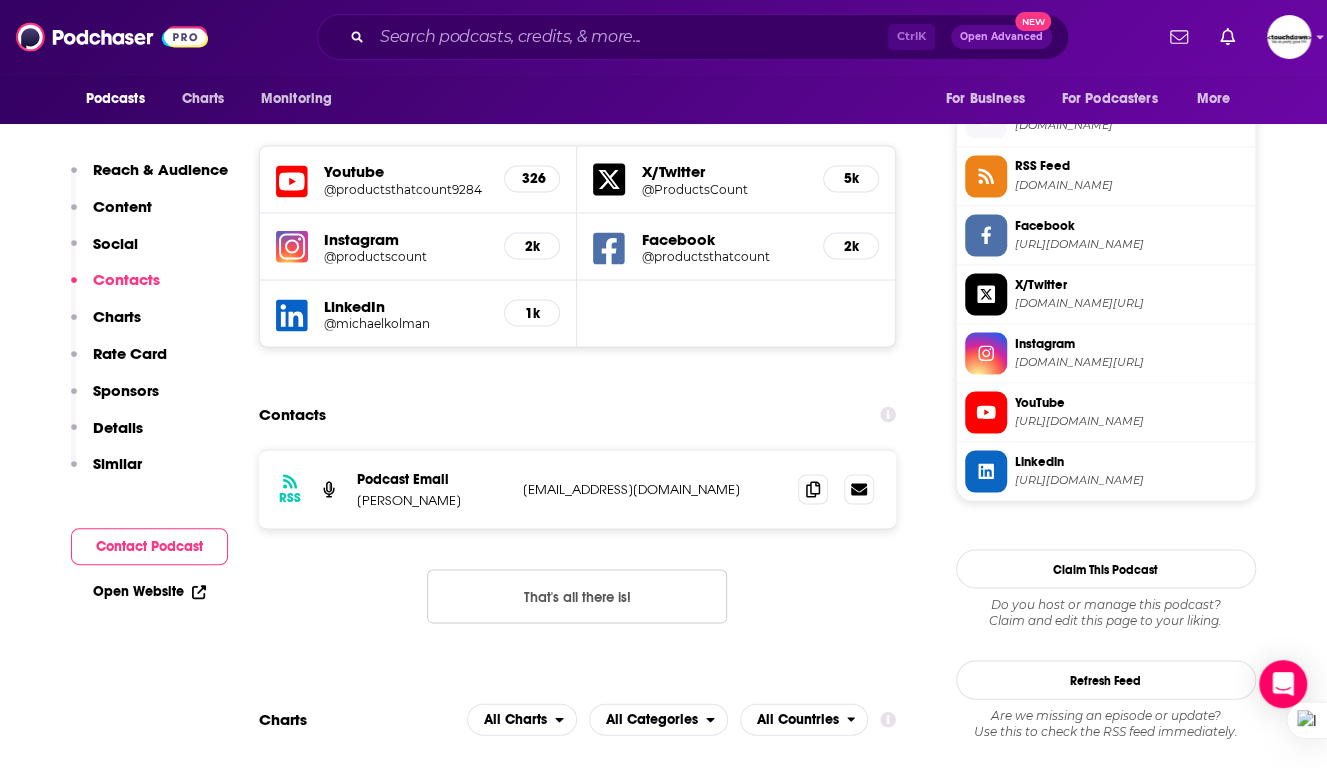 click on "RSS   Podcast Email [PERSON_NAME] [EMAIL_ADDRESS][DOMAIN_NAME] [EMAIL_ADDRESS][DOMAIN_NAME]" at bounding box center (578, 489) 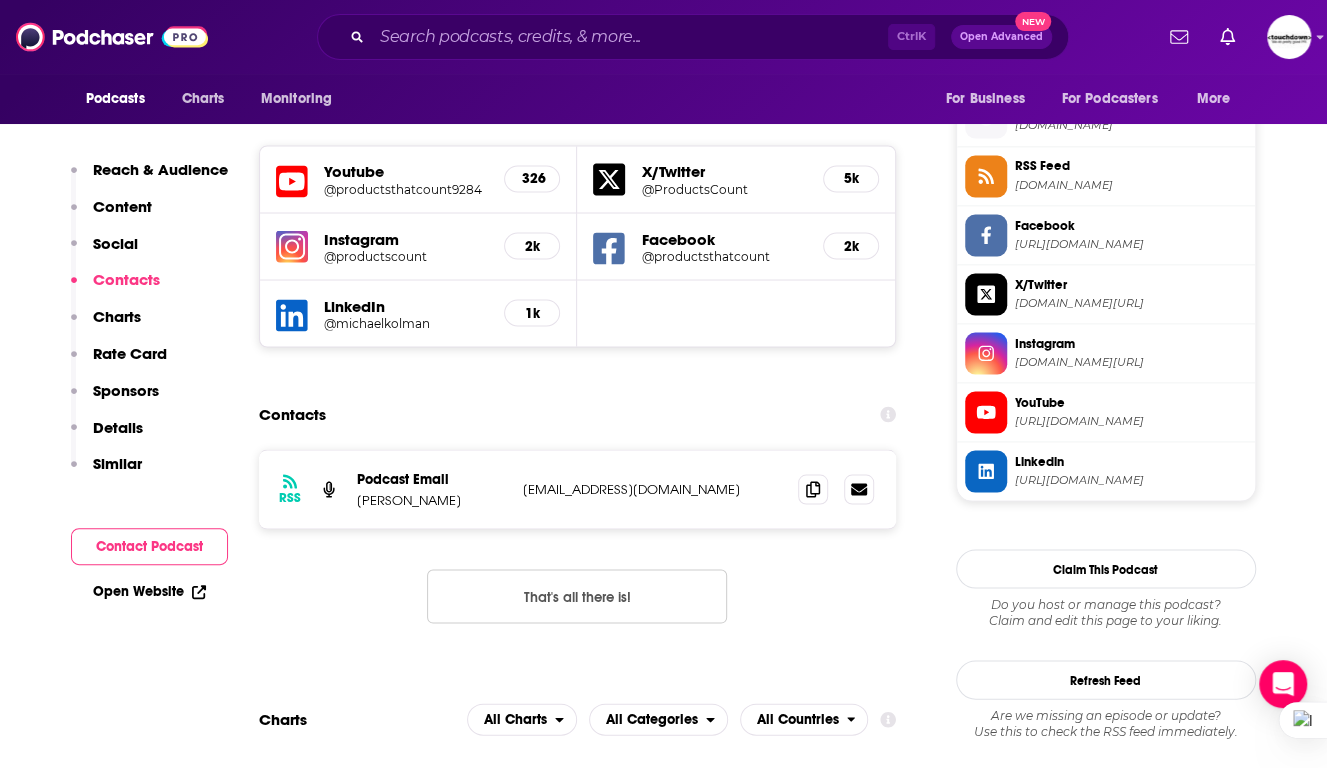 copy on "[PERSON_NAME]" 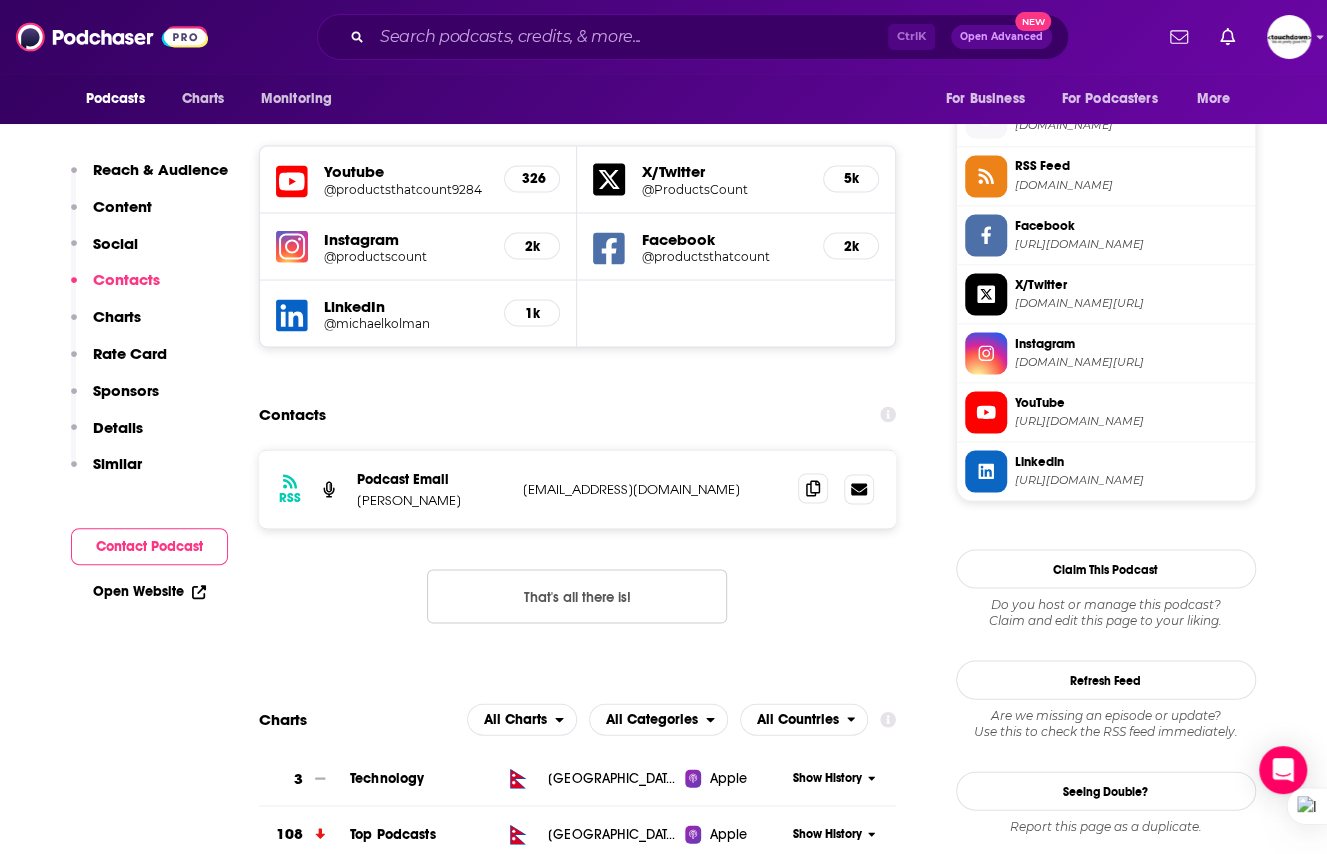 click at bounding box center (813, 488) 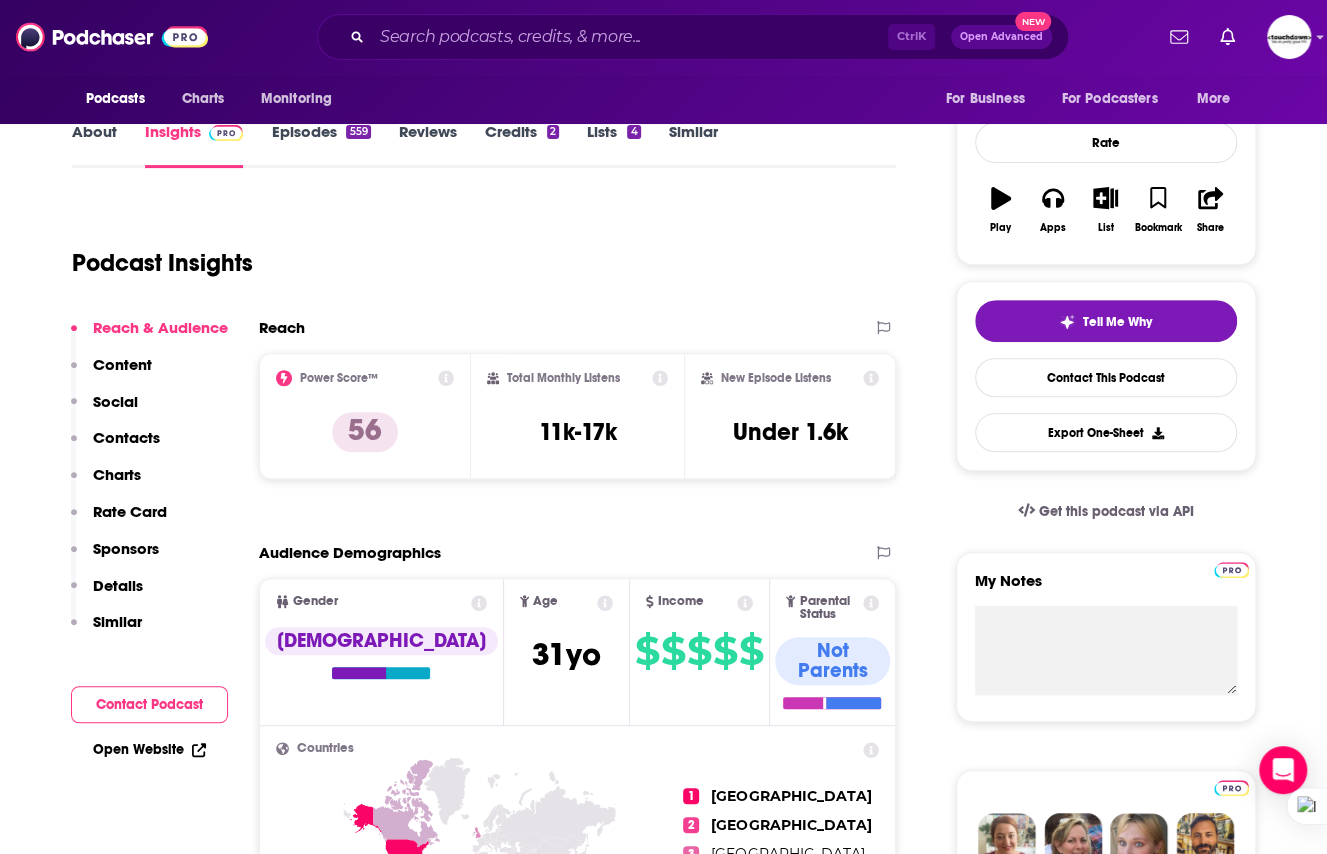 scroll, scrollTop: 0, scrollLeft: 0, axis: both 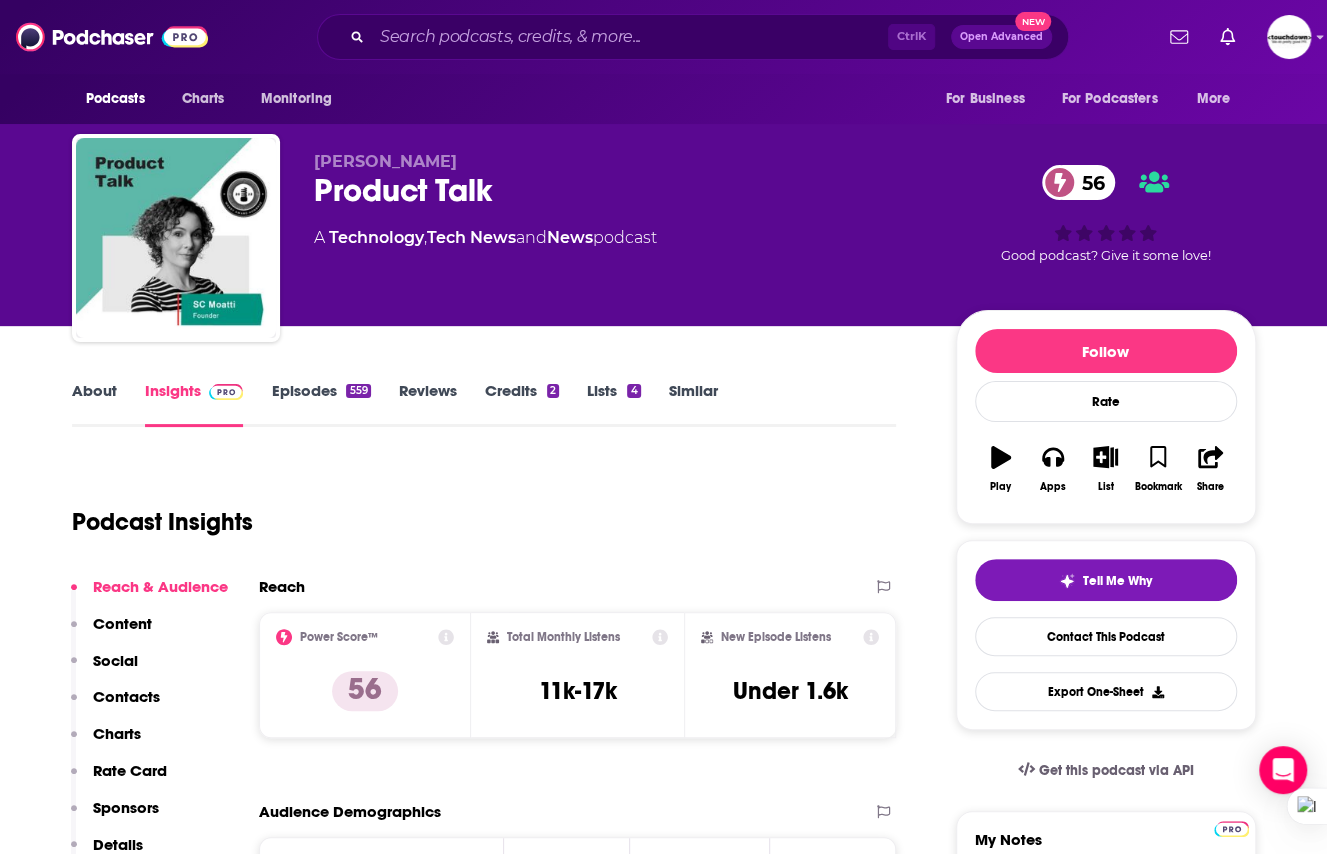 click on "Lists 4" at bounding box center (613, 404) 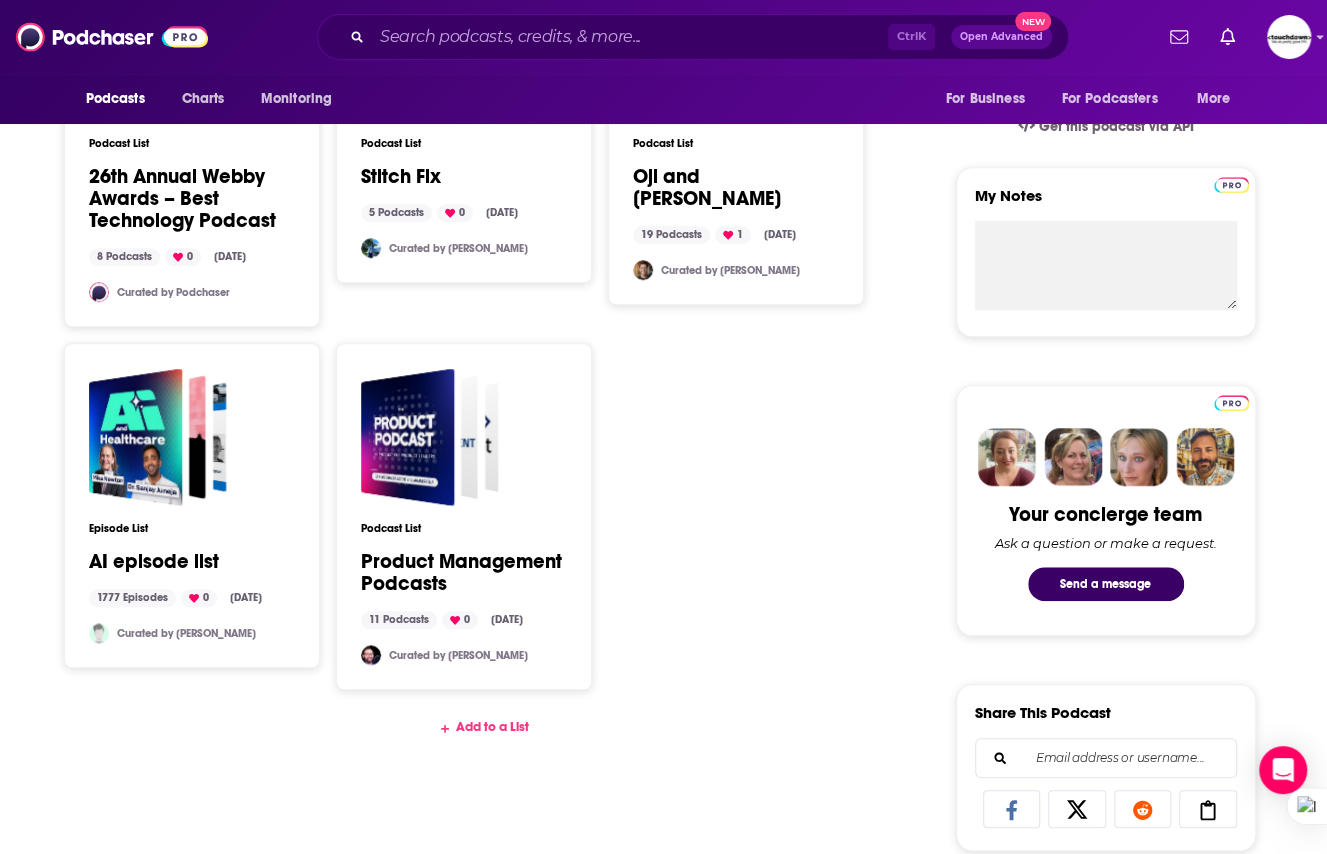 scroll, scrollTop: 642, scrollLeft: 0, axis: vertical 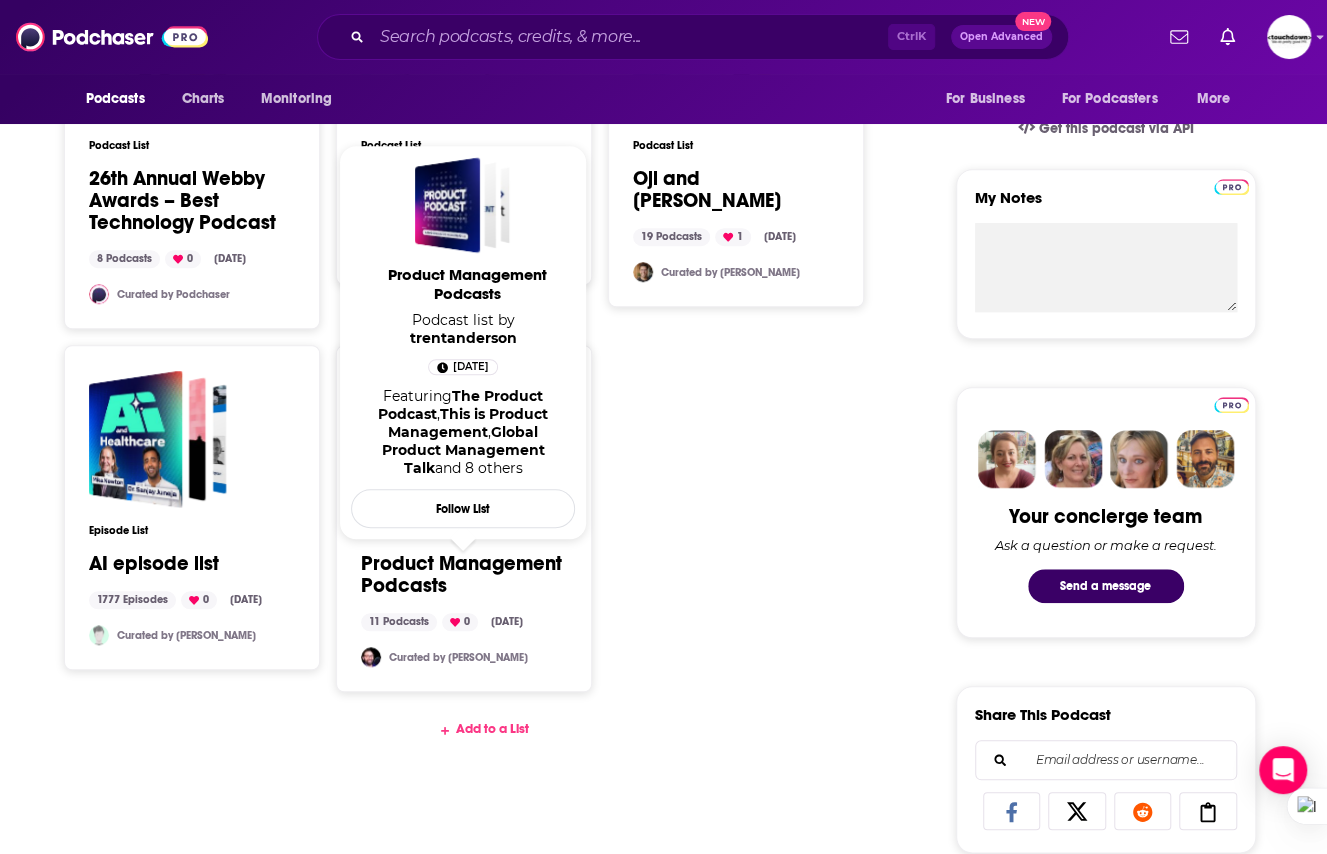 click on "Product Management Podcasts" at bounding box center (464, 575) 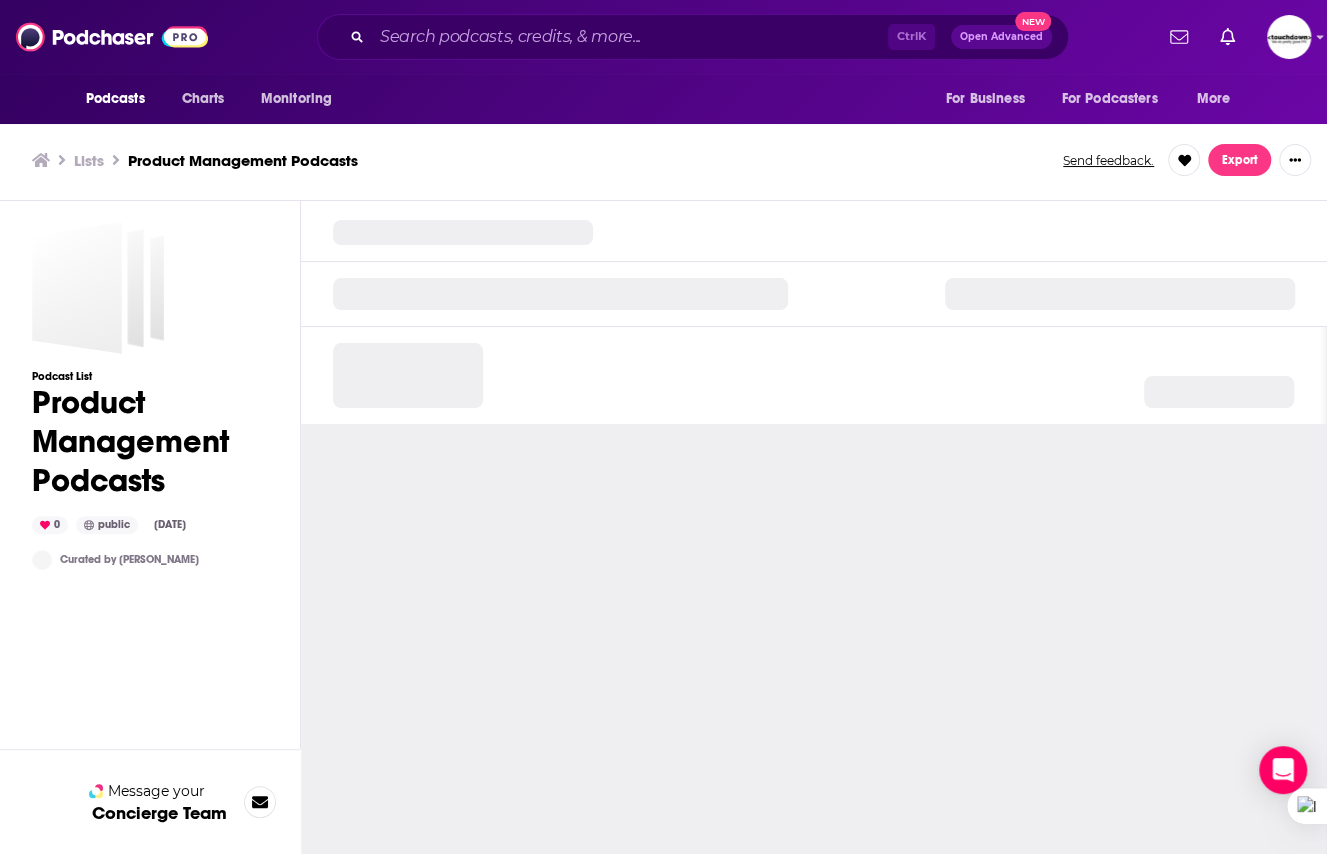 scroll, scrollTop: 0, scrollLeft: 0, axis: both 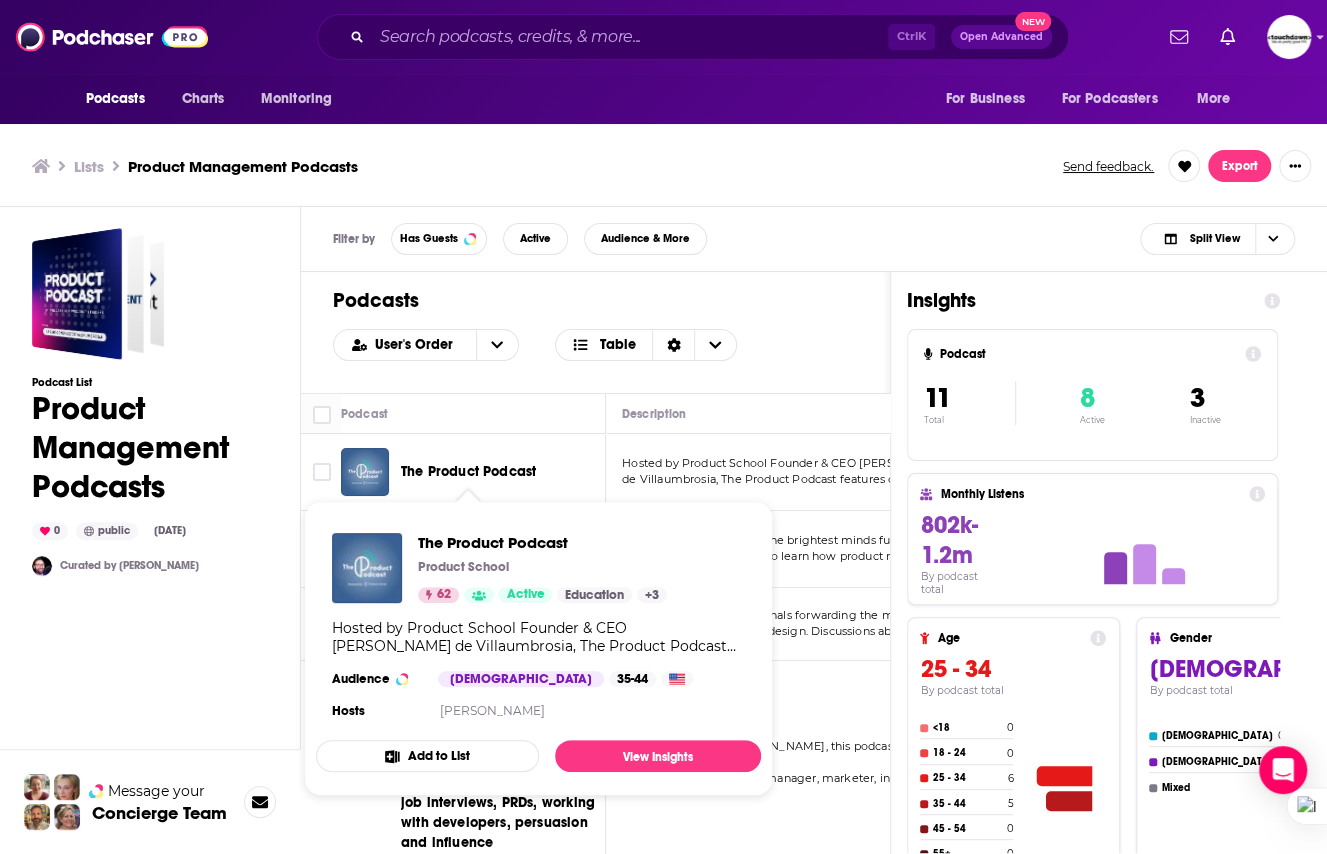 click on "The Product Podcast" at bounding box center (468, 471) 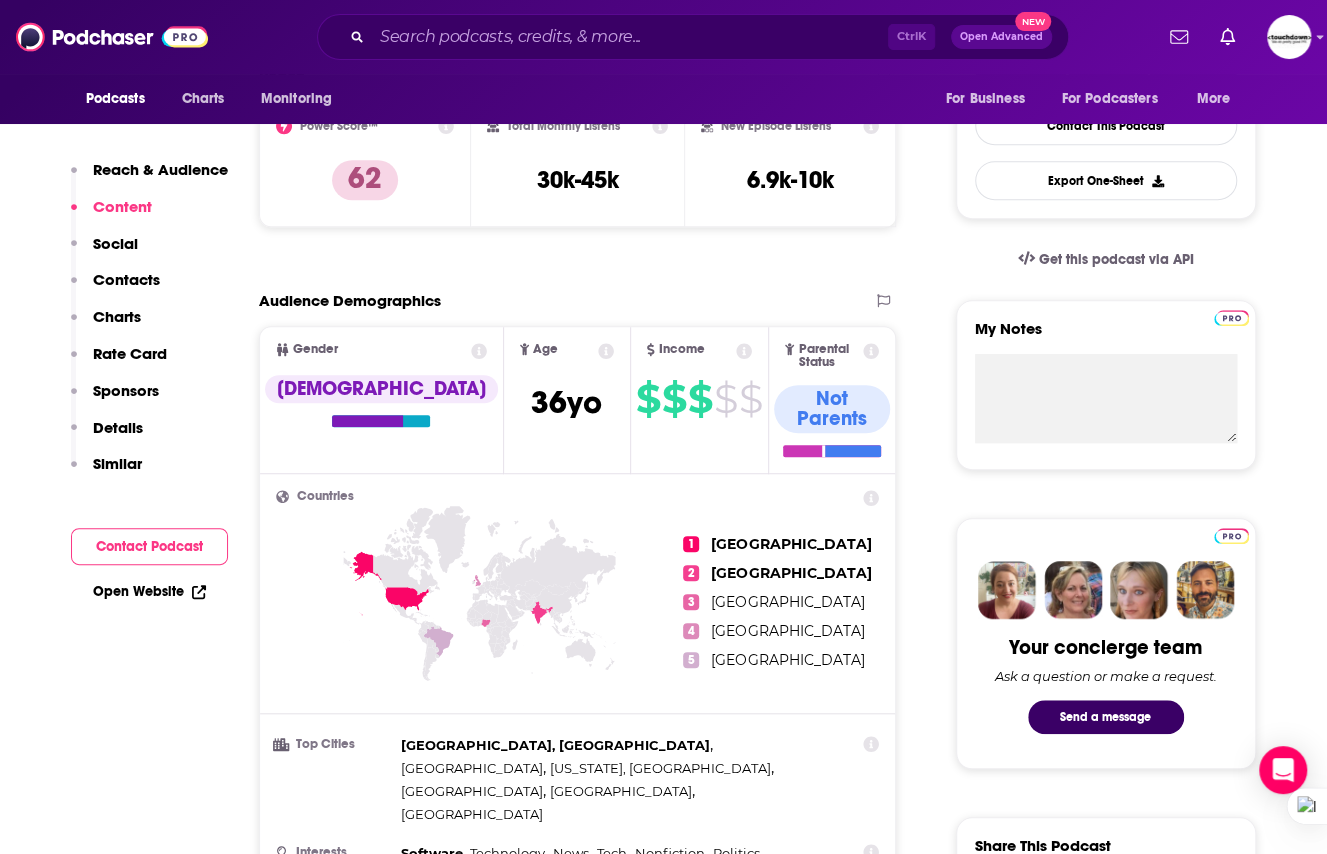 scroll, scrollTop: 0, scrollLeft: 0, axis: both 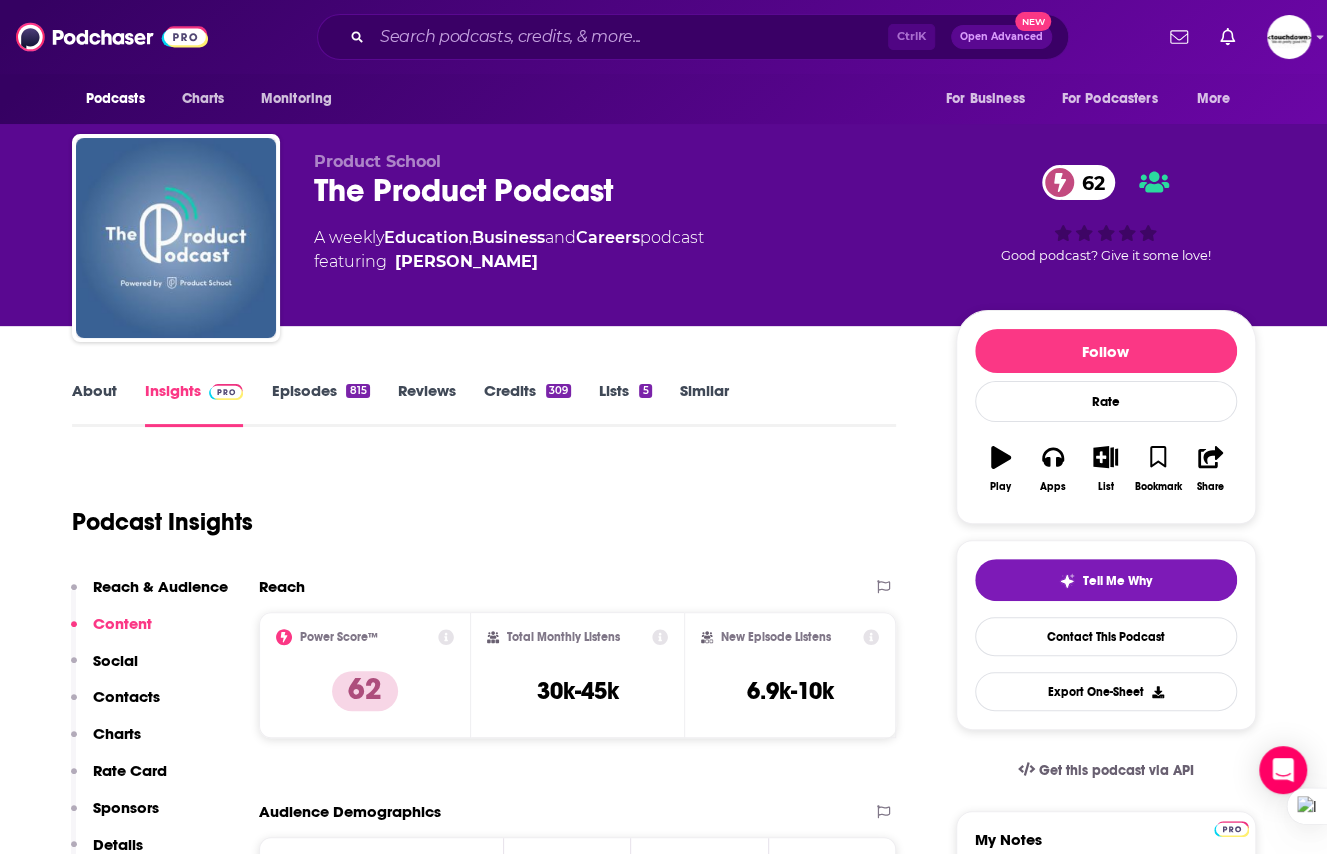 click on "About Insights Episodes 815 Reviews Credits 309 Lists 5 Similar Podcast Insights Reach & Audience Content Social Contacts Charts Rate Card Sponsors Details Similar Contact Podcast Open Website  Reach Power Score™ 62 Total Monthly Listens 30k-45k New Episode Listens 6.9k-10k Export One-Sheet Audience Demographics Gender [DEMOGRAPHIC_DATA] Age [DEMOGRAPHIC_DATA] yo Income $ $ $ $ $ Parental Status Not Parents Countries 1 [GEOGRAPHIC_DATA] 2 [GEOGRAPHIC_DATA] 3 [GEOGRAPHIC_DATA] 4 [GEOGRAPHIC_DATA] 5 [GEOGRAPHIC_DATA] Top Cities [GEOGRAPHIC_DATA], [GEOGRAPHIC_DATA] , [GEOGRAPHIC_DATA] , [US_STATE], [GEOGRAPHIC_DATA] , [GEOGRAPHIC_DATA] , [GEOGRAPHIC_DATA] , [GEOGRAPHIC_DATA] Interests Software , Technology , News , Tech , Nonfiction , Politics Jobs Product Managers/Directors , Software Engineers , Company Founders , Engineers , Managers , Directors Ethnicities White / [DEMOGRAPHIC_DATA] , [DEMOGRAPHIC_DATA] , [DEMOGRAPHIC_DATA] , [DEMOGRAPHIC_DATA] Show More Content Political Skew Neutral/Mixed Socials Youtube @ProductSchoolSanFrancisco 133k X/Twitter @productschool 34k Instagram @productschool 77k Facebook @productschool 47k Tik Tok @productschool 1k LinkedIn @product-school 304k Twitter" at bounding box center [664, 6095] 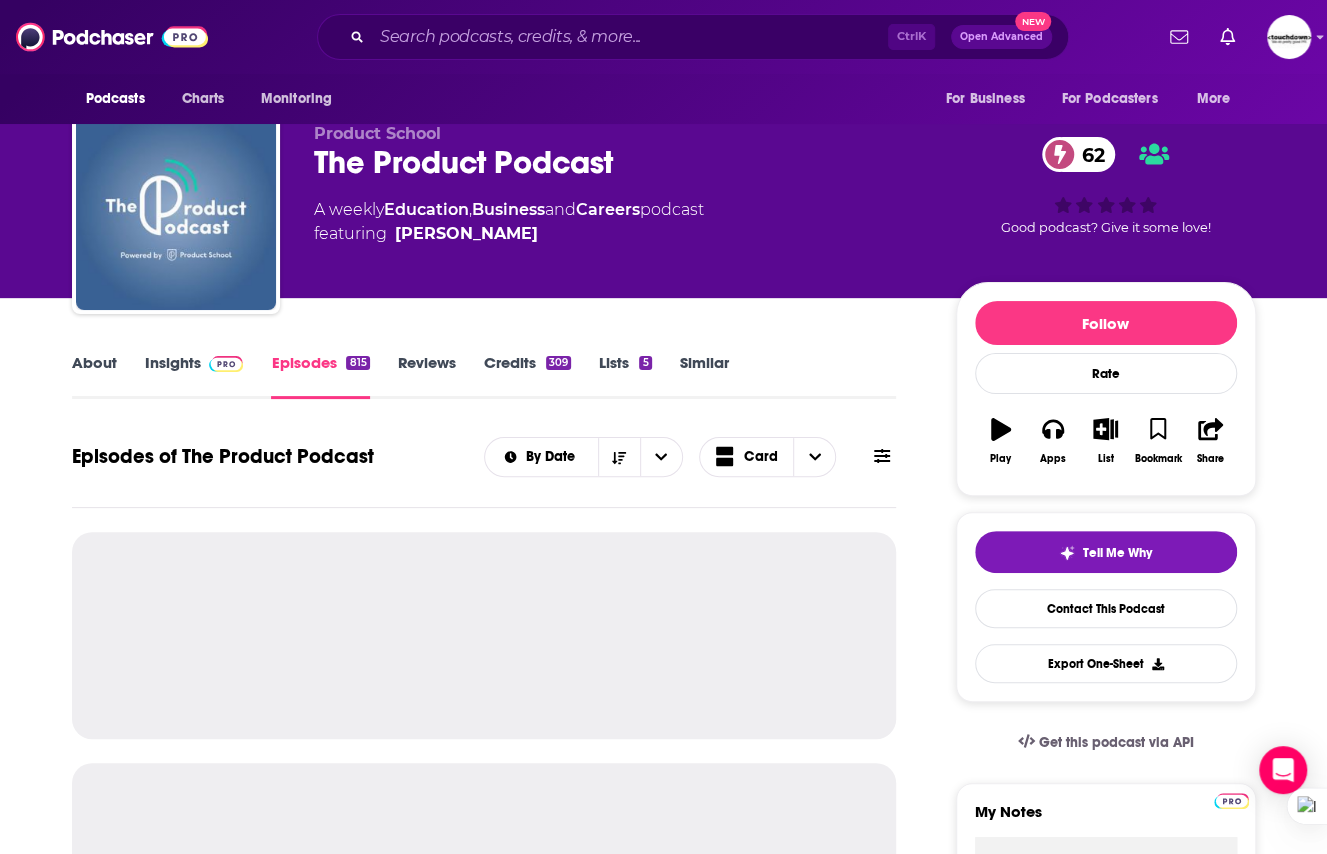 scroll, scrollTop: 0, scrollLeft: 0, axis: both 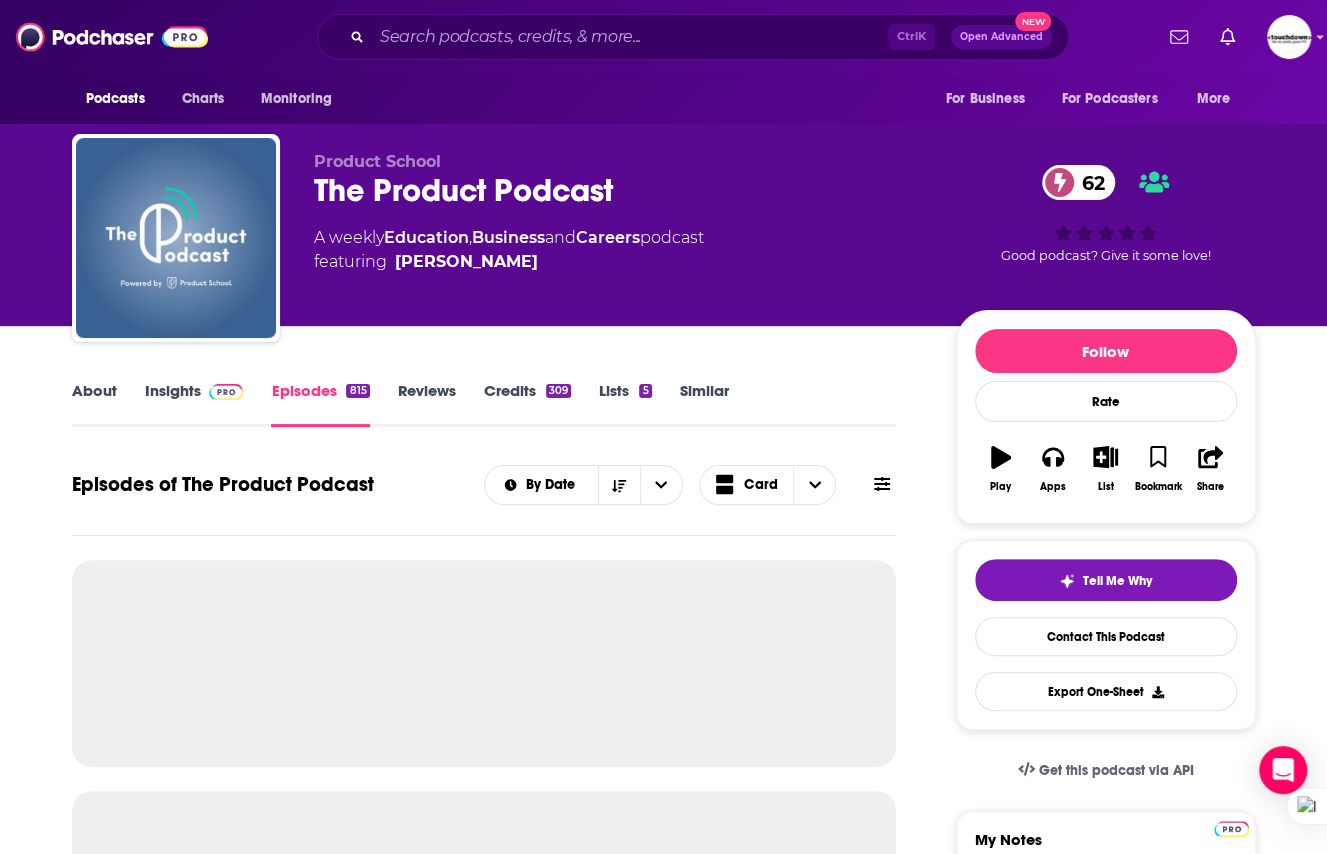 click on "About" at bounding box center [94, 404] 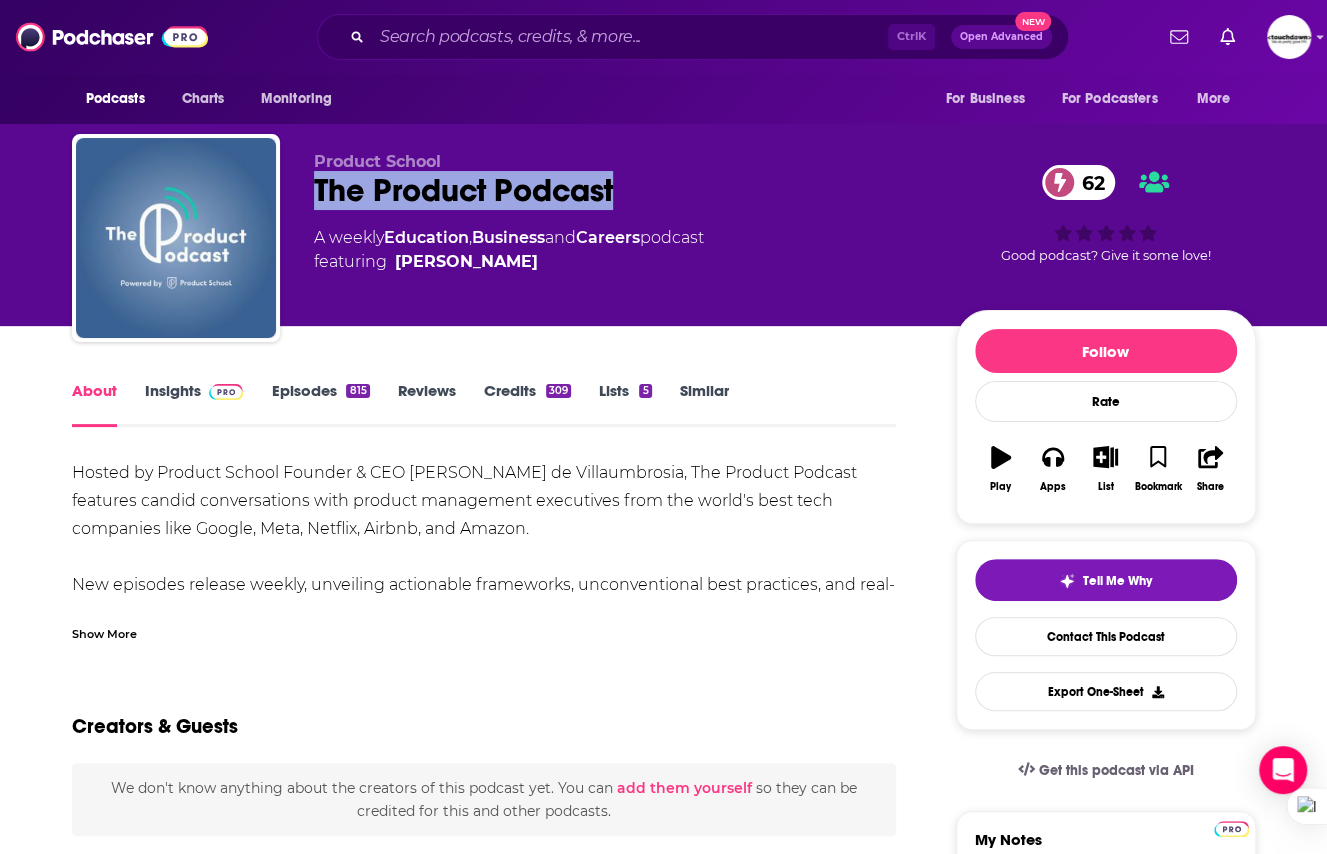 drag, startPoint x: 315, startPoint y: 188, endPoint x: 611, endPoint y: 185, distance: 296.0152 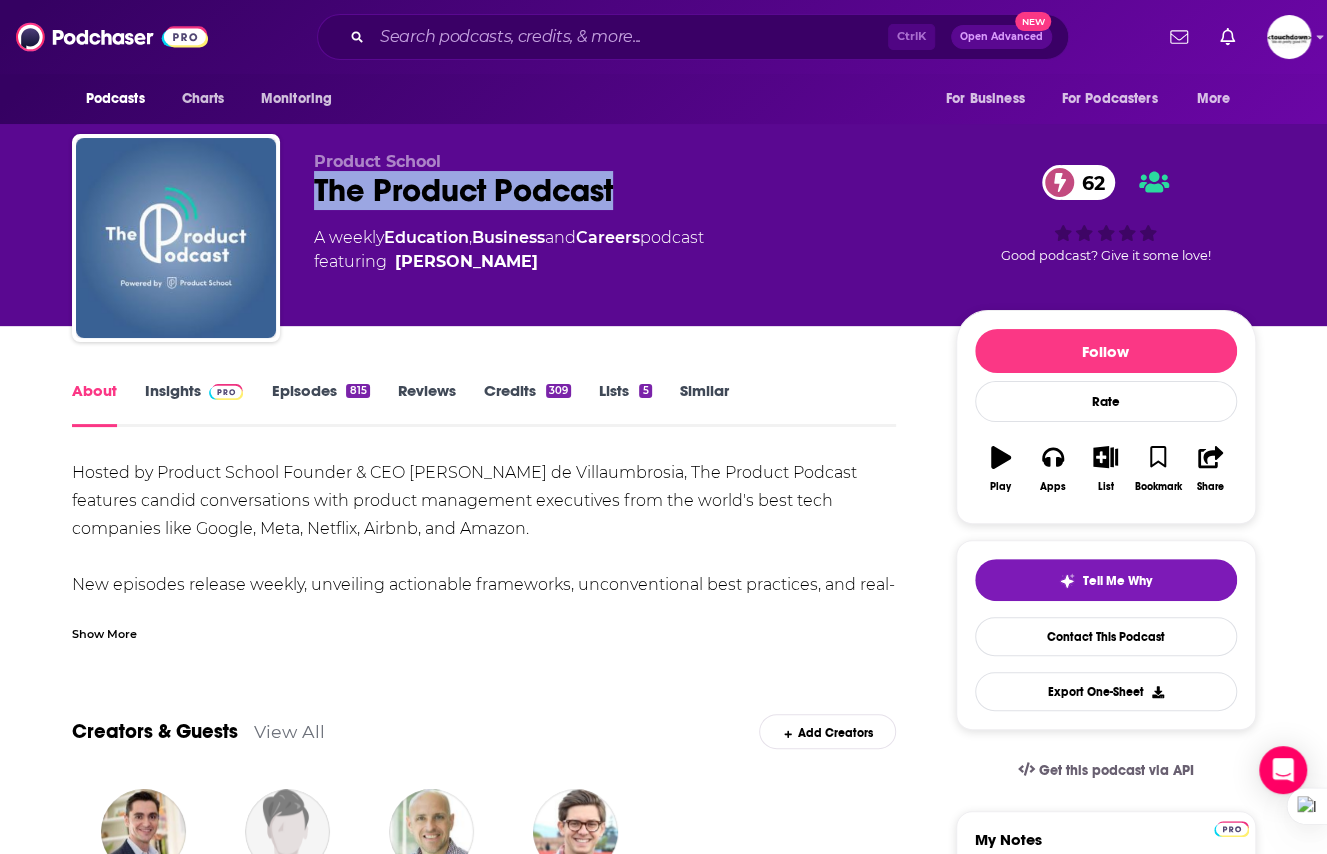 click at bounding box center [226, 392] 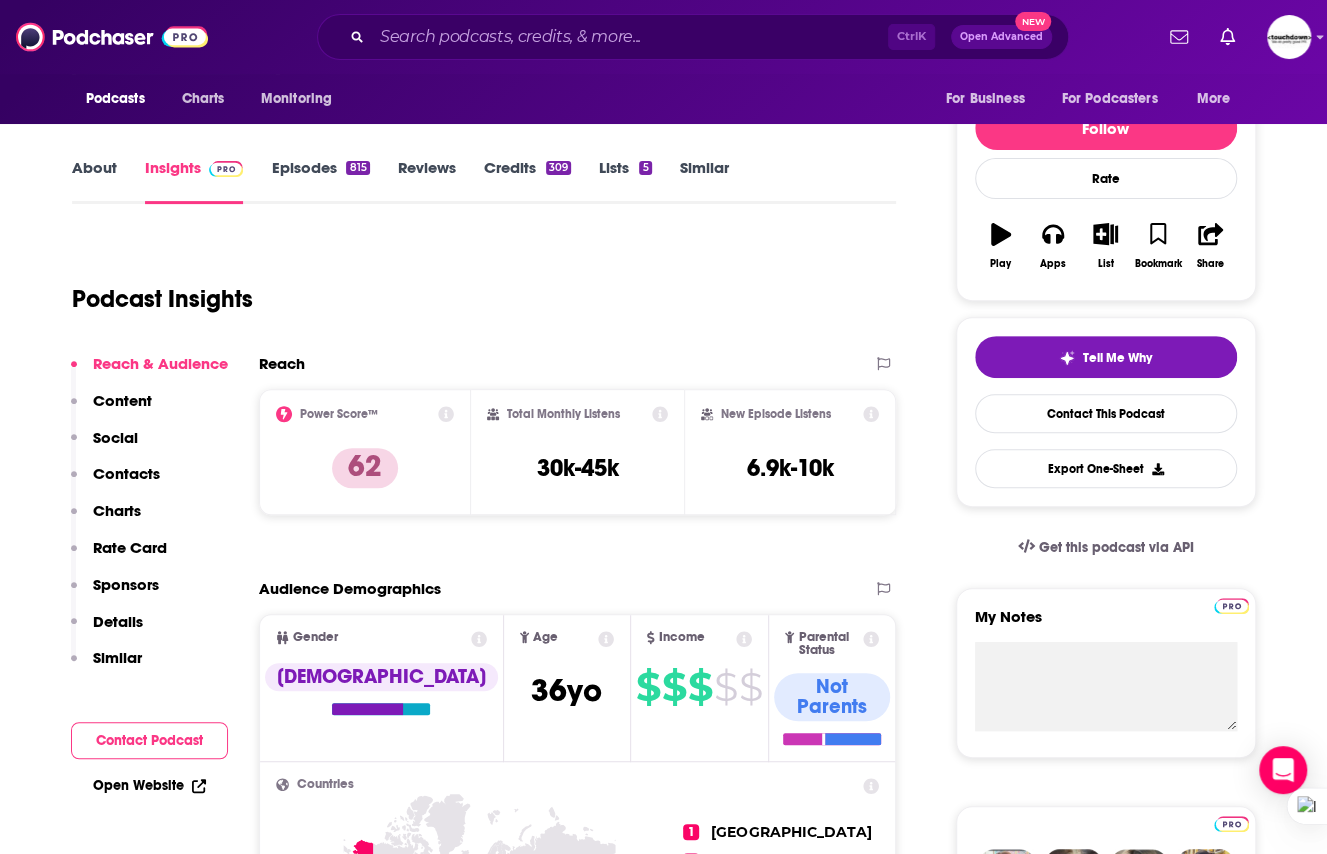scroll, scrollTop: 234, scrollLeft: 0, axis: vertical 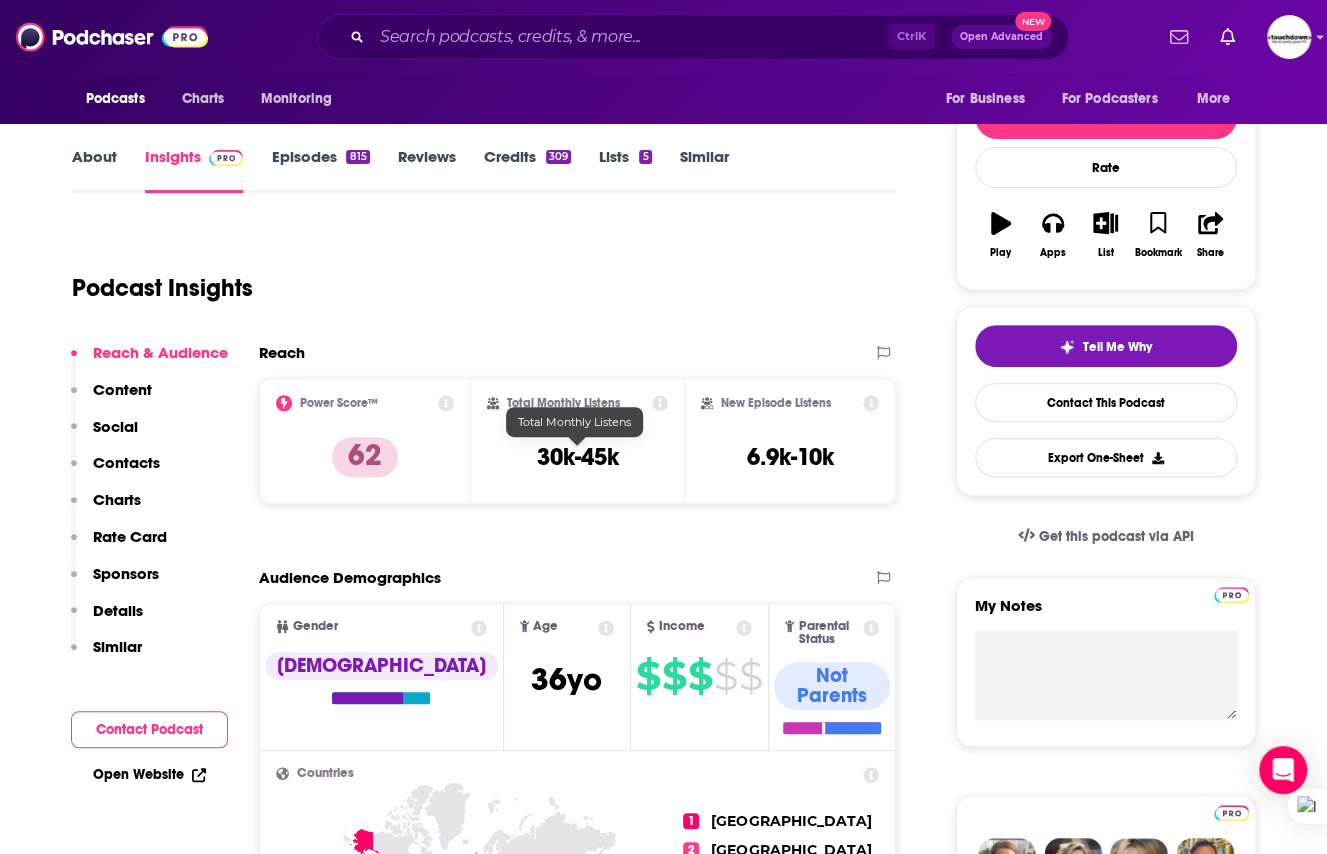 click on "30k-45k" at bounding box center (577, 457) 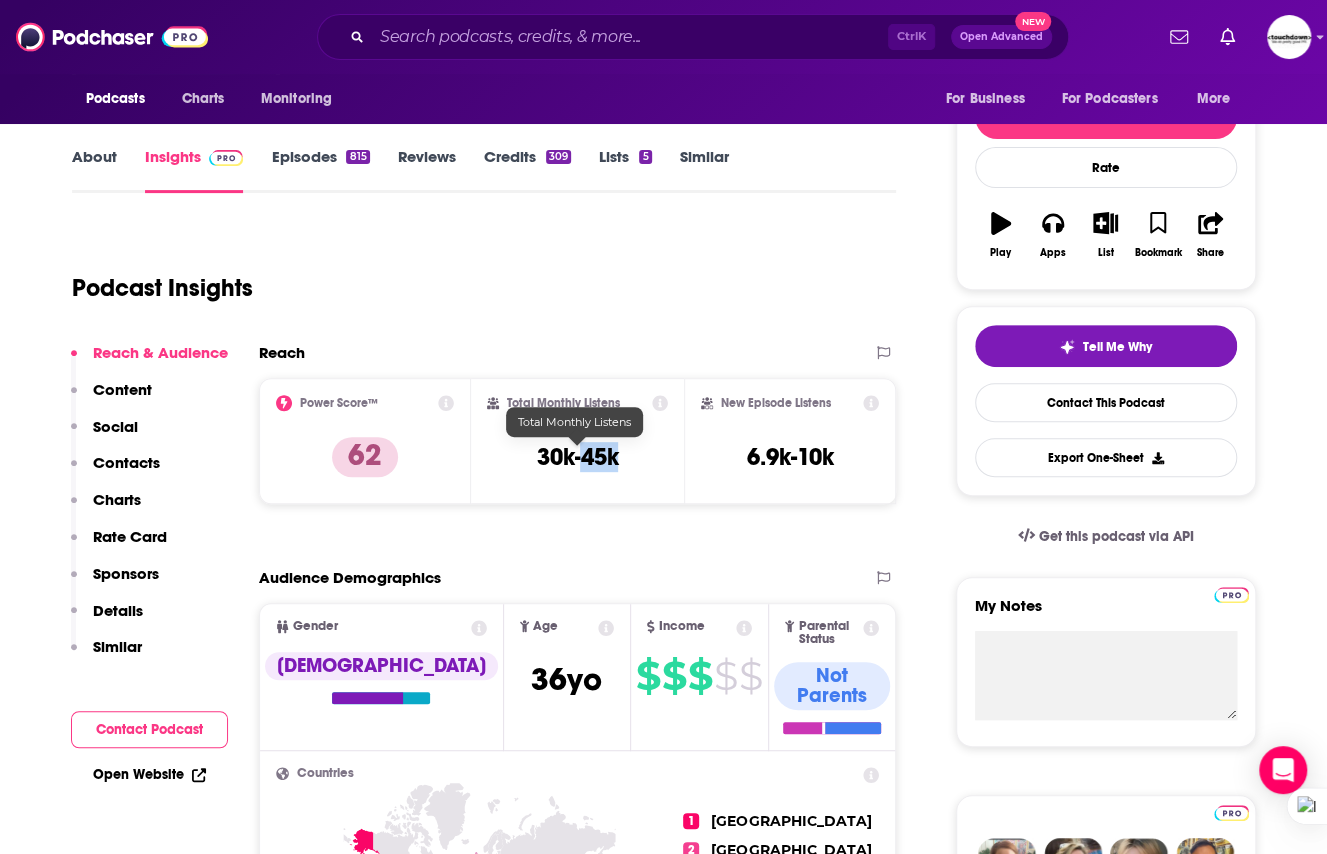click on "30k-45k" at bounding box center [577, 457] 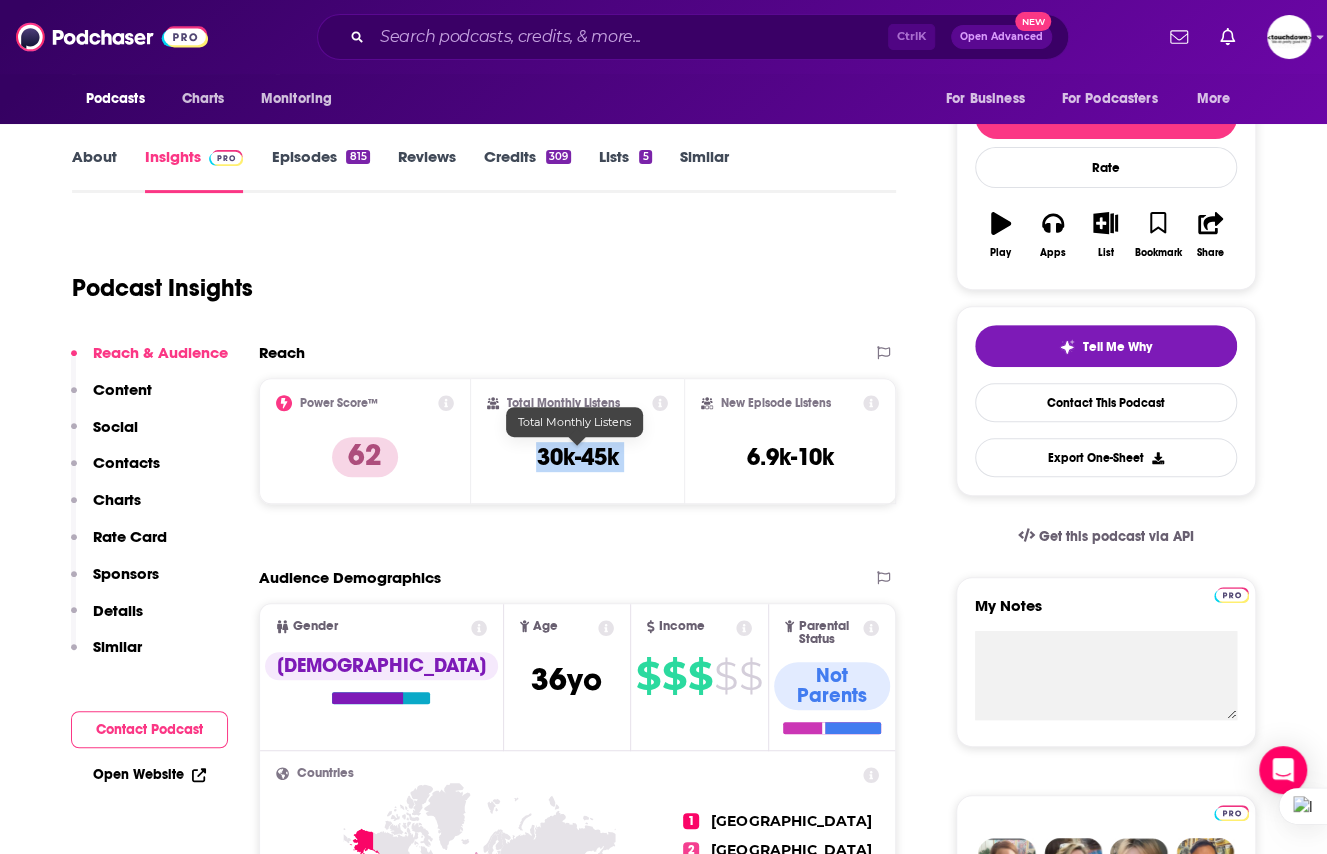 click on "30k-45k" at bounding box center [577, 457] 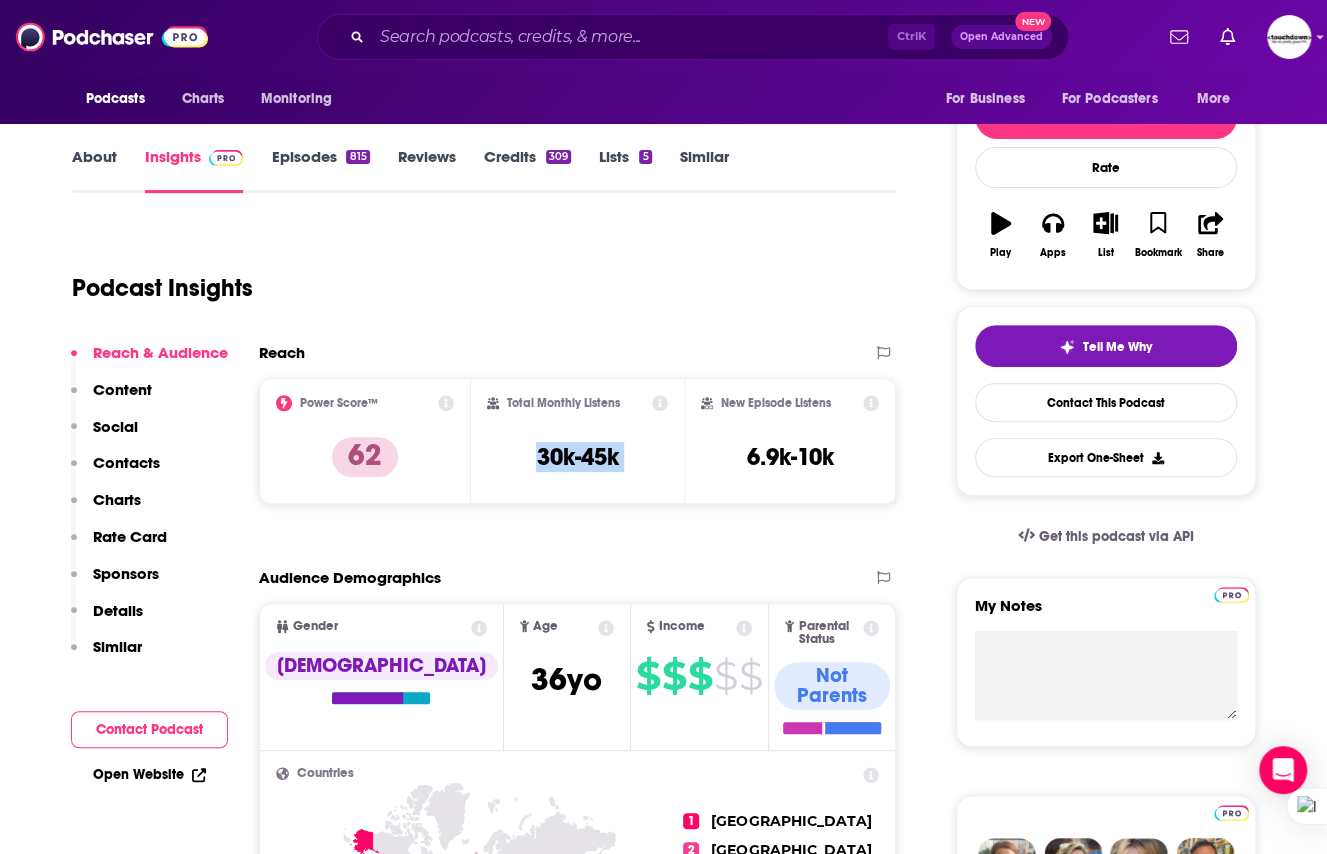 scroll, scrollTop: 250, scrollLeft: 0, axis: vertical 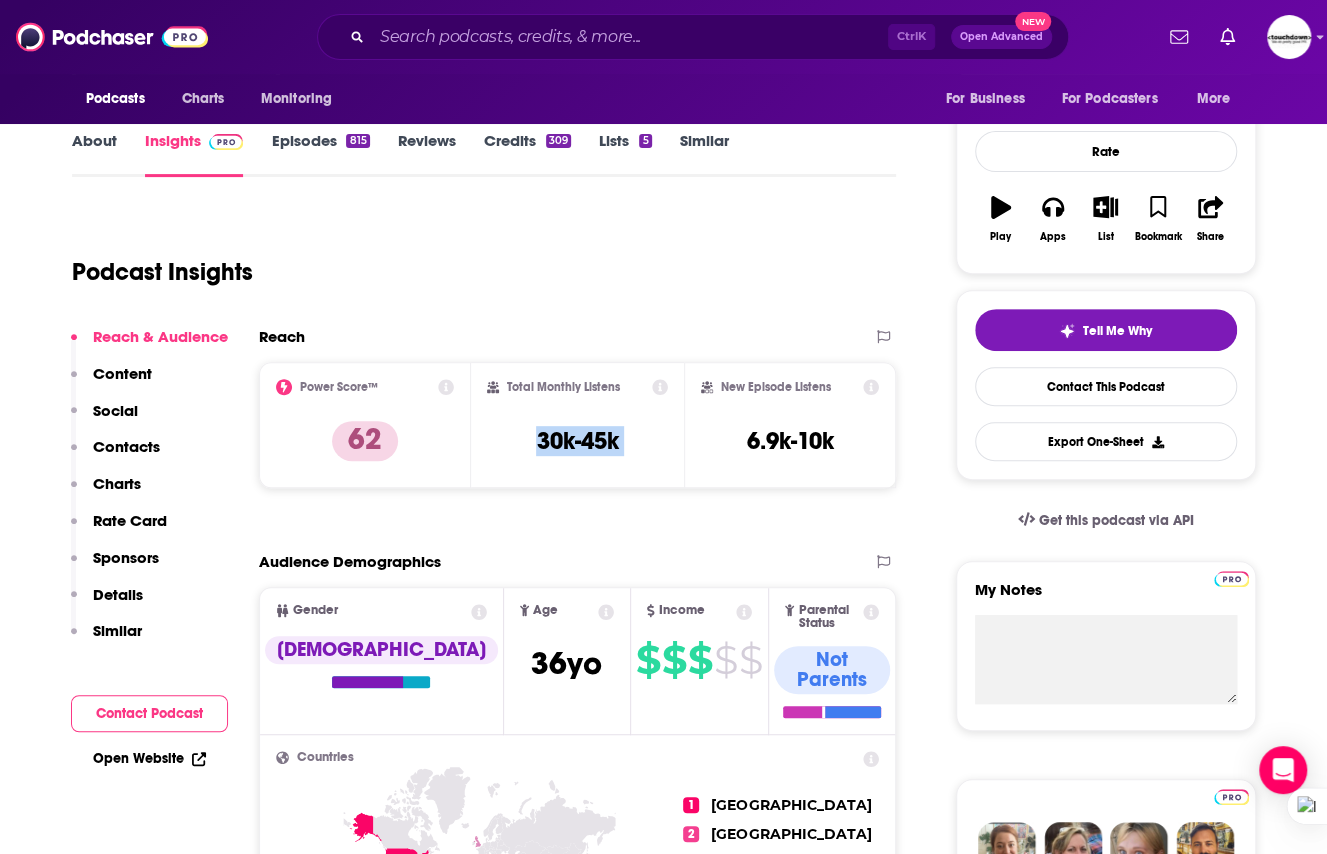 click on "Episodes 815" at bounding box center (320, 154) 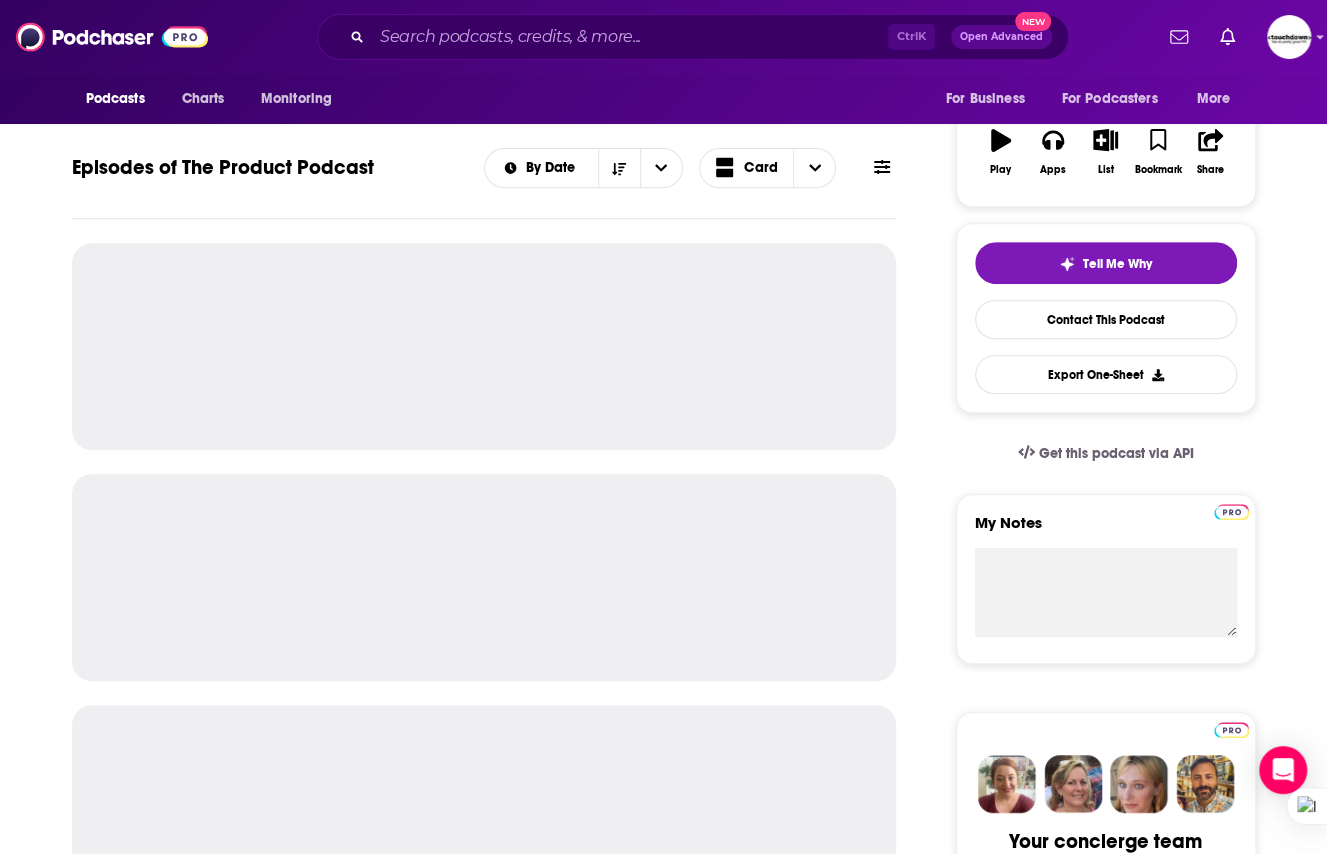 scroll, scrollTop: 318, scrollLeft: 0, axis: vertical 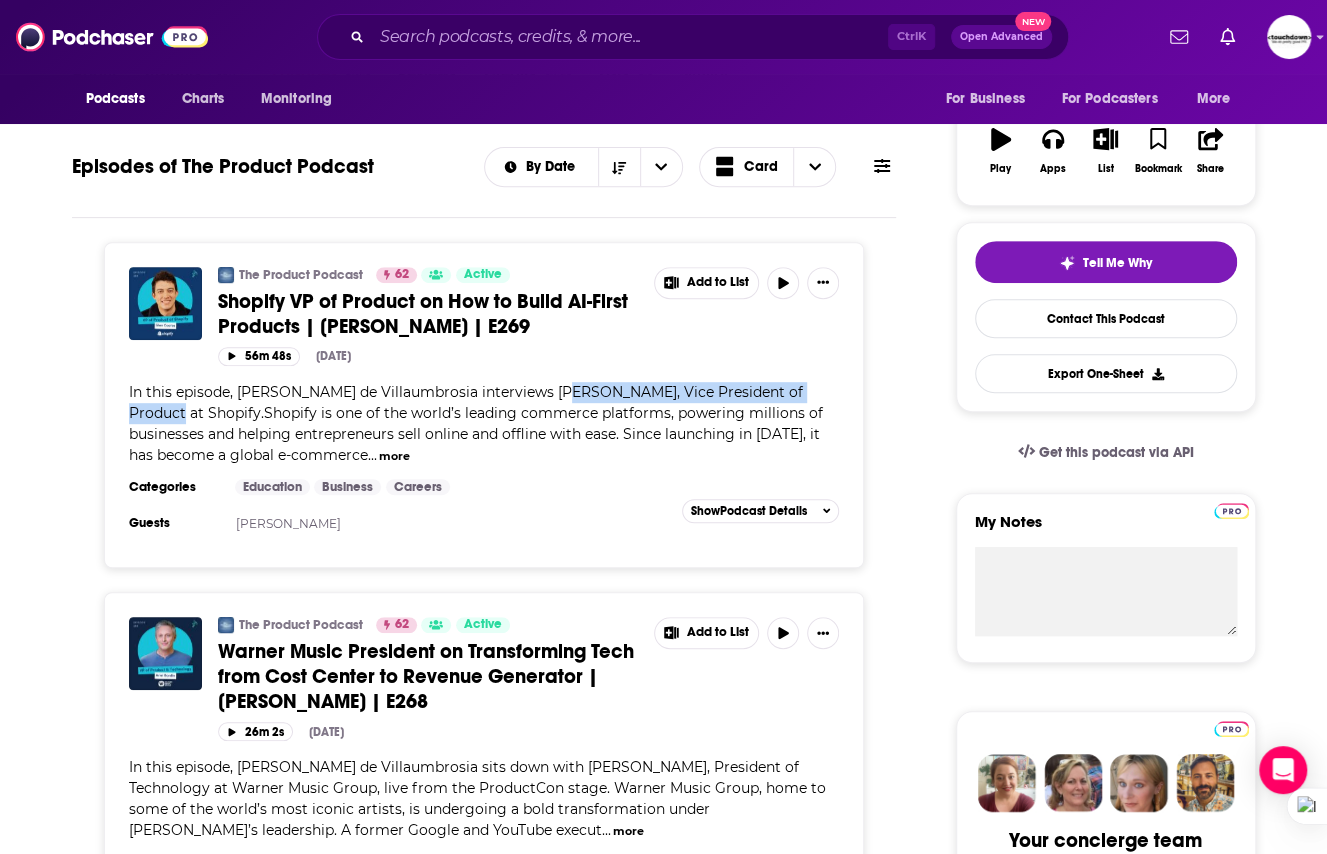 drag, startPoint x: 549, startPoint y: 387, endPoint x: 810, endPoint y: 388, distance: 261.00192 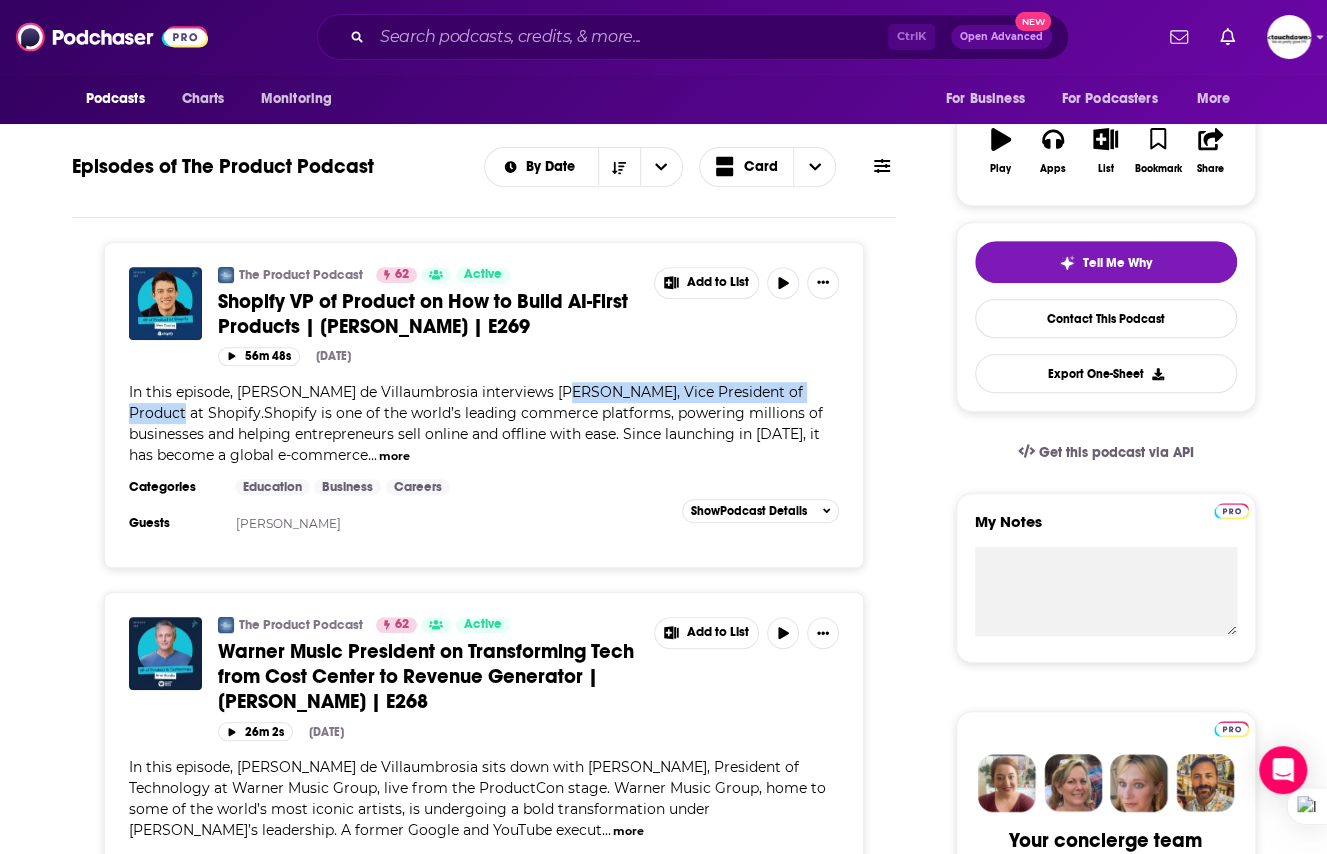 click on "In this episode, [PERSON_NAME] de Villaumbrosia interviews [PERSON_NAME], Vice President of Product at Shopify.Shopify is one of the world’s leading commerce platforms, powering millions of businesses and helping entrepreneurs sell online and offline with ease. Since launching in [DATE], it has become a global e-commerce" at bounding box center (476, 423) 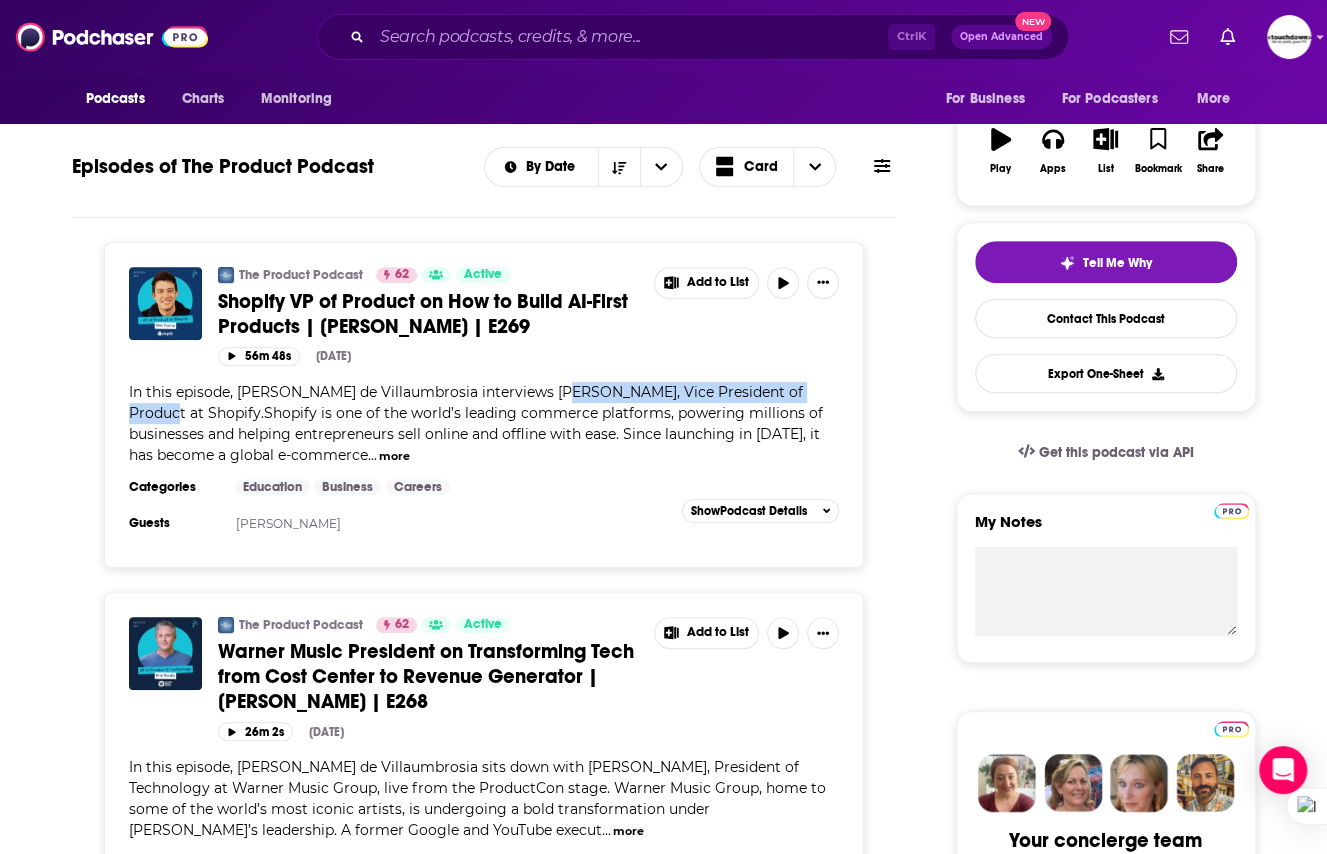 copy on "[PERSON_NAME], Vice President of Produc" 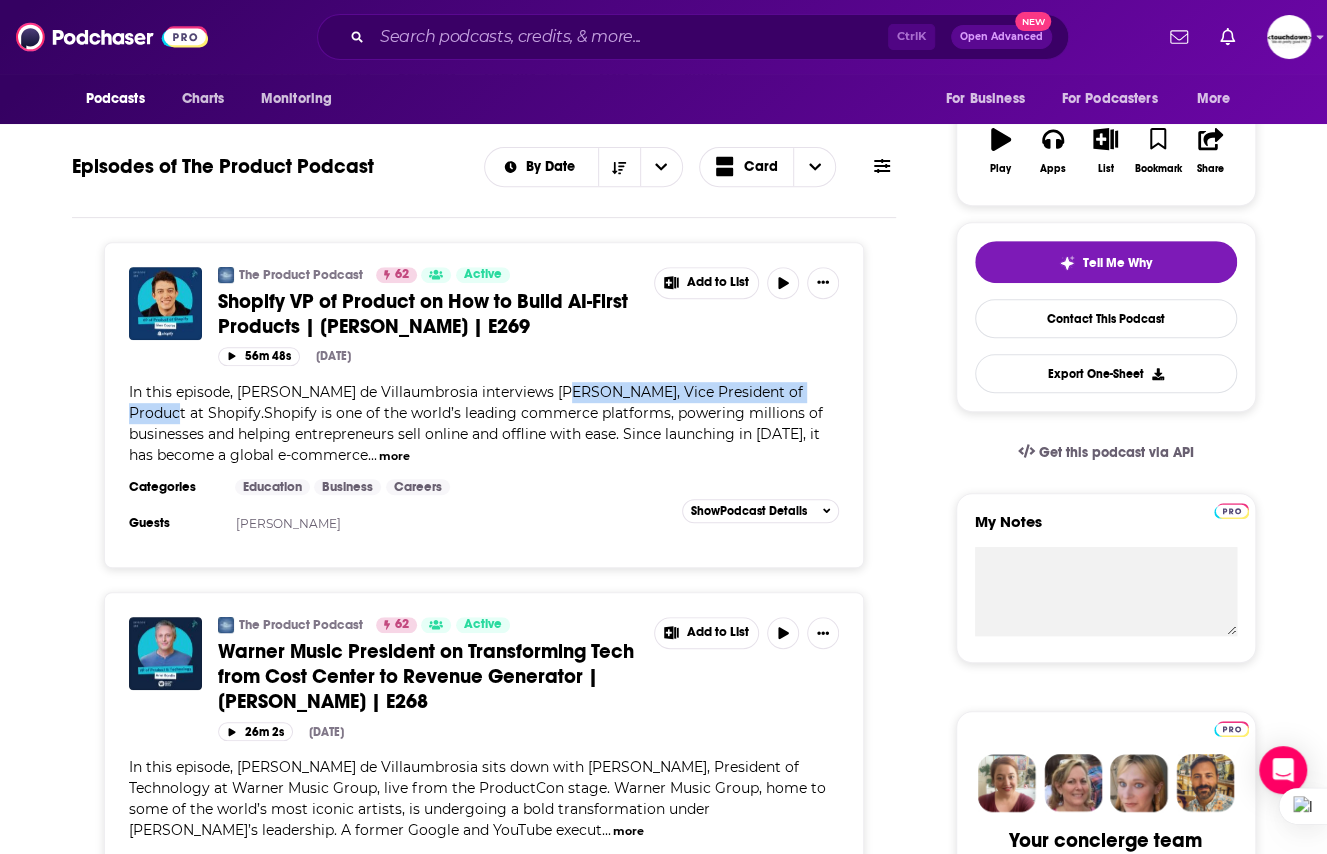 click on "In this episode, [PERSON_NAME] de Villaumbrosia interviews [PERSON_NAME], Vice President of Product at Shopify.Shopify is one of the world’s leading commerce platforms, powering millions of businesses and helping entrepreneurs sell online and offline with ease. Since launching in [DATE], it has become a global e-commerce" at bounding box center [476, 423] 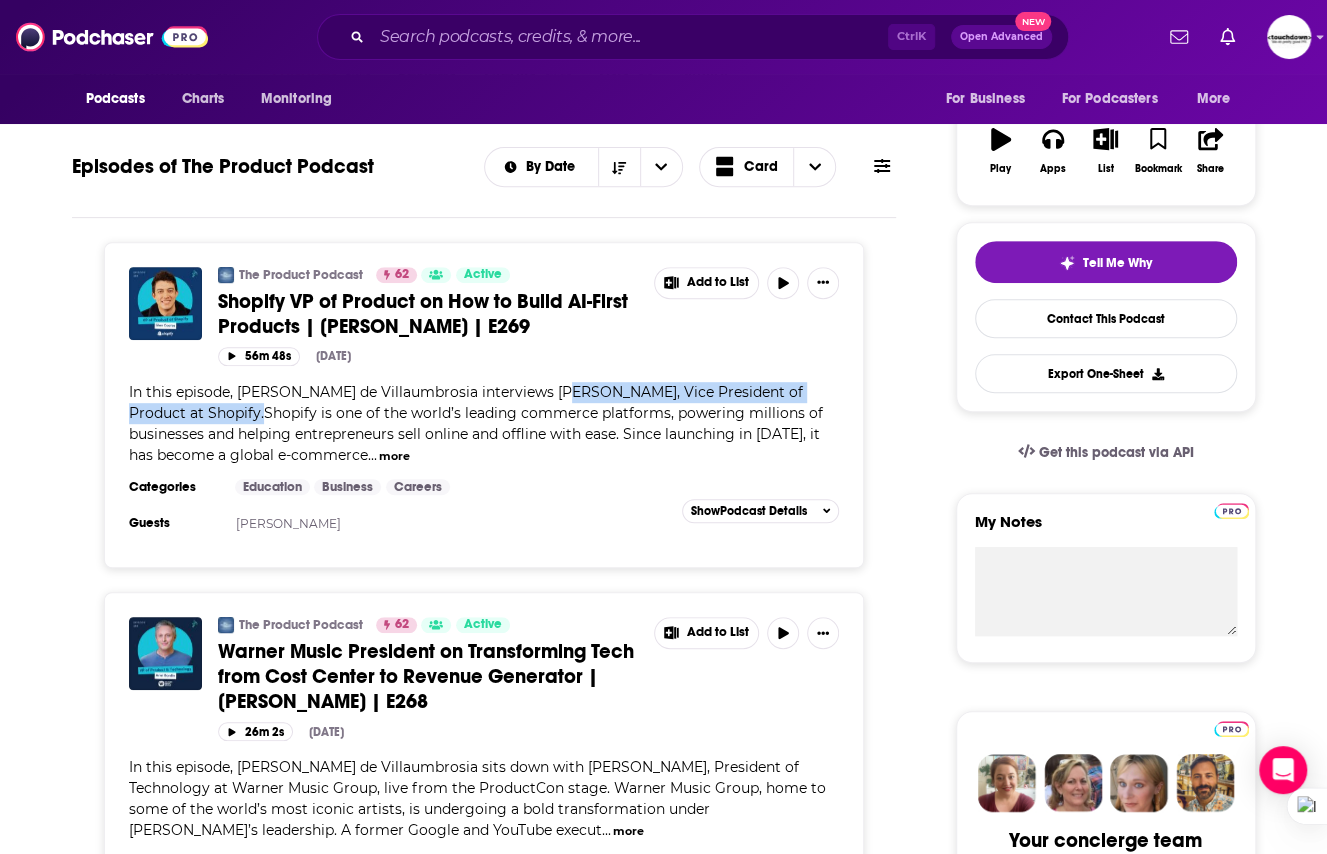 drag, startPoint x: 550, startPoint y: 391, endPoint x: 176, endPoint y: 411, distance: 374.53436 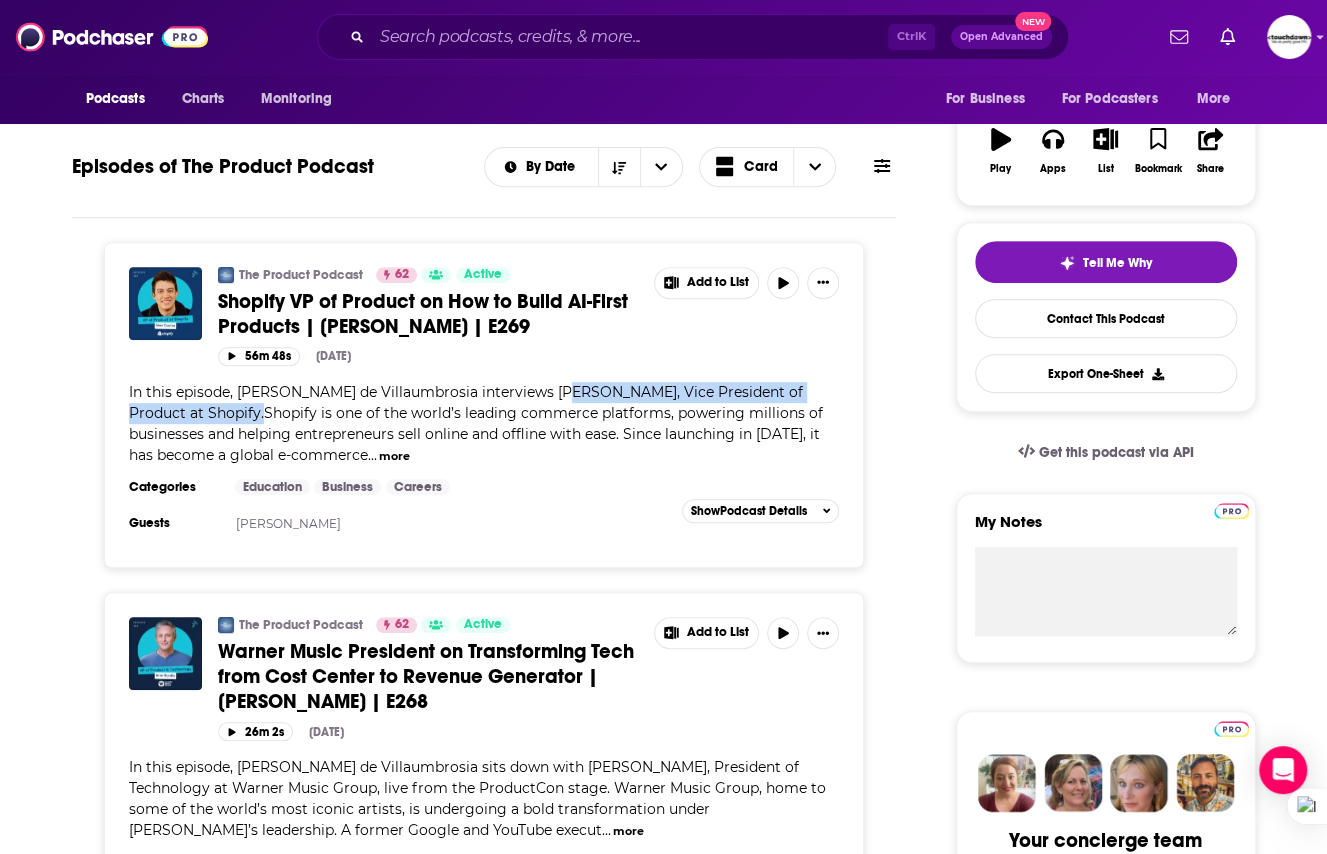 click on "In this episode, [PERSON_NAME] de Villaumbrosia interviews [PERSON_NAME], Vice President of Product at Shopify.Shopify is one of the world’s leading commerce platforms, powering millions of businesses and helping entrepreneurs sell online and offline with ease. Since launching in [DATE], it has become a global e-commerce" at bounding box center [476, 423] 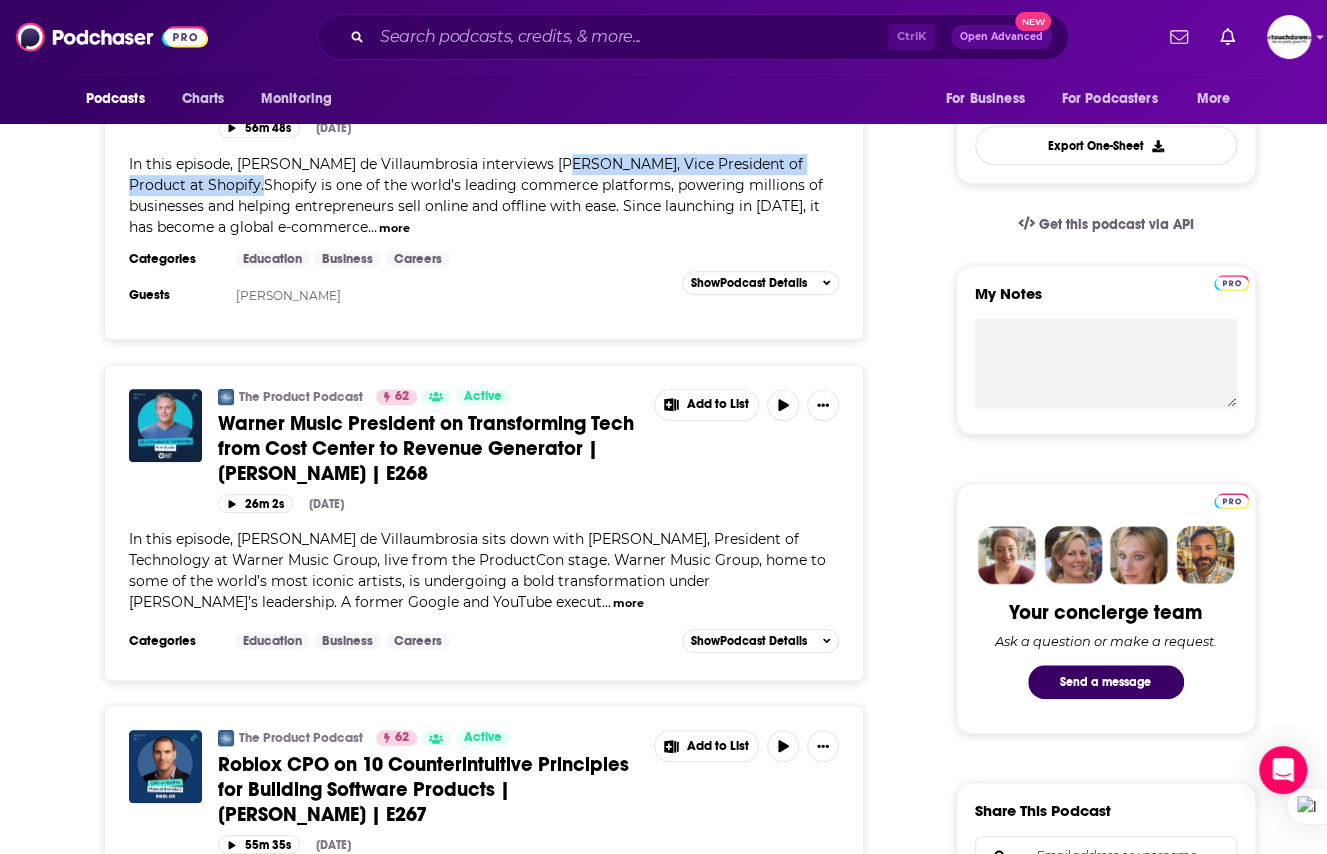 scroll, scrollTop: 547, scrollLeft: 0, axis: vertical 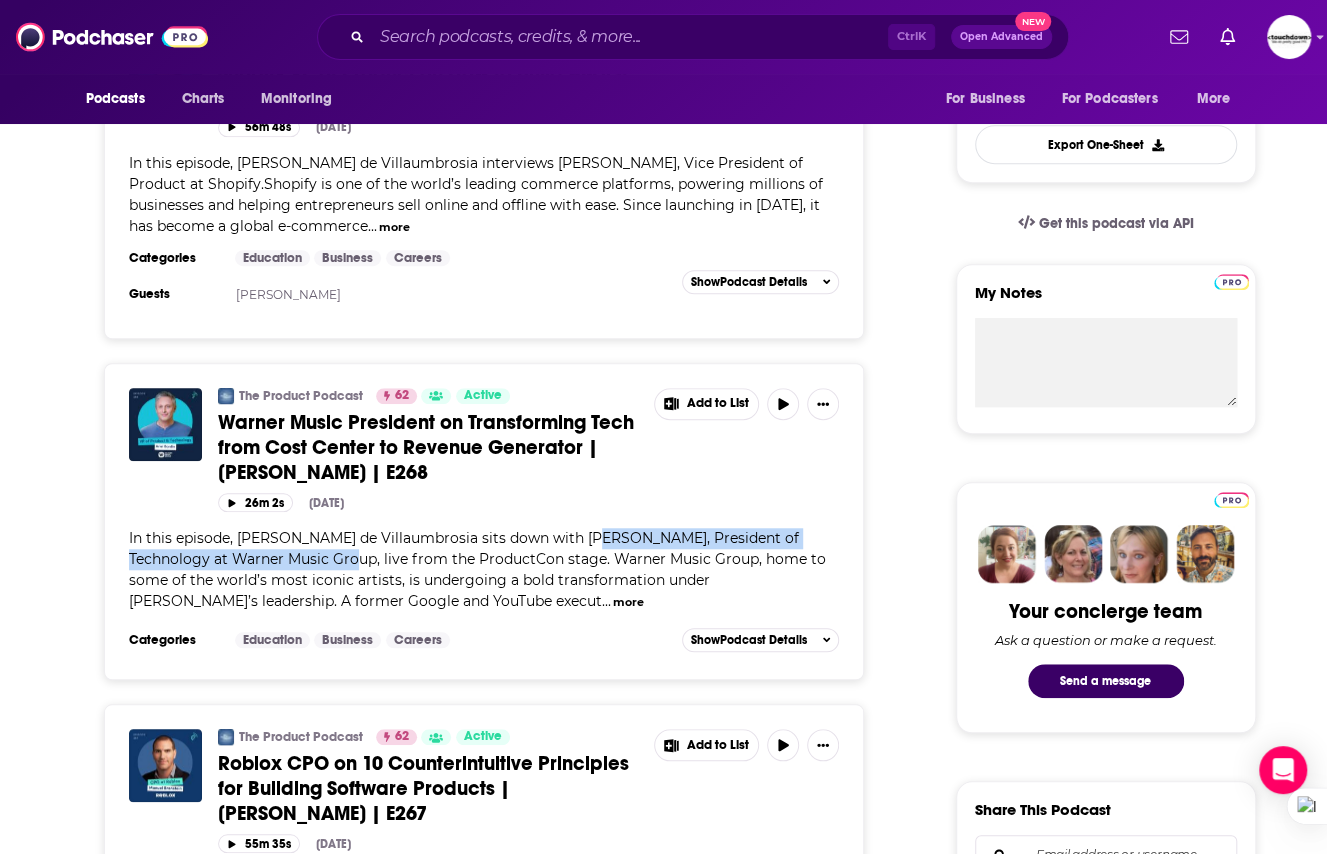 drag, startPoint x: 579, startPoint y: 529, endPoint x: 270, endPoint y: 553, distance: 309.93063 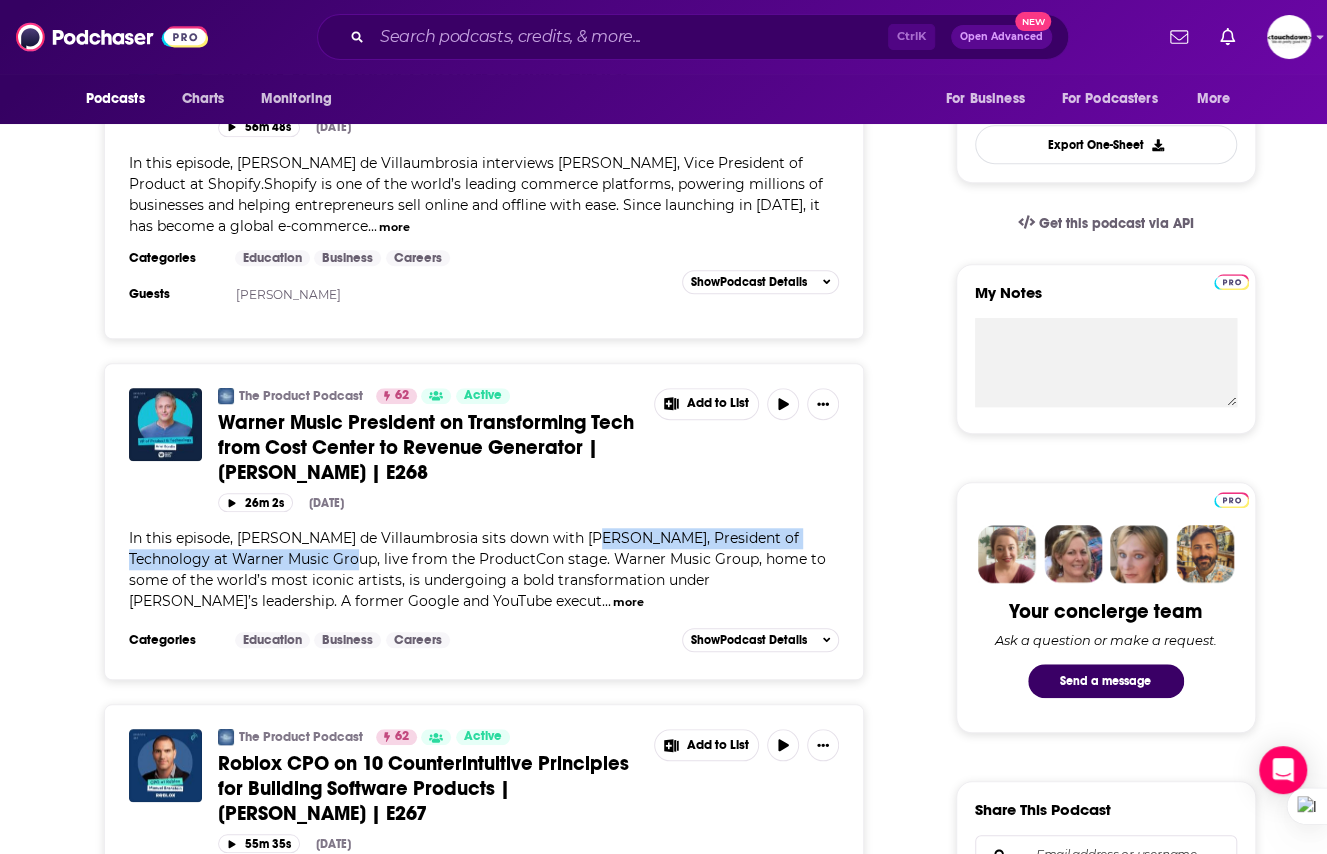 click on "In this episode, [PERSON_NAME] de Villaumbrosia sits down with [PERSON_NAME], President of Technology at Warner Music Group, live from the ProductCon stage. Warner Music Group, home to some of the world’s most iconic artists, is undergoing a bold transformation under [PERSON_NAME]’s leadership. A former Google and YouTube execut" at bounding box center [477, 569] 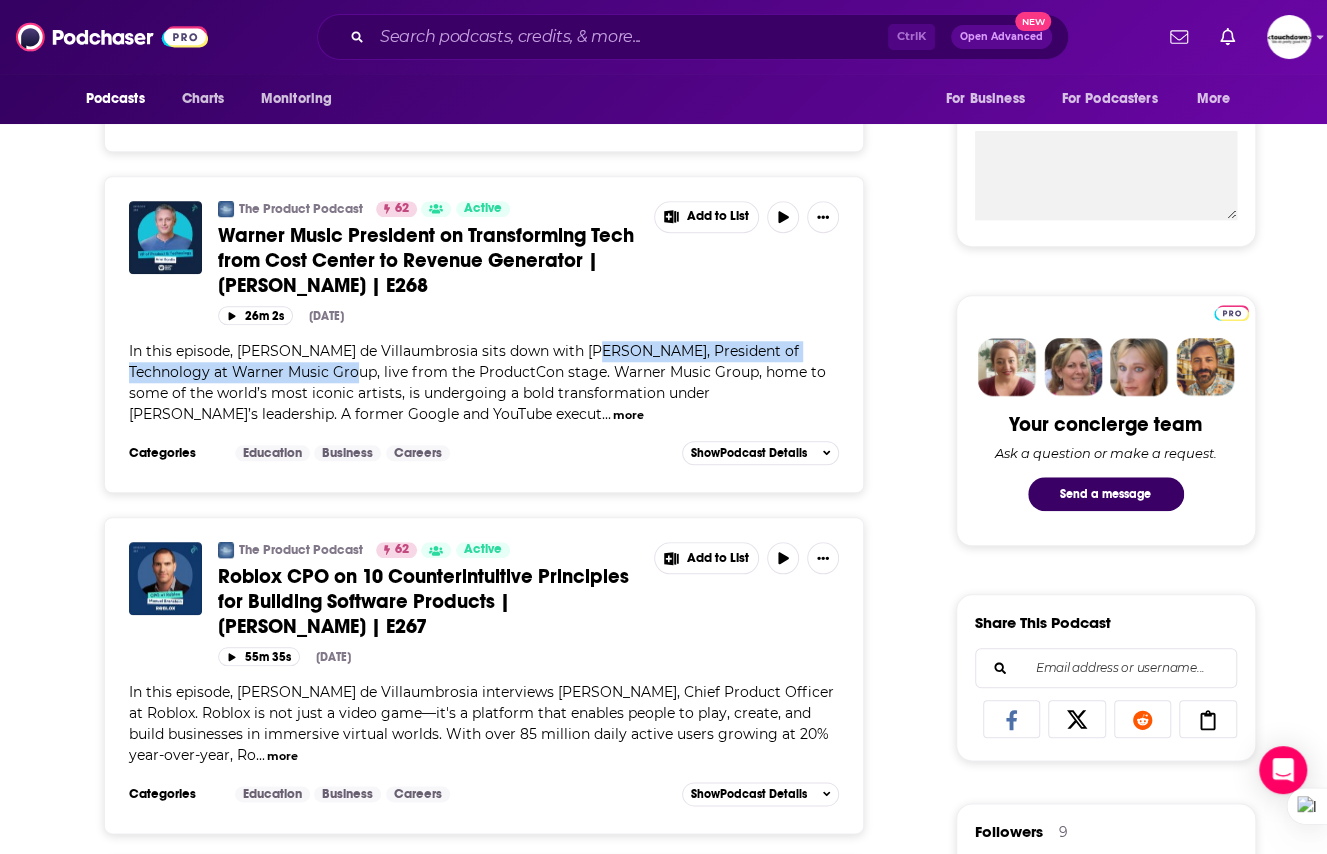 scroll, scrollTop: 733, scrollLeft: 0, axis: vertical 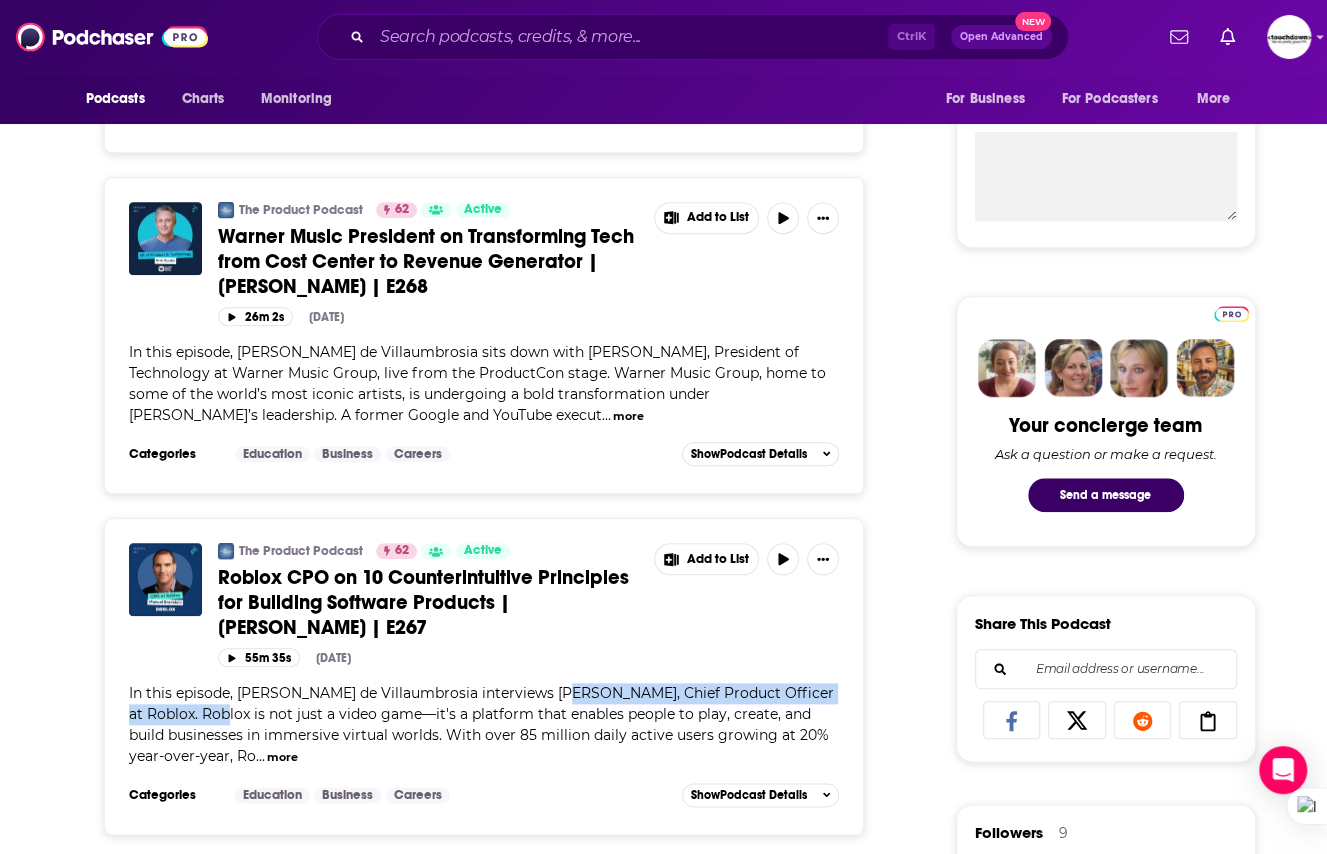 drag, startPoint x: 552, startPoint y: 681, endPoint x: 192, endPoint y: 707, distance: 360.93765 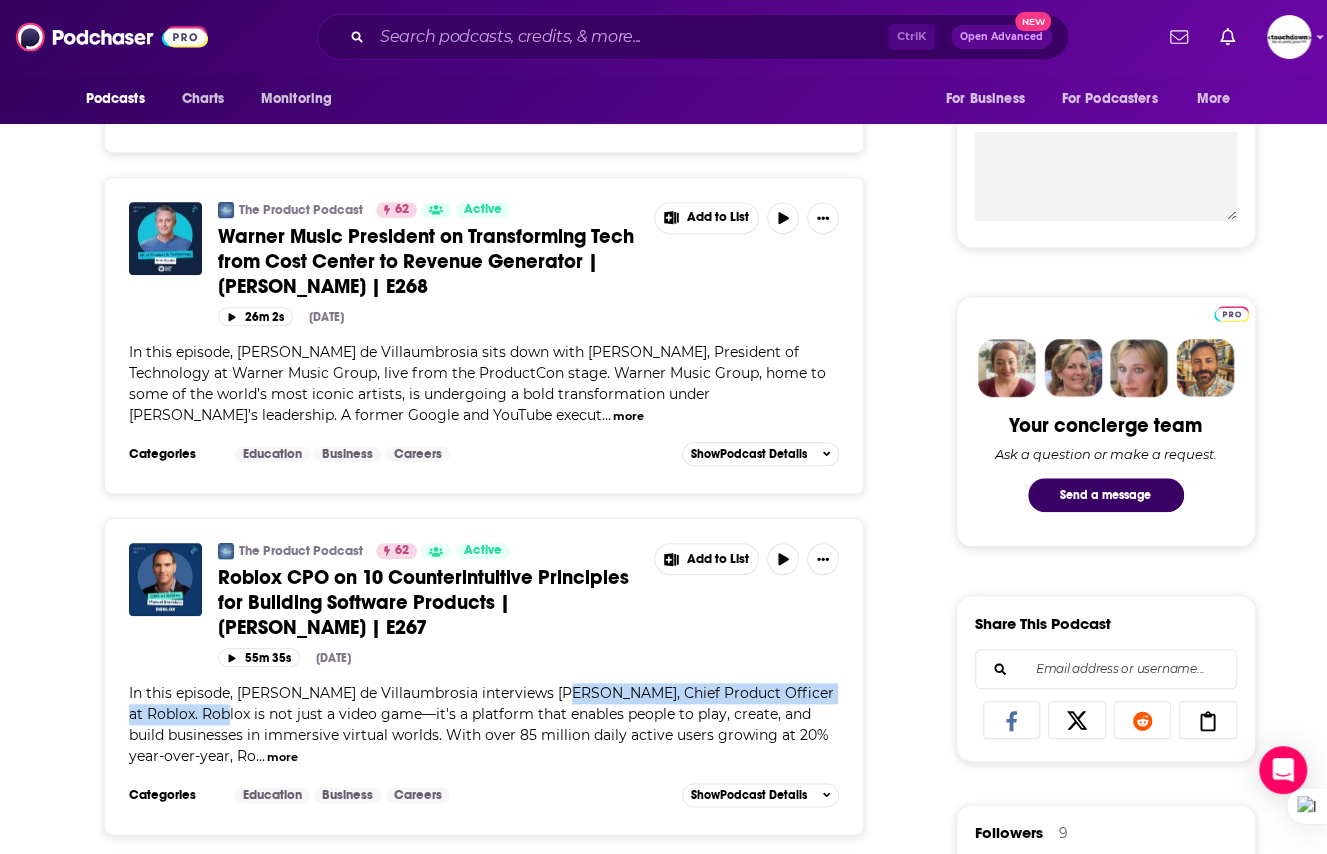 click on "In this episode, [PERSON_NAME] de Villaumbrosia interviews [PERSON_NAME], Chief Product Officer at Roblox. Roblox is not just a video game—it's a platform that enables people to play, create, and build businesses in immersive virtual worlds. With over 85 million daily active users growing at 20% year-over-year, Ro" at bounding box center [481, 724] 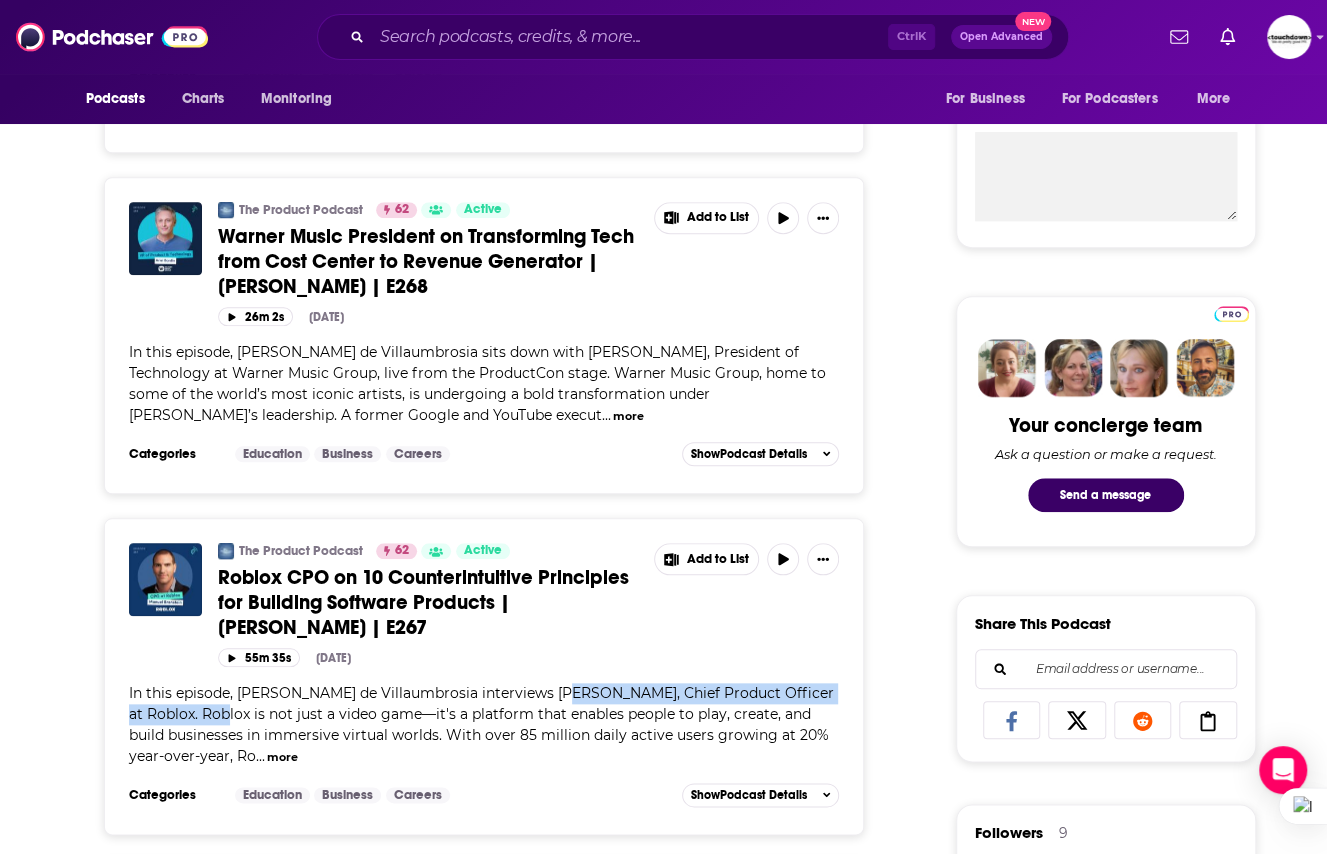 scroll, scrollTop: 1251, scrollLeft: 0, axis: vertical 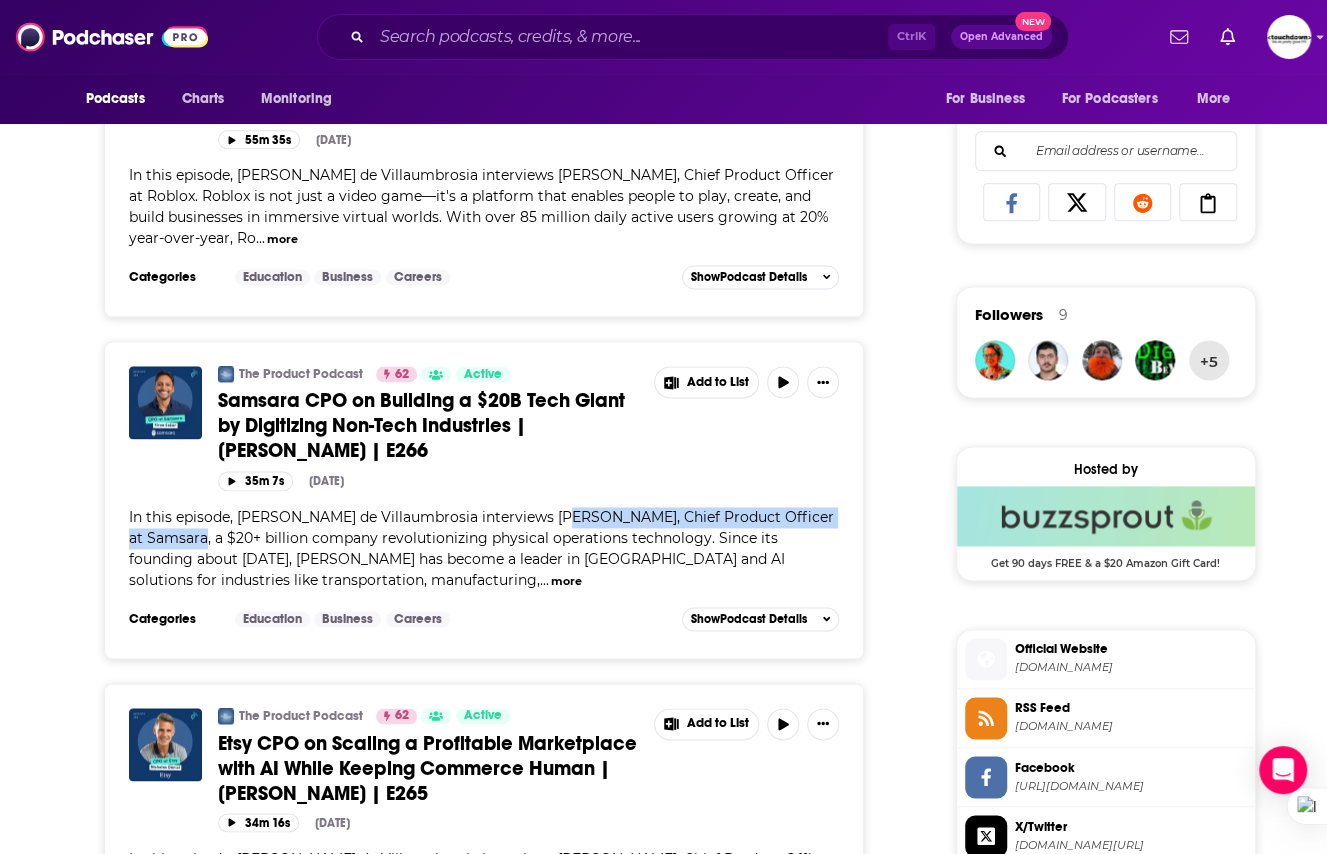 drag, startPoint x: 549, startPoint y: 502, endPoint x: 186, endPoint y: 523, distance: 363.60693 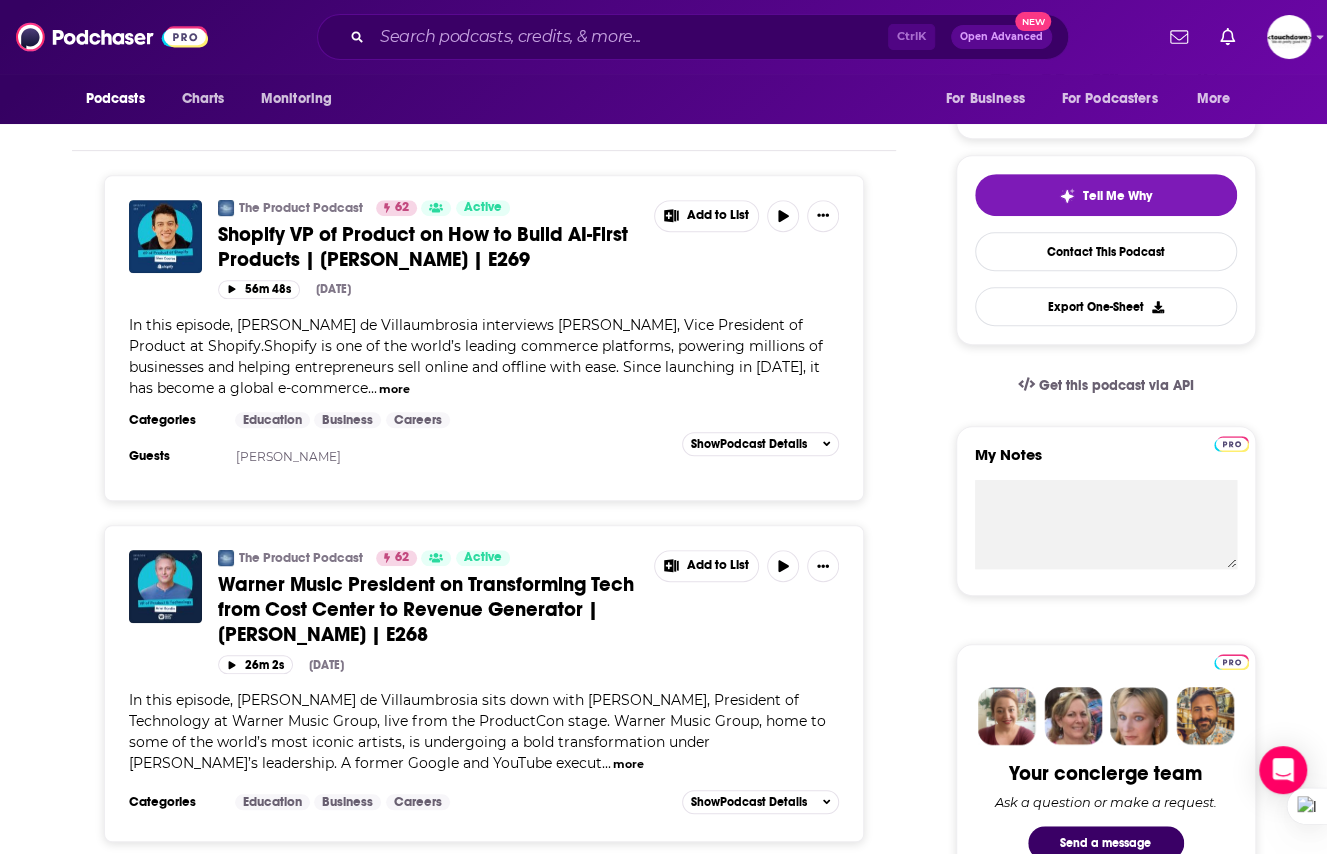 scroll, scrollTop: 0, scrollLeft: 0, axis: both 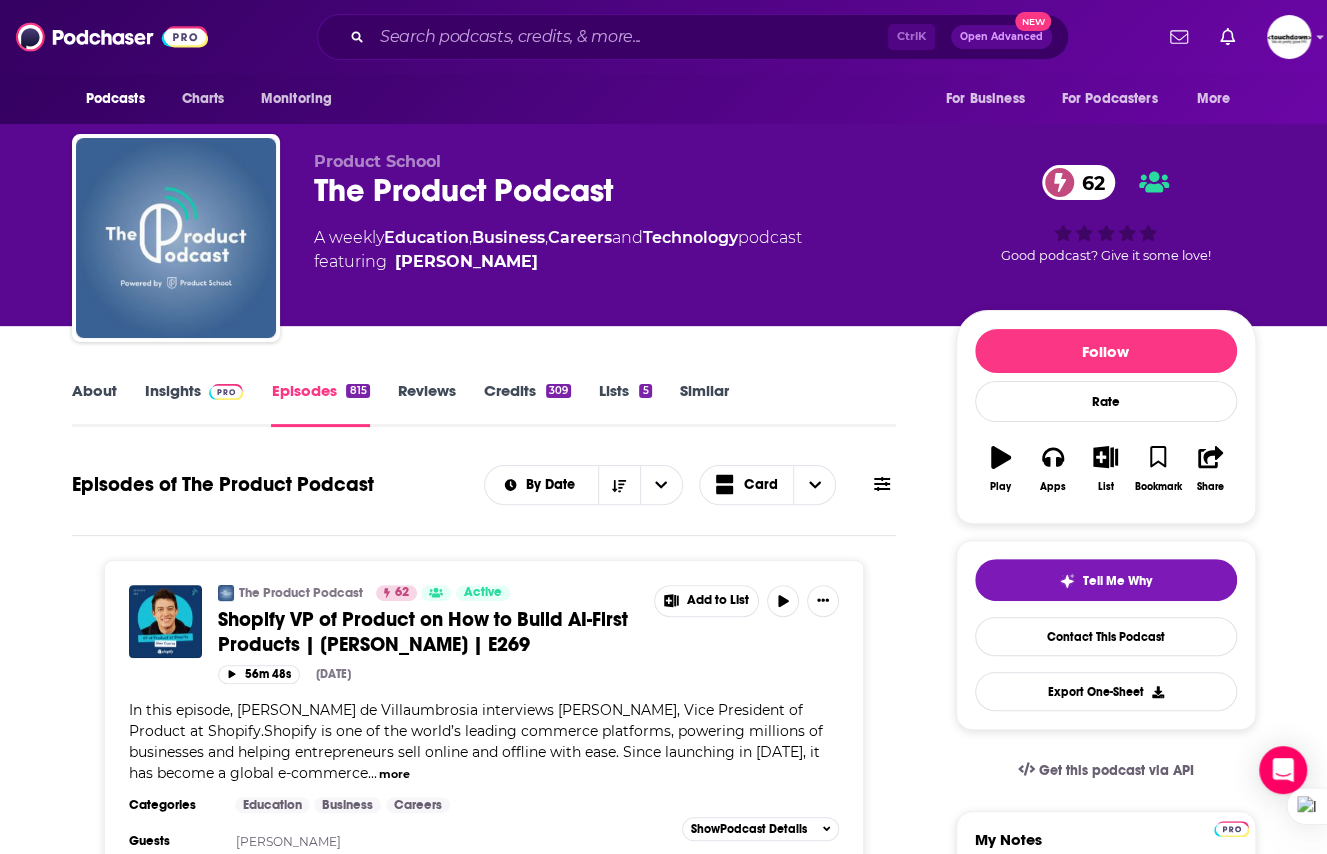 click on "About" at bounding box center (94, 404) 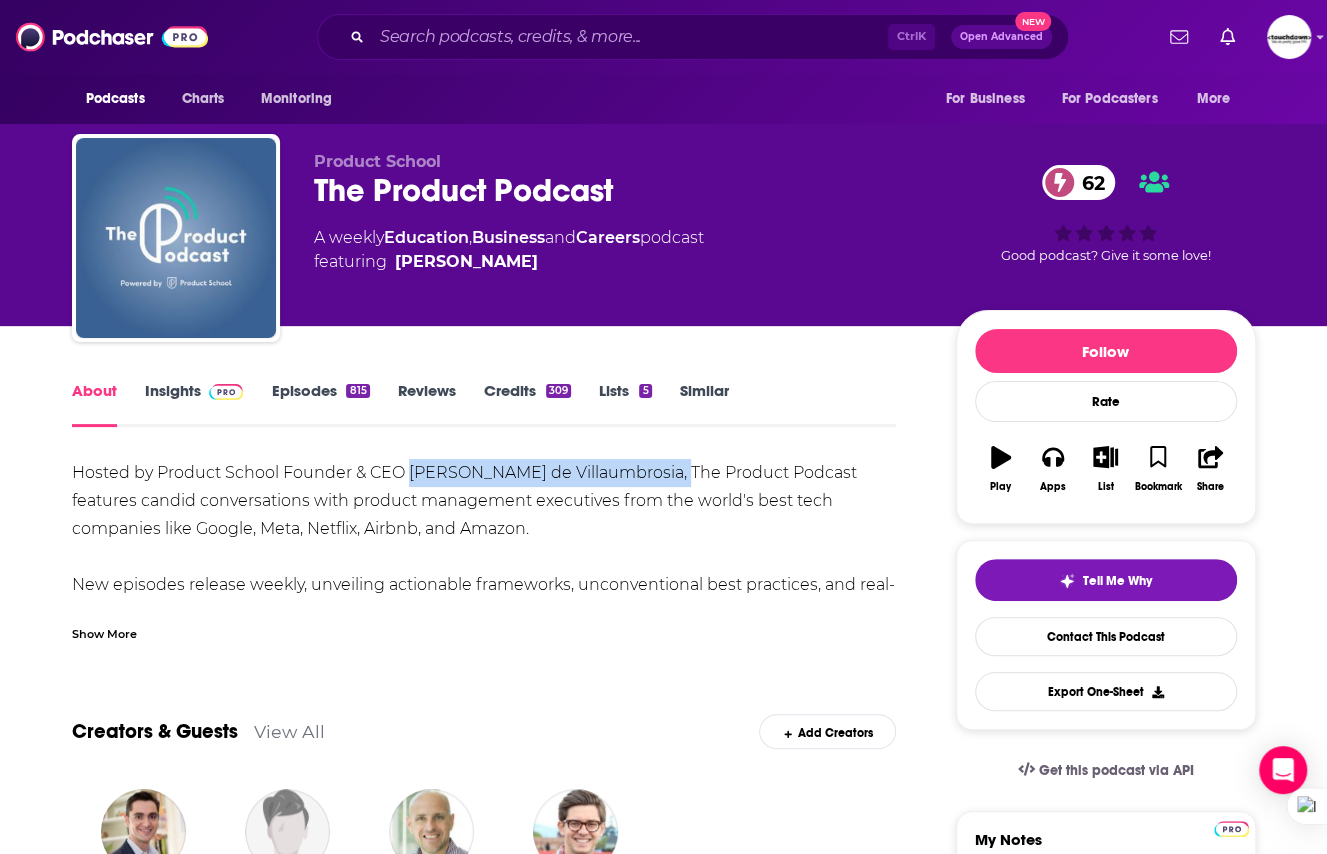 drag, startPoint x: 406, startPoint y: 471, endPoint x: 662, endPoint y: 479, distance: 256.12497 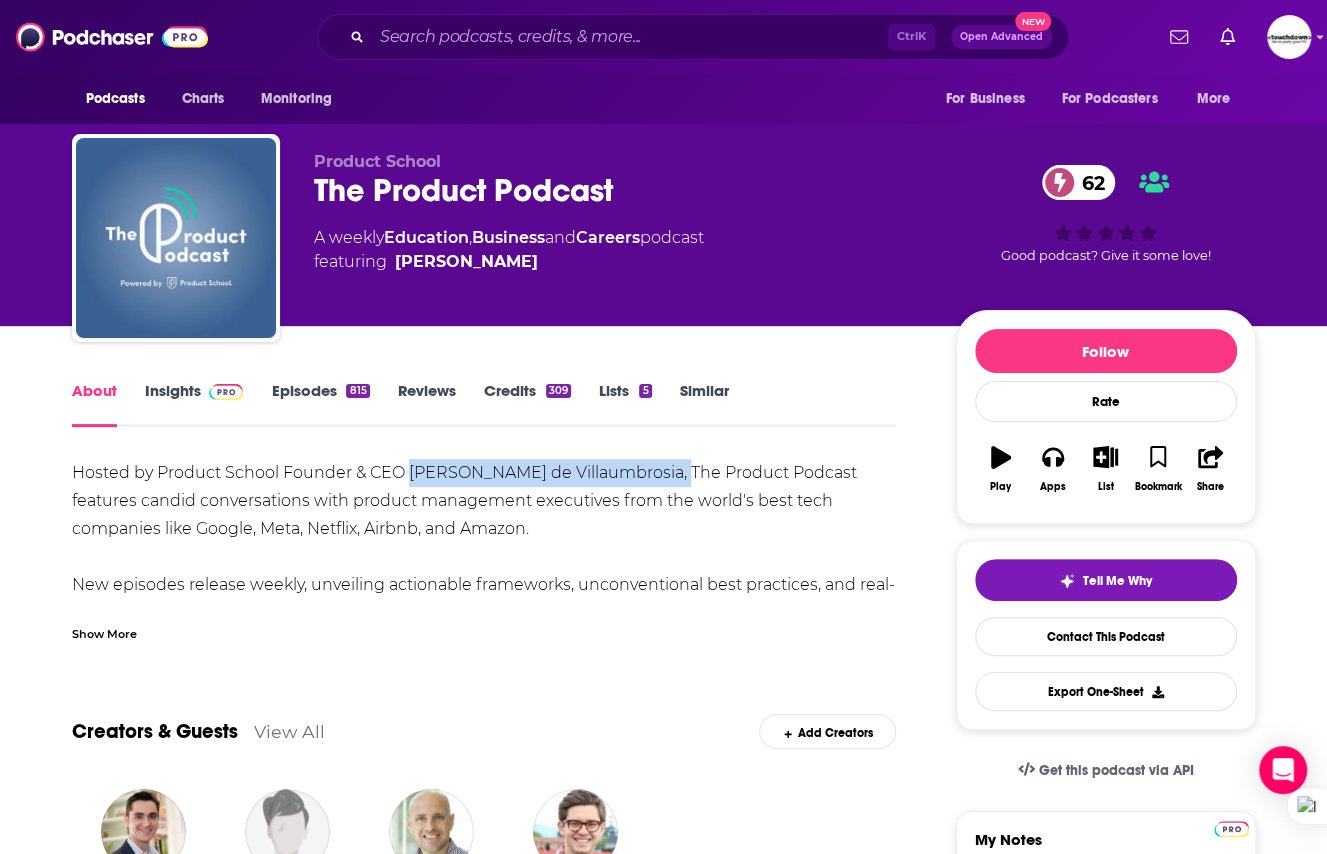 click on "Hosted by Product School Founder & CEO [PERSON_NAME] de Villaumbrosia, The Product Podcast features candid conversations with product management executives from the world's best tech companies like Google, Meta, Netflix, Airbnb, and Amazon.
New episodes release weekly, unveiling actionable frameworks, unconventional best practices, and real-world examples you can implement immediately.
Perfect for senior product managers, directors, and VPs hungry to build better products, stronger teams, and drive innovation at scale." at bounding box center (484, 585) 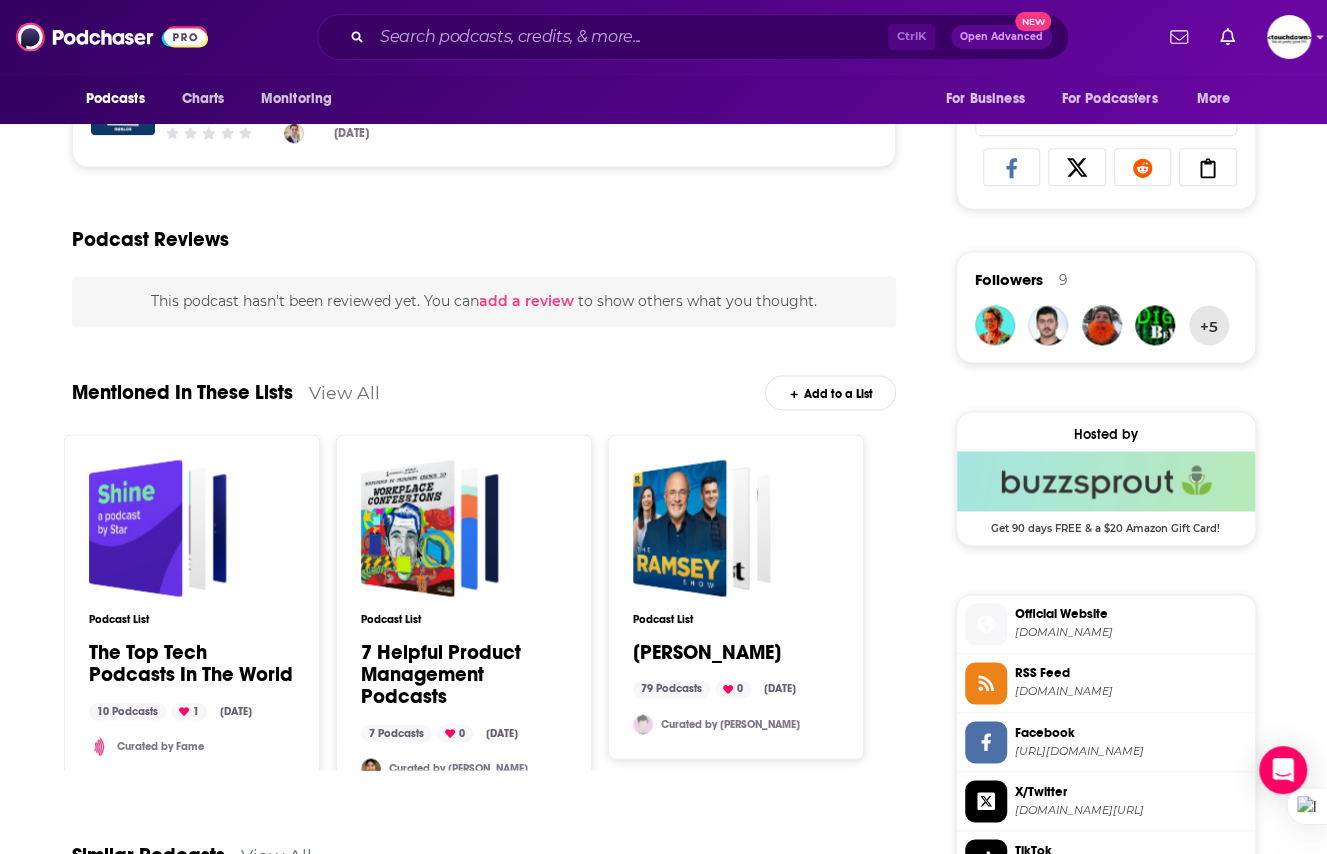 scroll, scrollTop: 0, scrollLeft: 0, axis: both 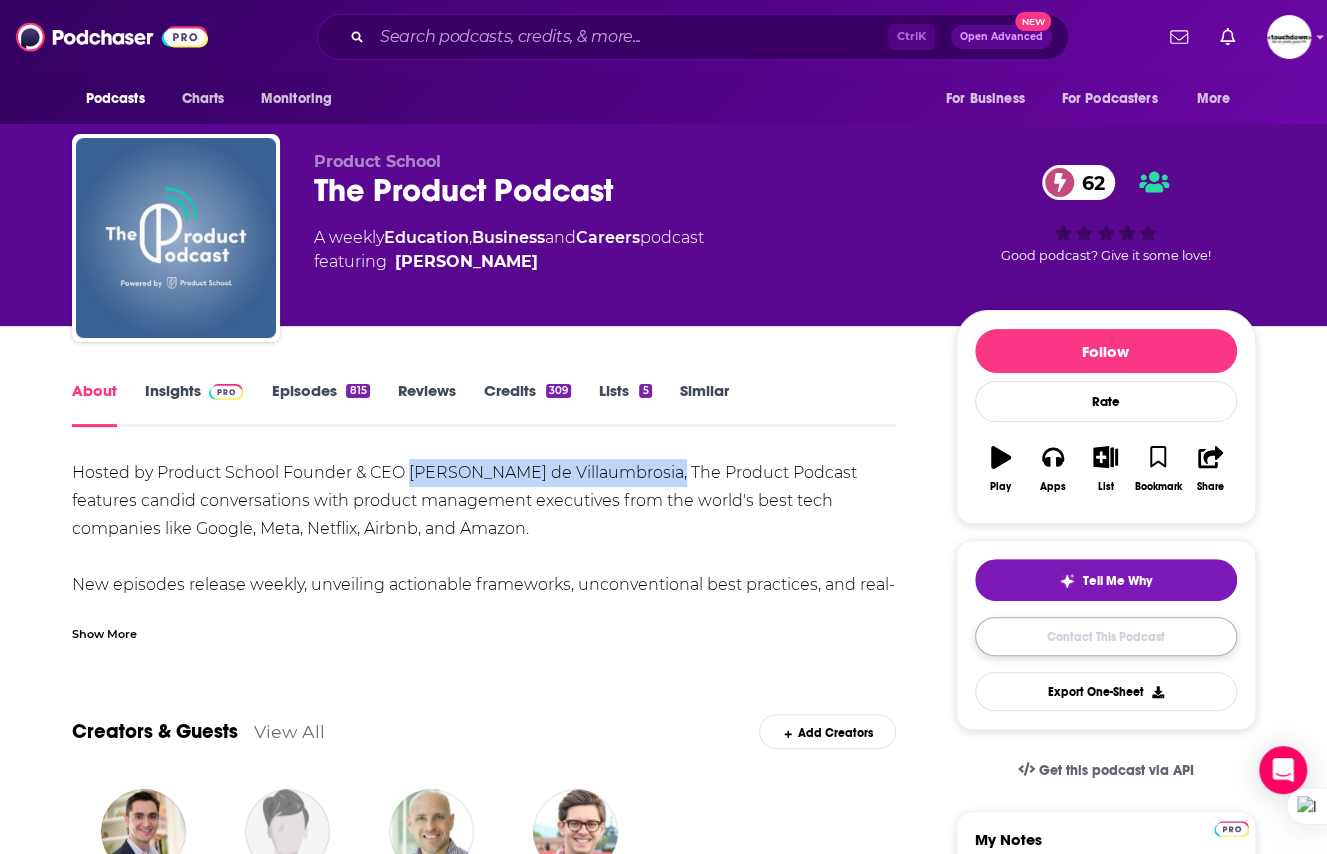 click on "Contact This Podcast" at bounding box center (1106, 636) 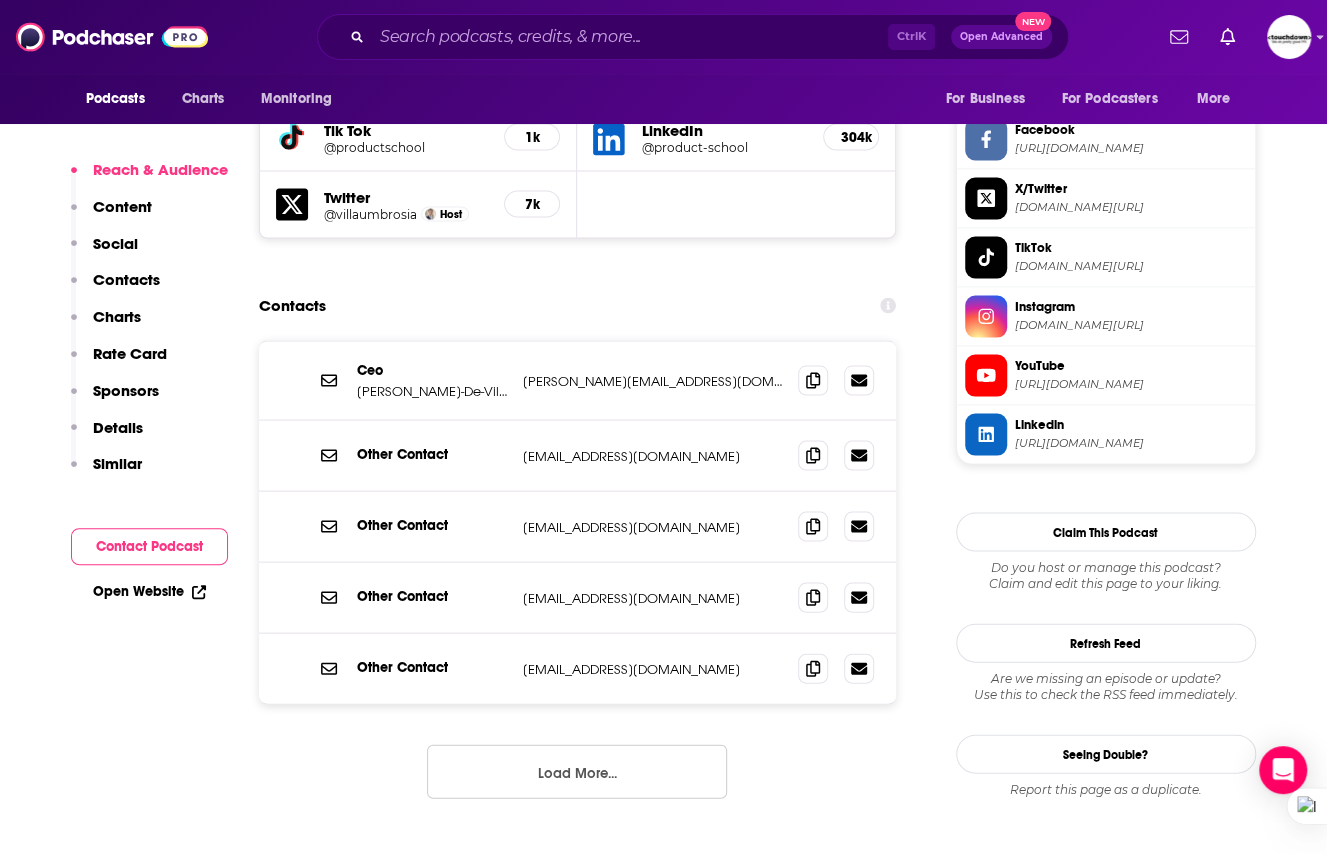 scroll, scrollTop: 1886, scrollLeft: 0, axis: vertical 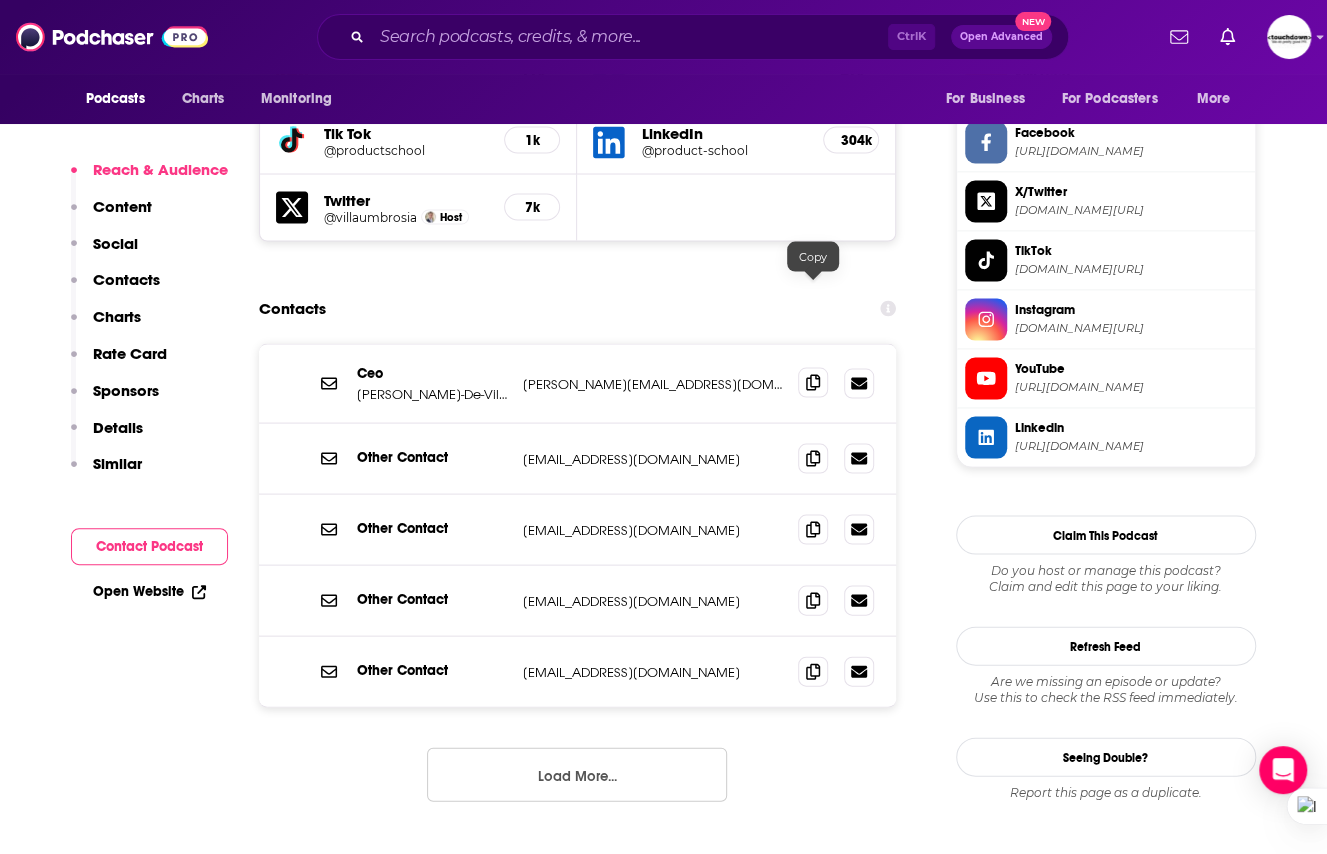 click 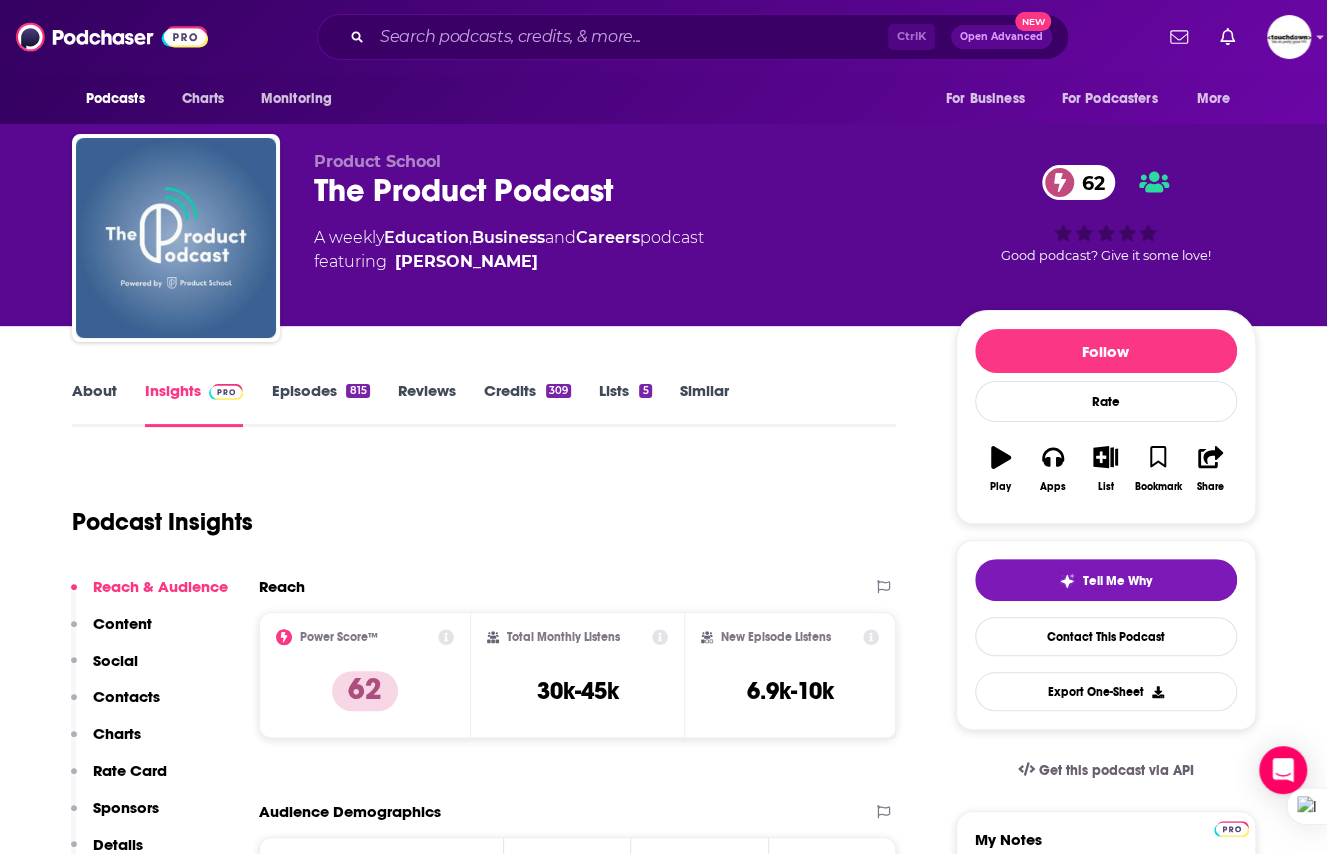 scroll, scrollTop: 3, scrollLeft: 0, axis: vertical 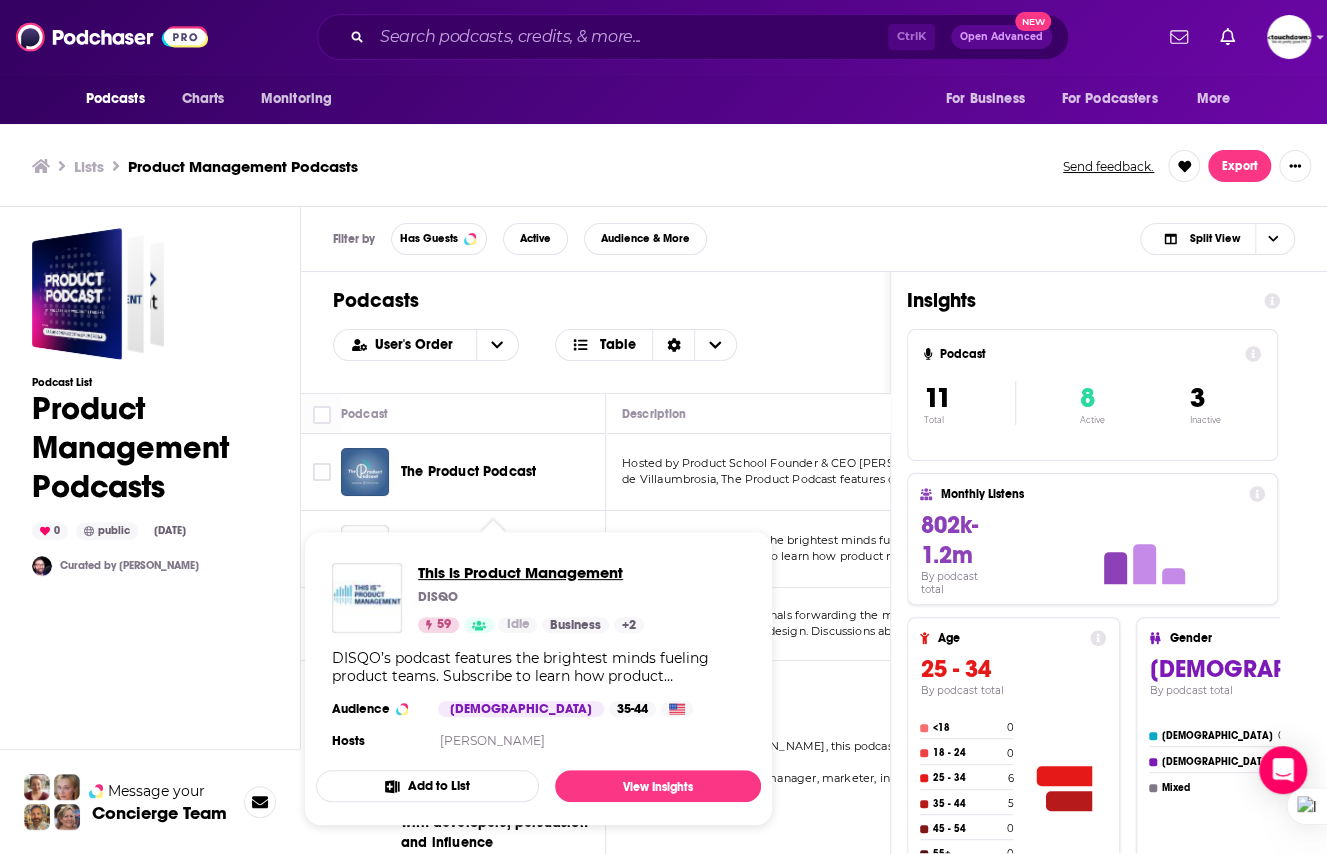 click on "This is Product Management" at bounding box center (531, 572) 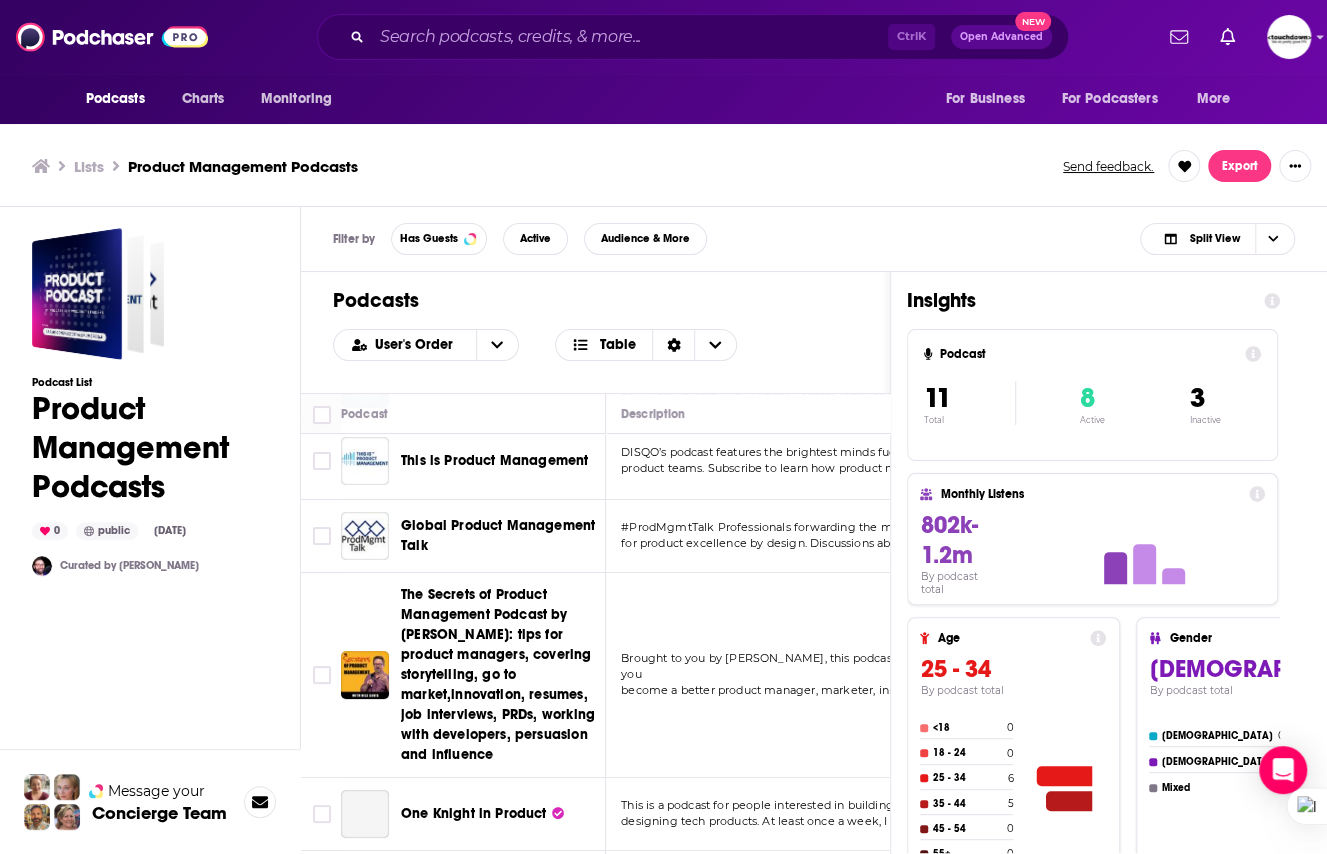 scroll, scrollTop: 87, scrollLeft: 2, axis: both 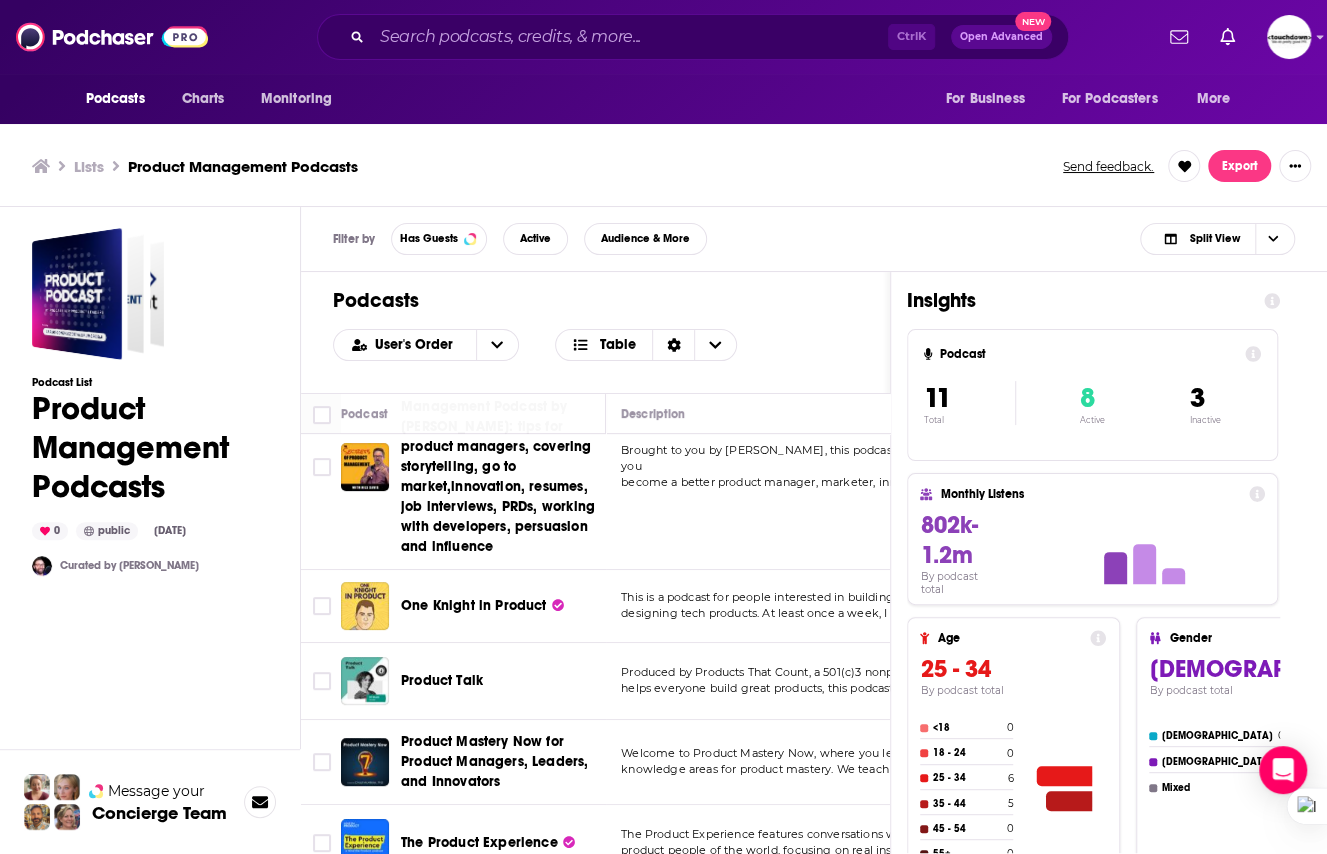 click on "One Knight in Product" at bounding box center [474, 605] 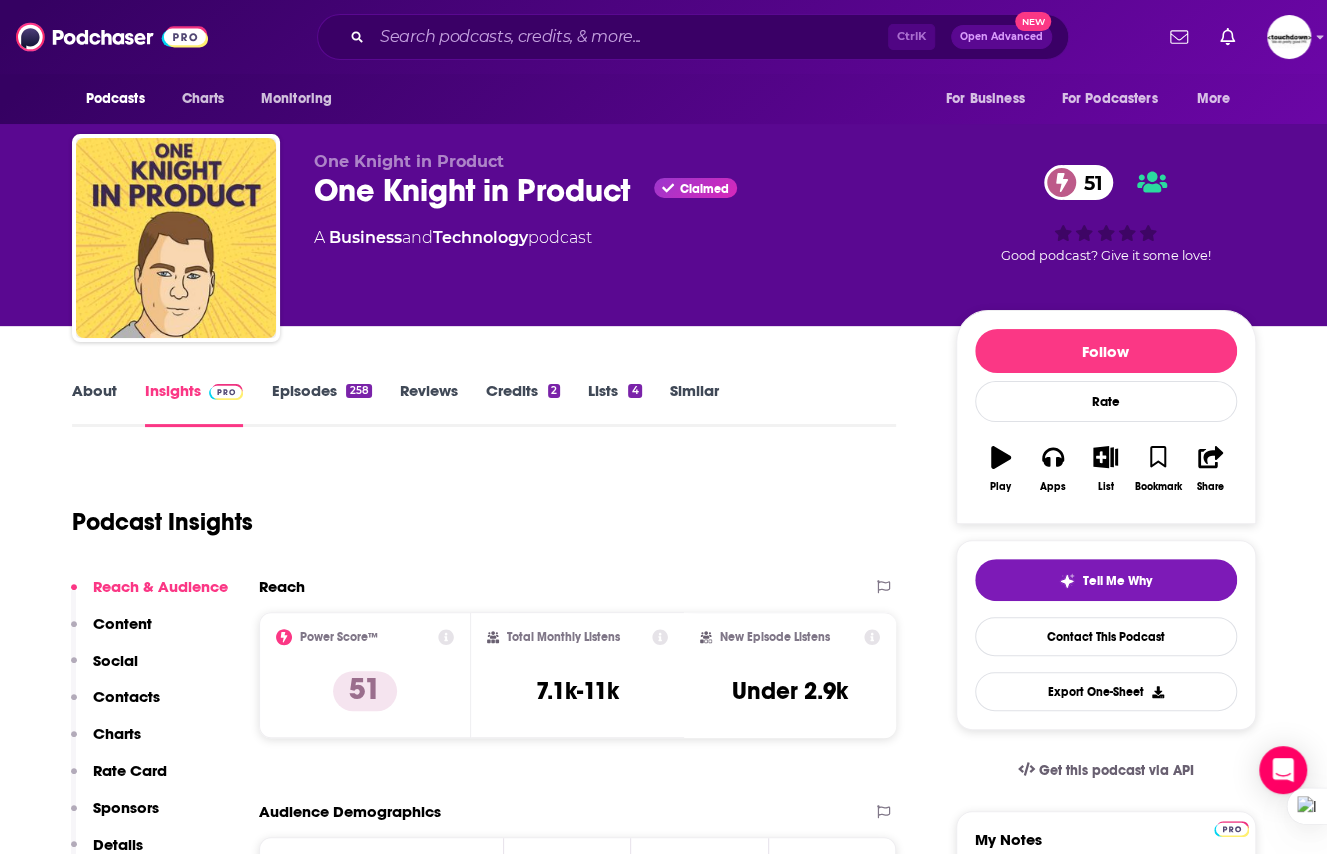 click on "About" at bounding box center [94, 404] 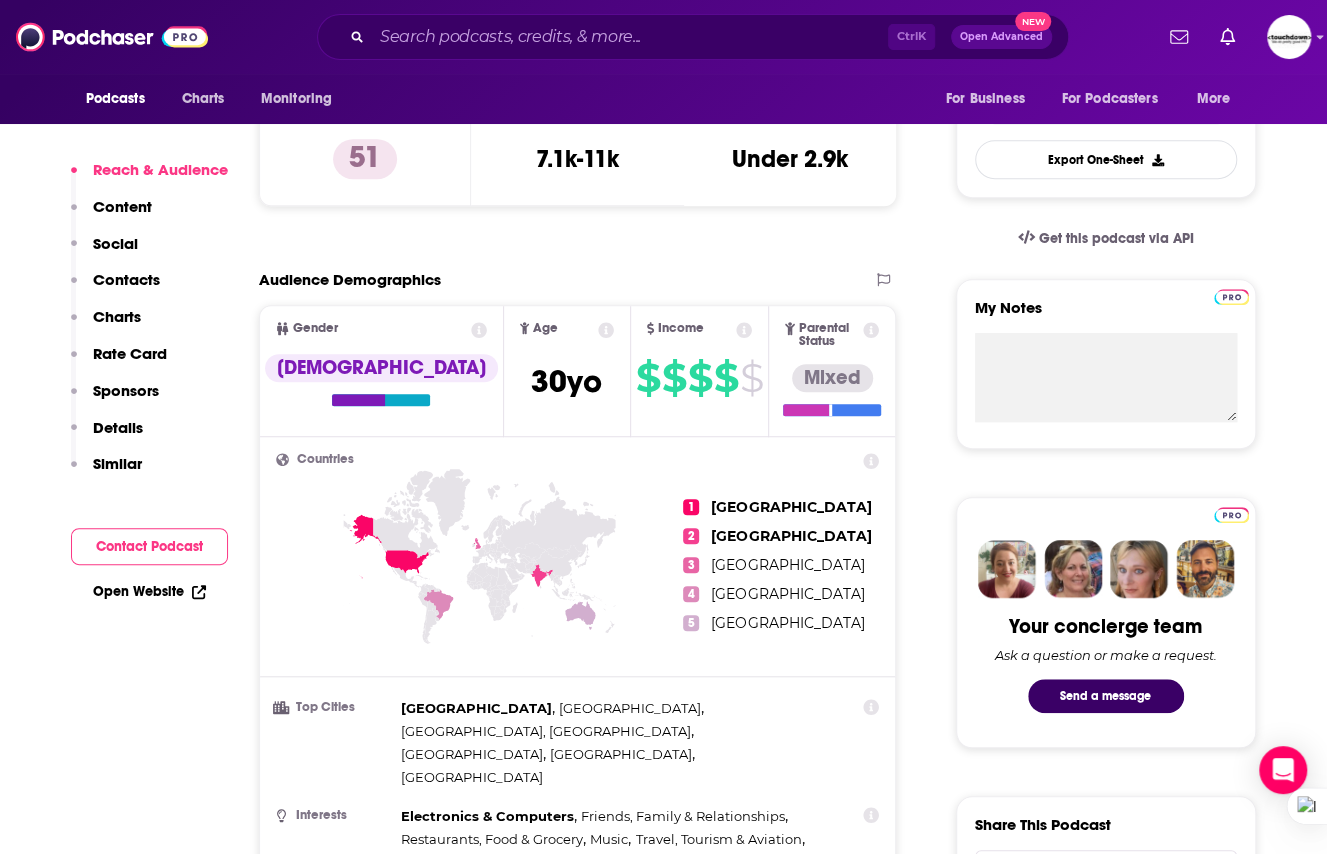 scroll, scrollTop: 0, scrollLeft: 0, axis: both 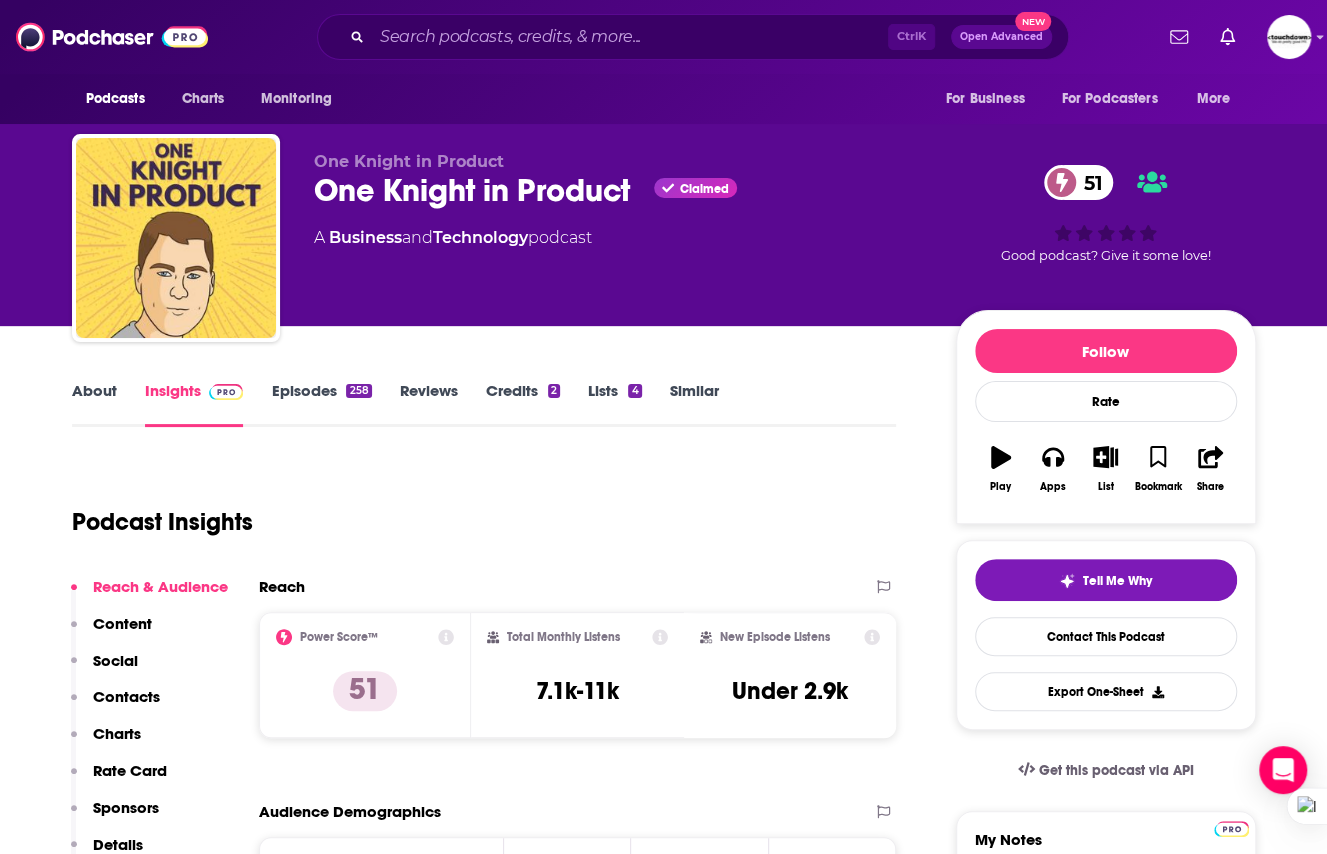 click on "Episodes 258" at bounding box center [321, 404] 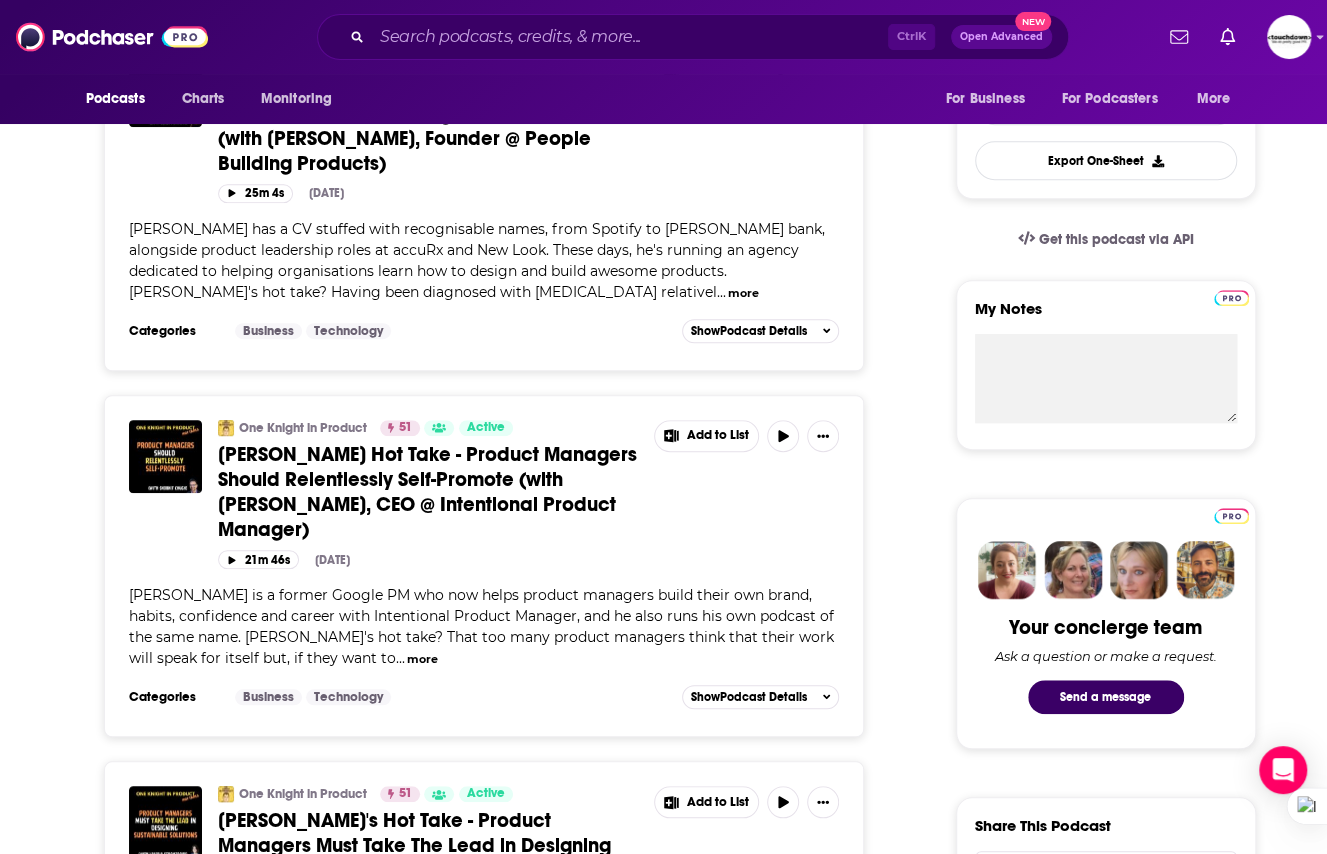 scroll, scrollTop: 529, scrollLeft: 0, axis: vertical 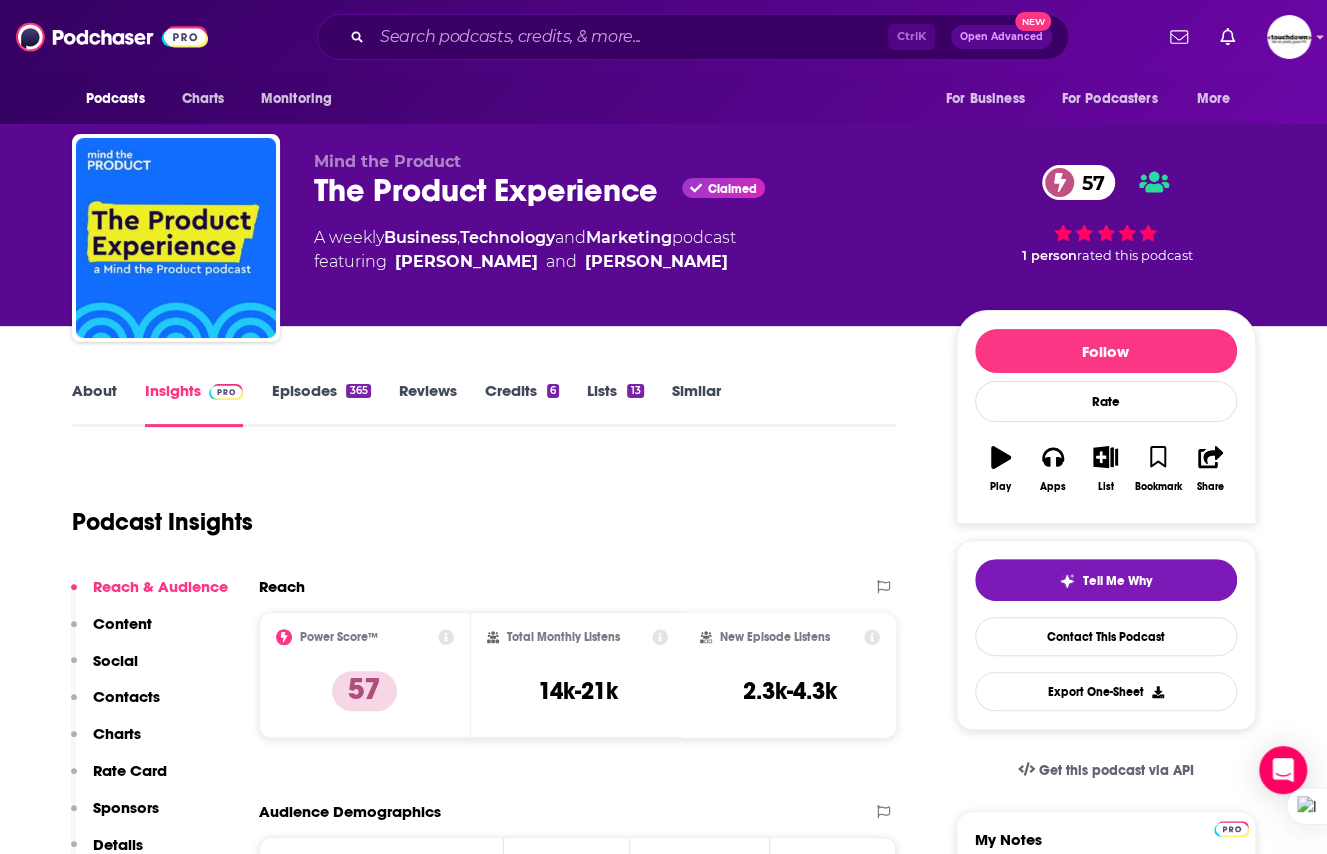 click on "Episodes 365" at bounding box center (320, 404) 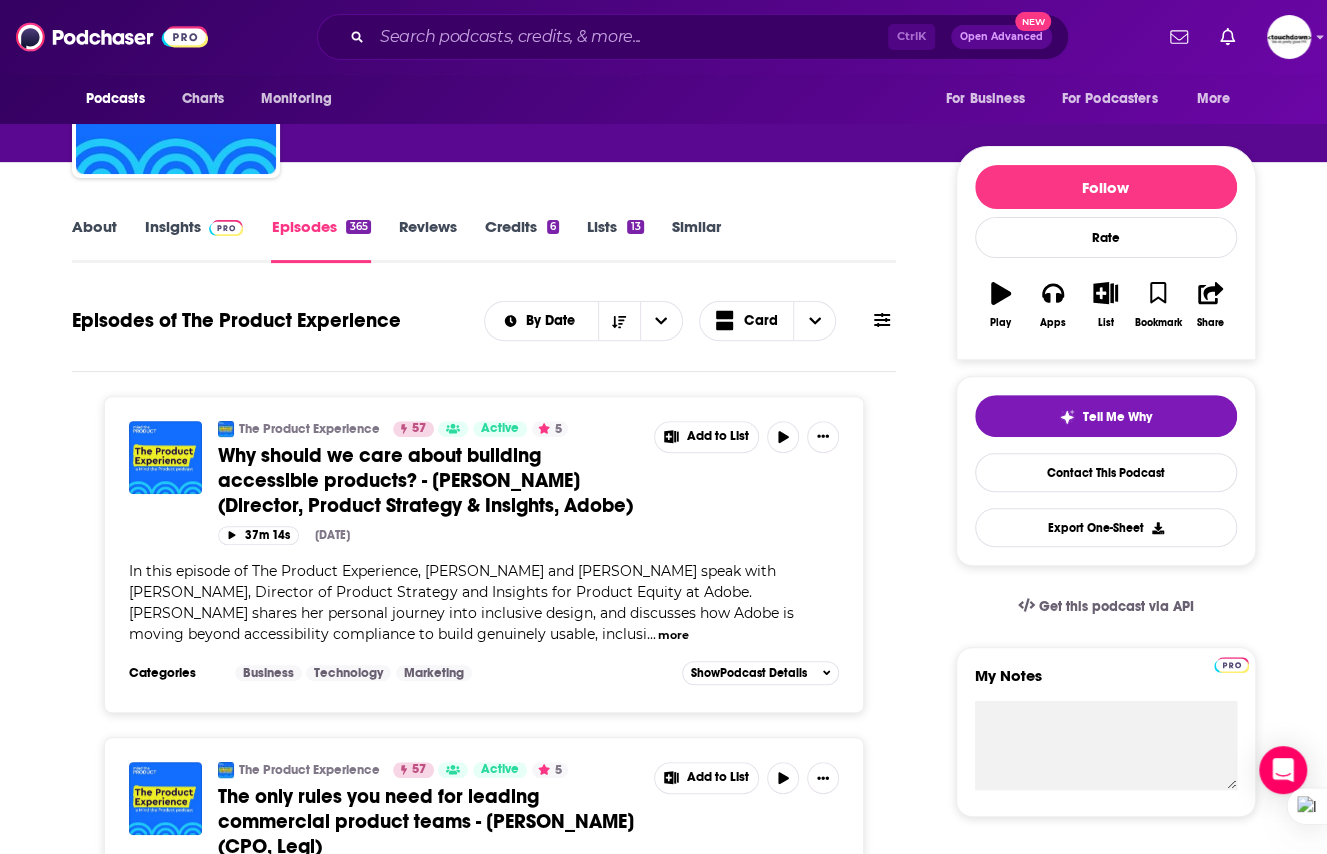 scroll, scrollTop: 0, scrollLeft: 0, axis: both 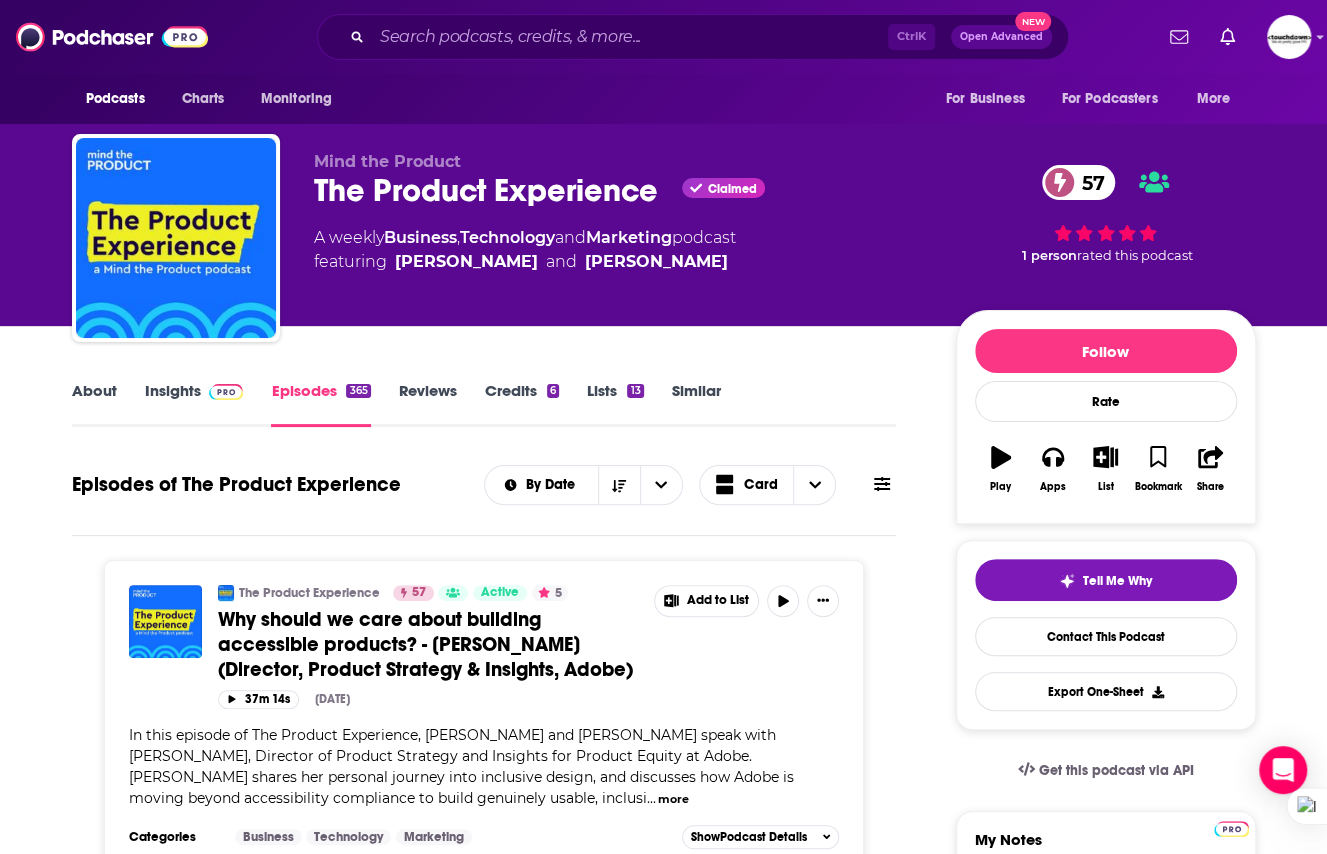 click on "The Product Experience Claimed 57" at bounding box center (619, 190) 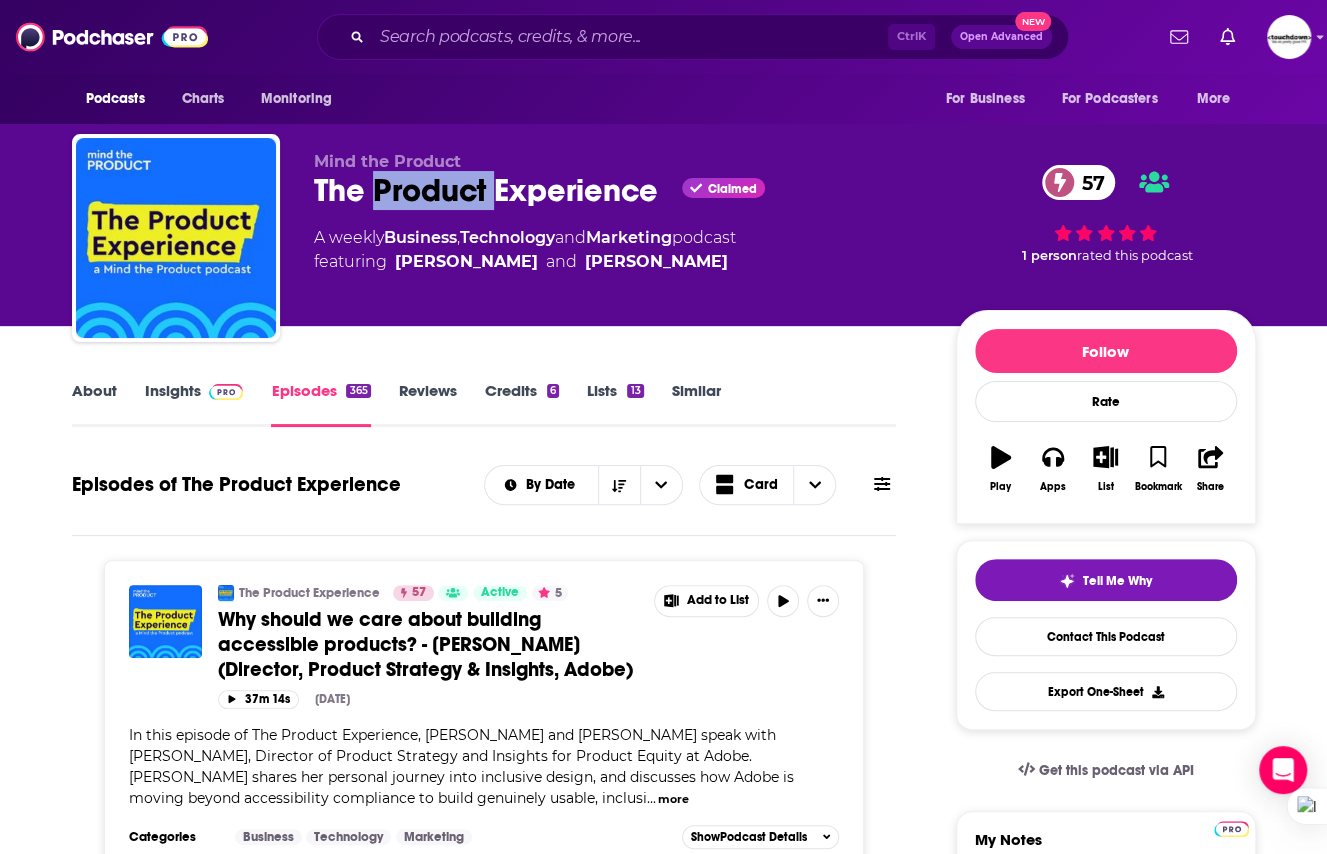 click on "The Product Experience Claimed 57" at bounding box center [619, 190] 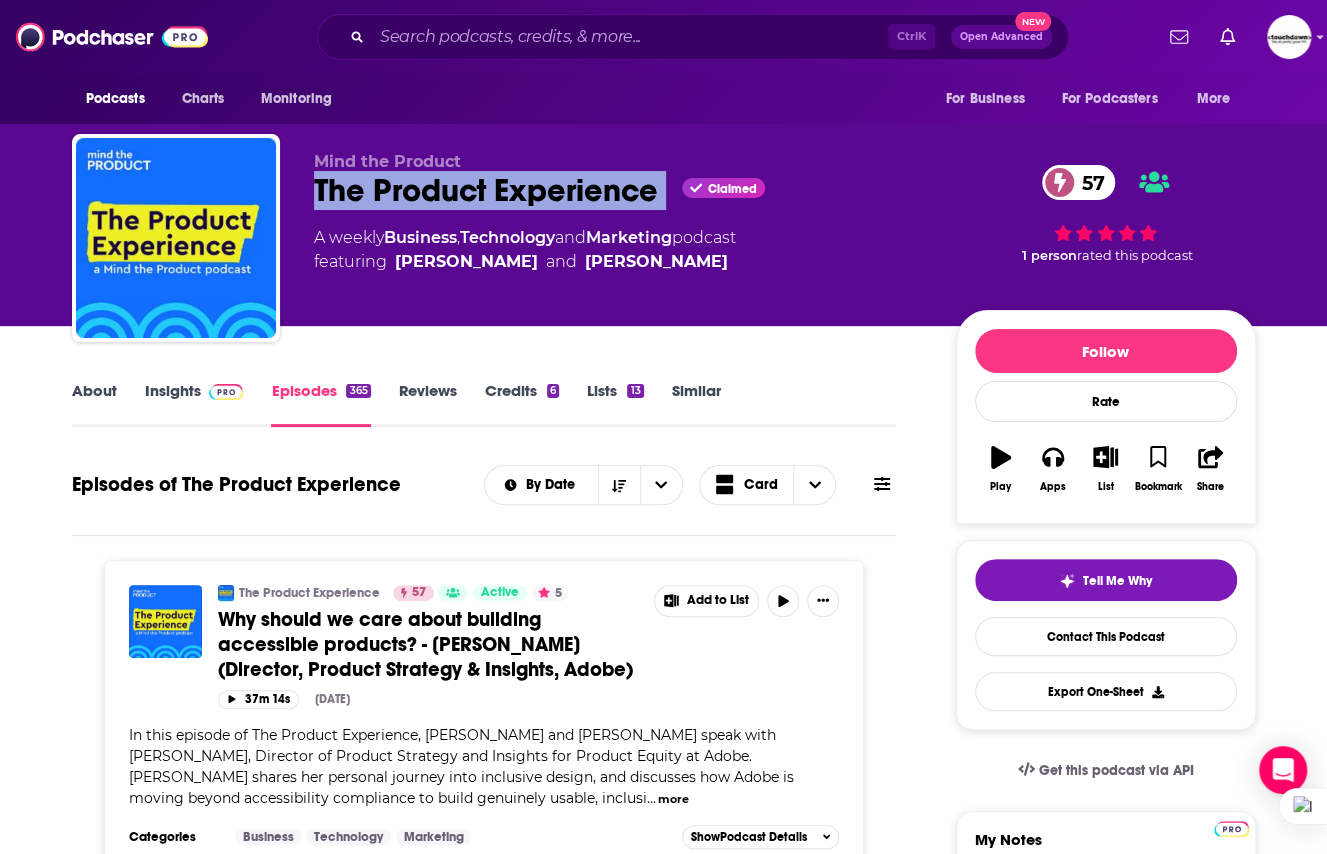 click on "The Product Experience Claimed 57" at bounding box center [619, 190] 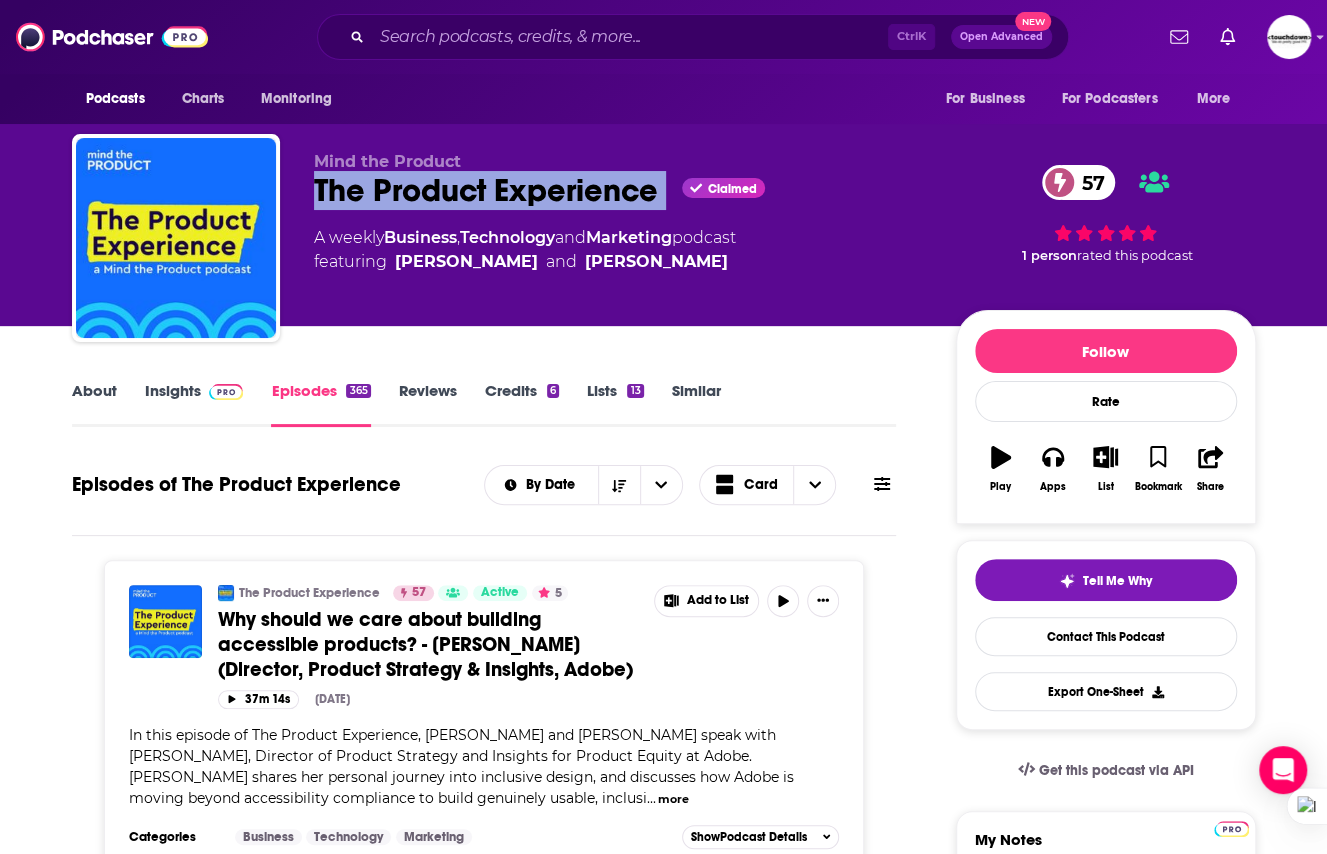click on "Insights" at bounding box center [194, 404] 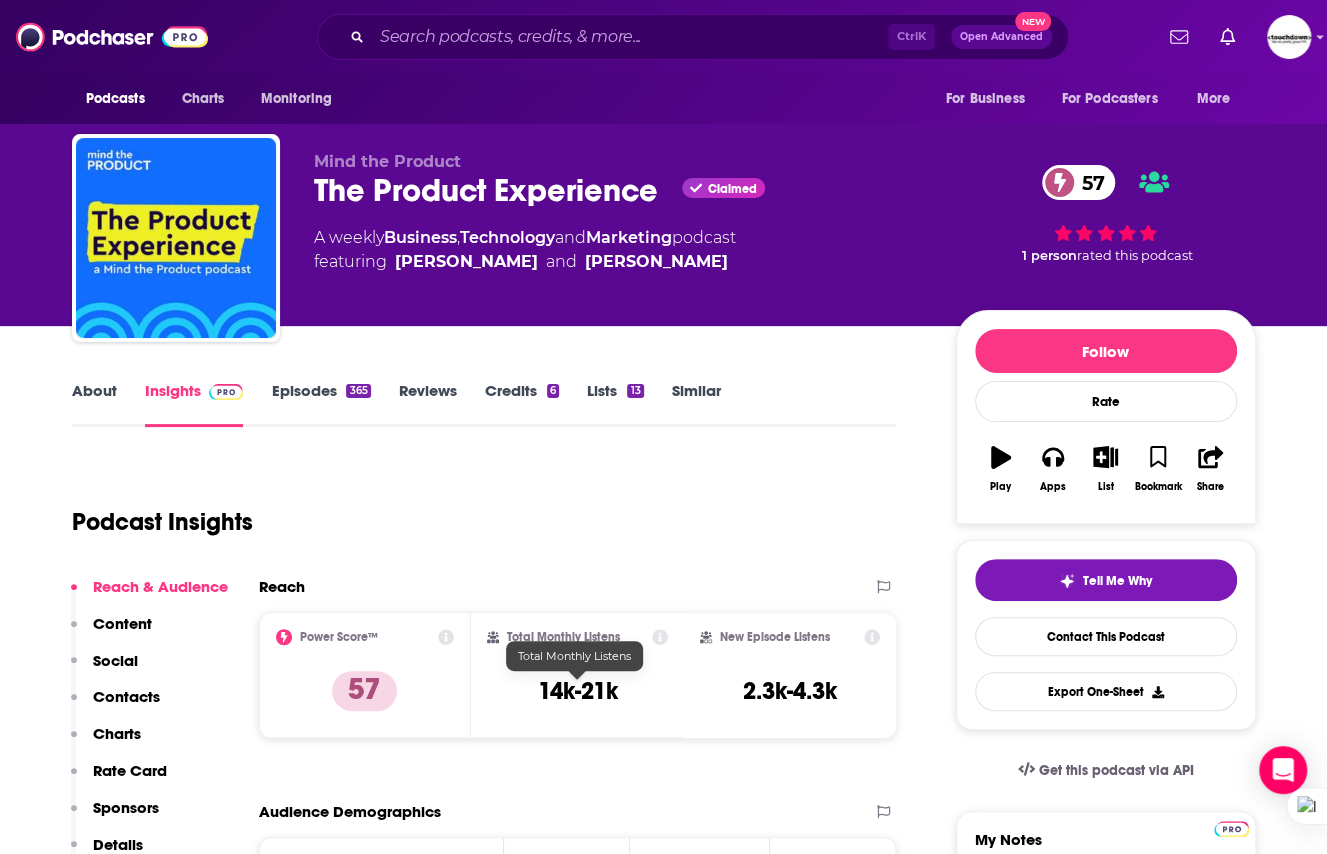 click on "14k-21k" at bounding box center (577, 691) 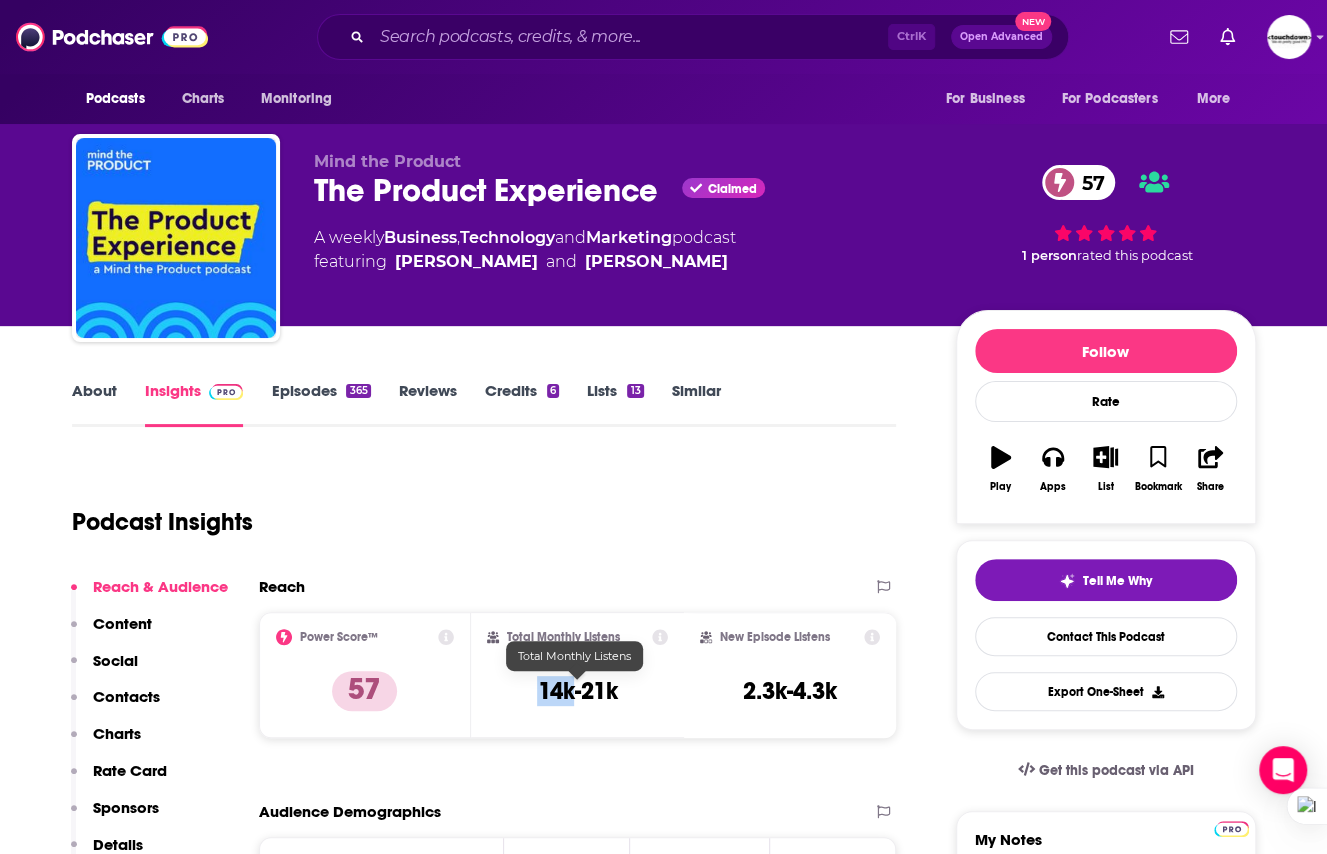 click on "14k-21k" at bounding box center [577, 691] 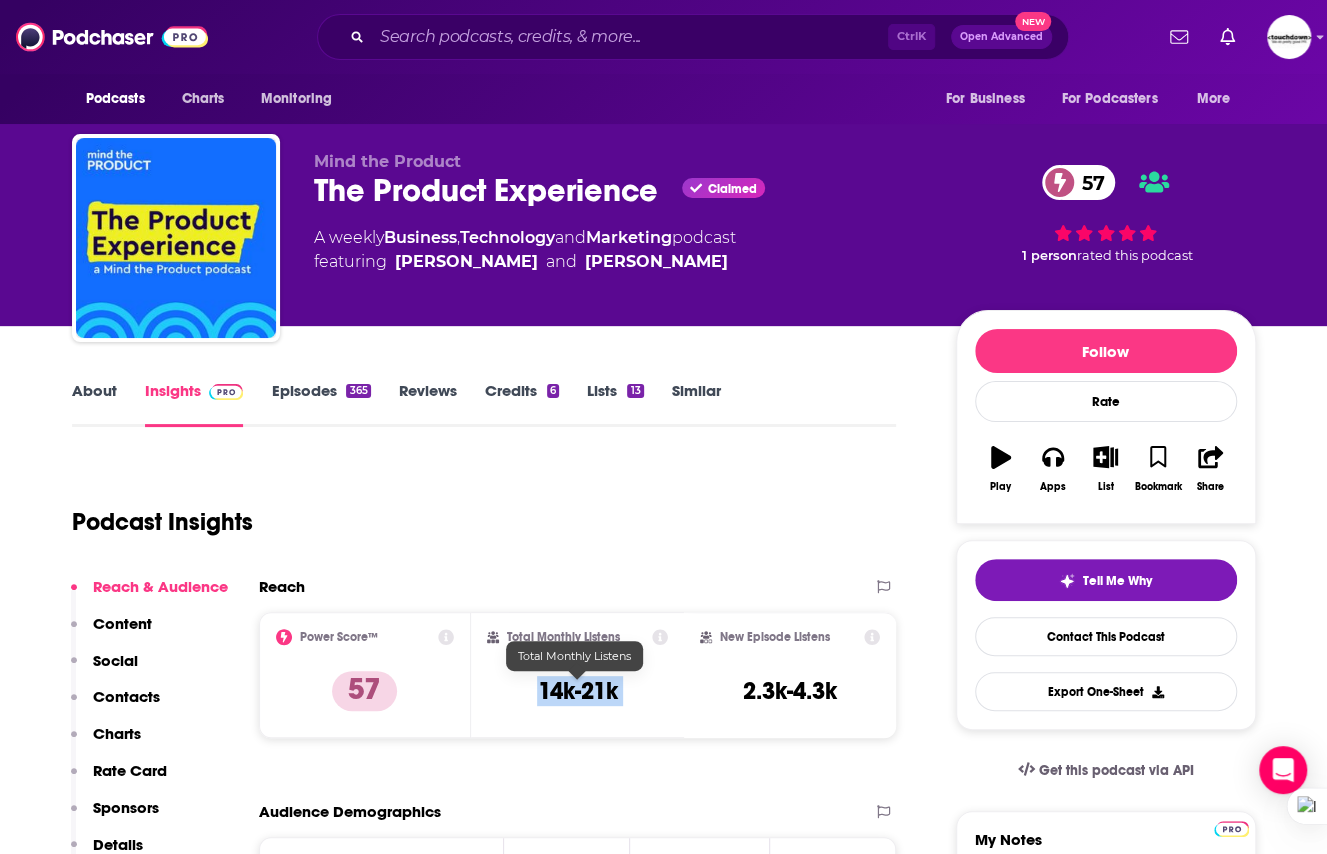click on "14k-21k" at bounding box center (577, 691) 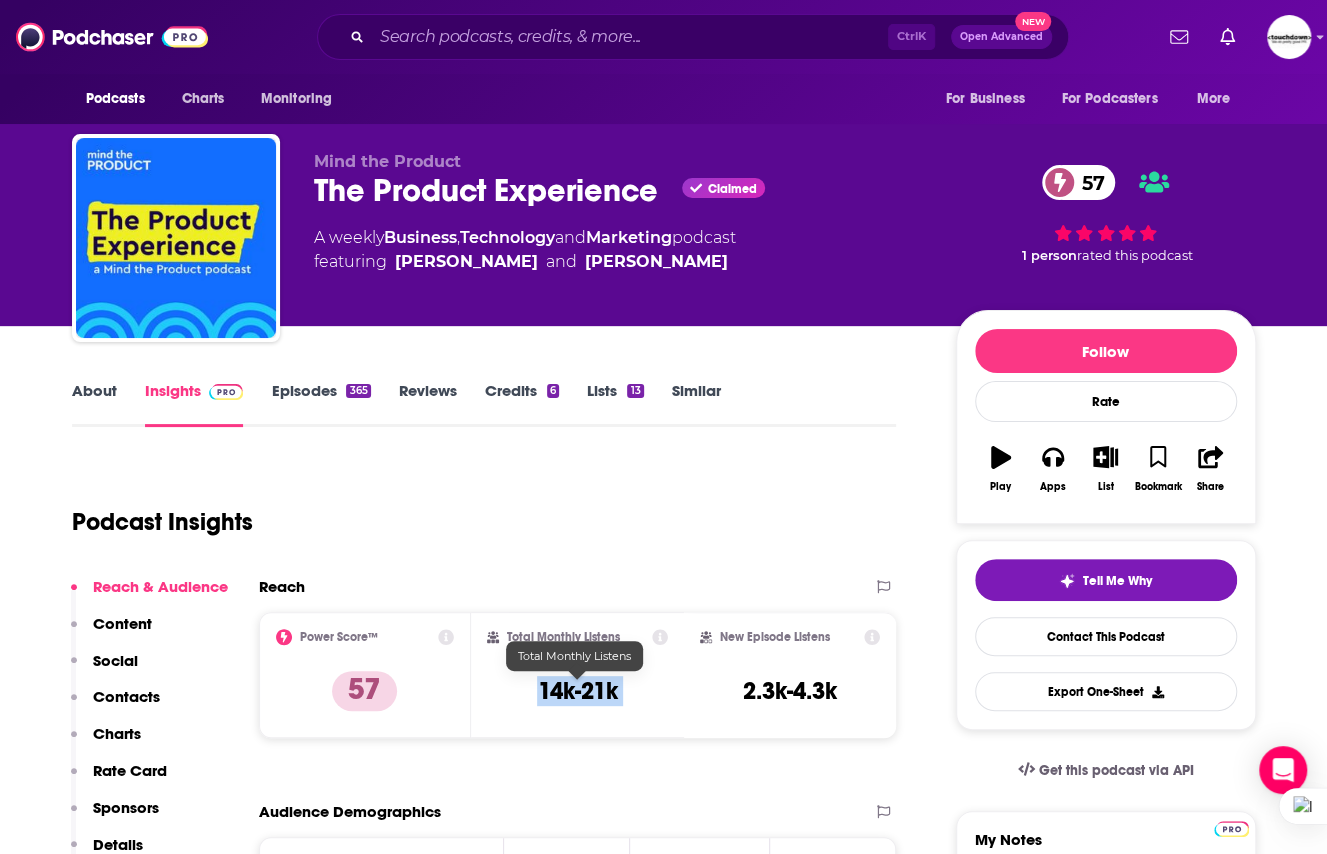 copy on "14k-21k" 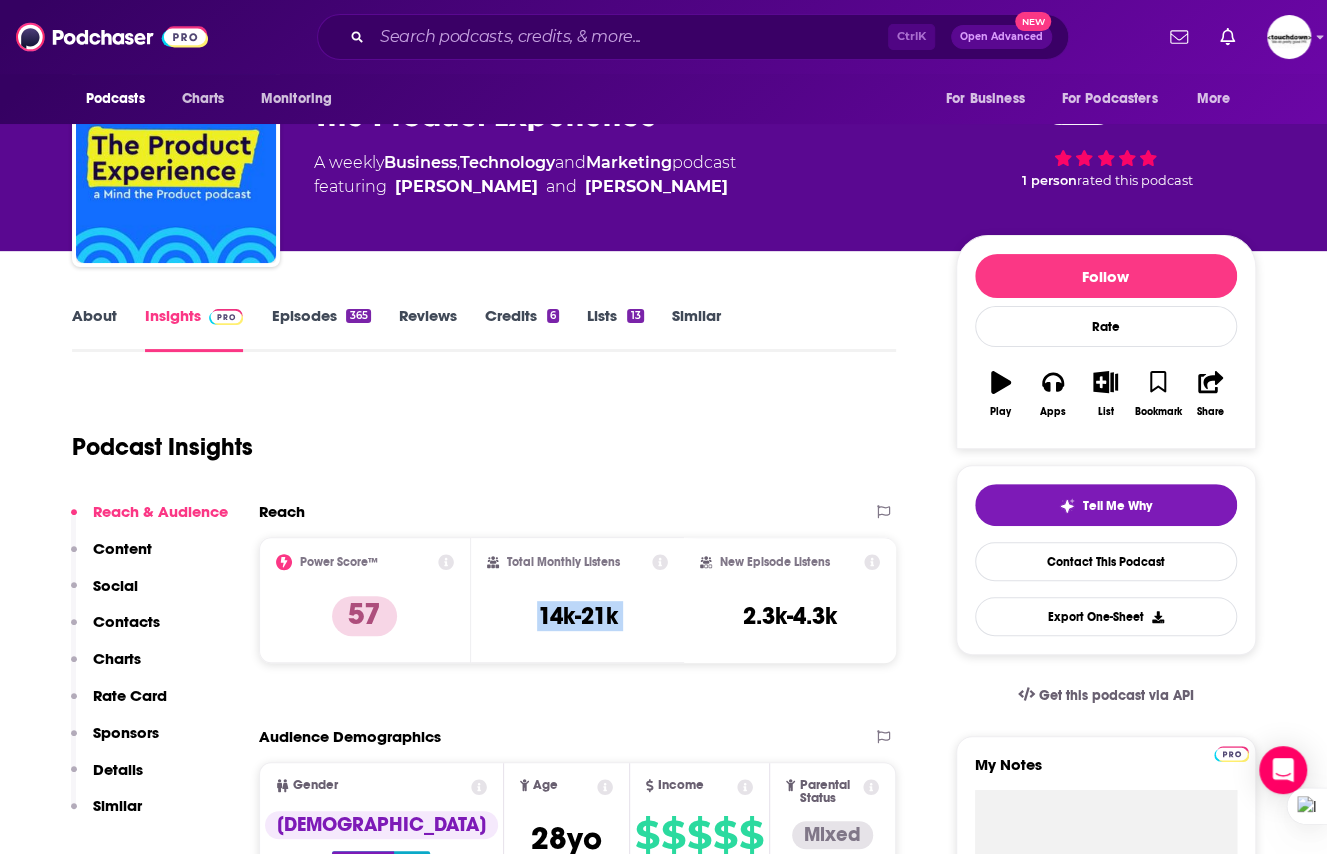 scroll, scrollTop: 67, scrollLeft: 0, axis: vertical 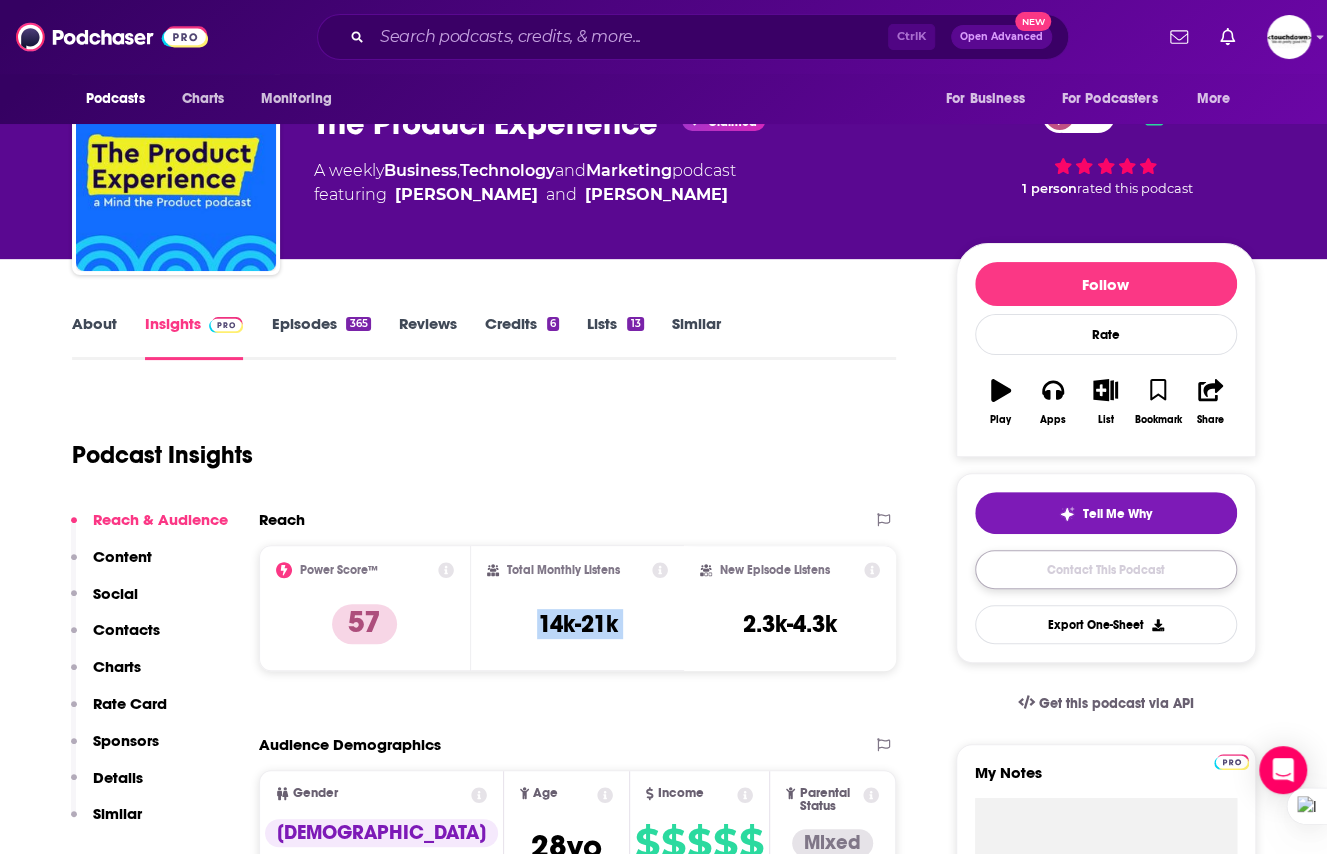 click on "Contact This Podcast" at bounding box center [1106, 569] 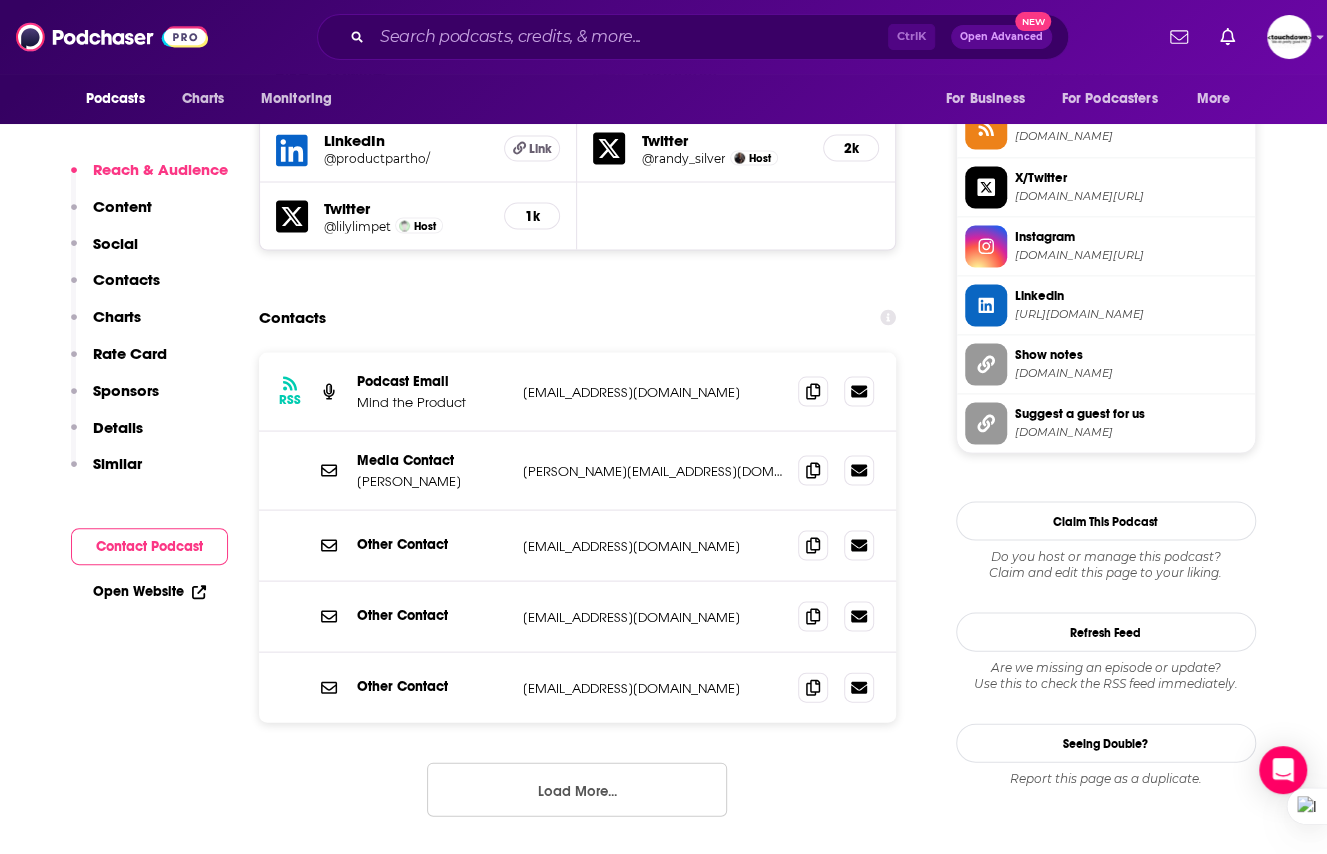 scroll, scrollTop: 1836, scrollLeft: 0, axis: vertical 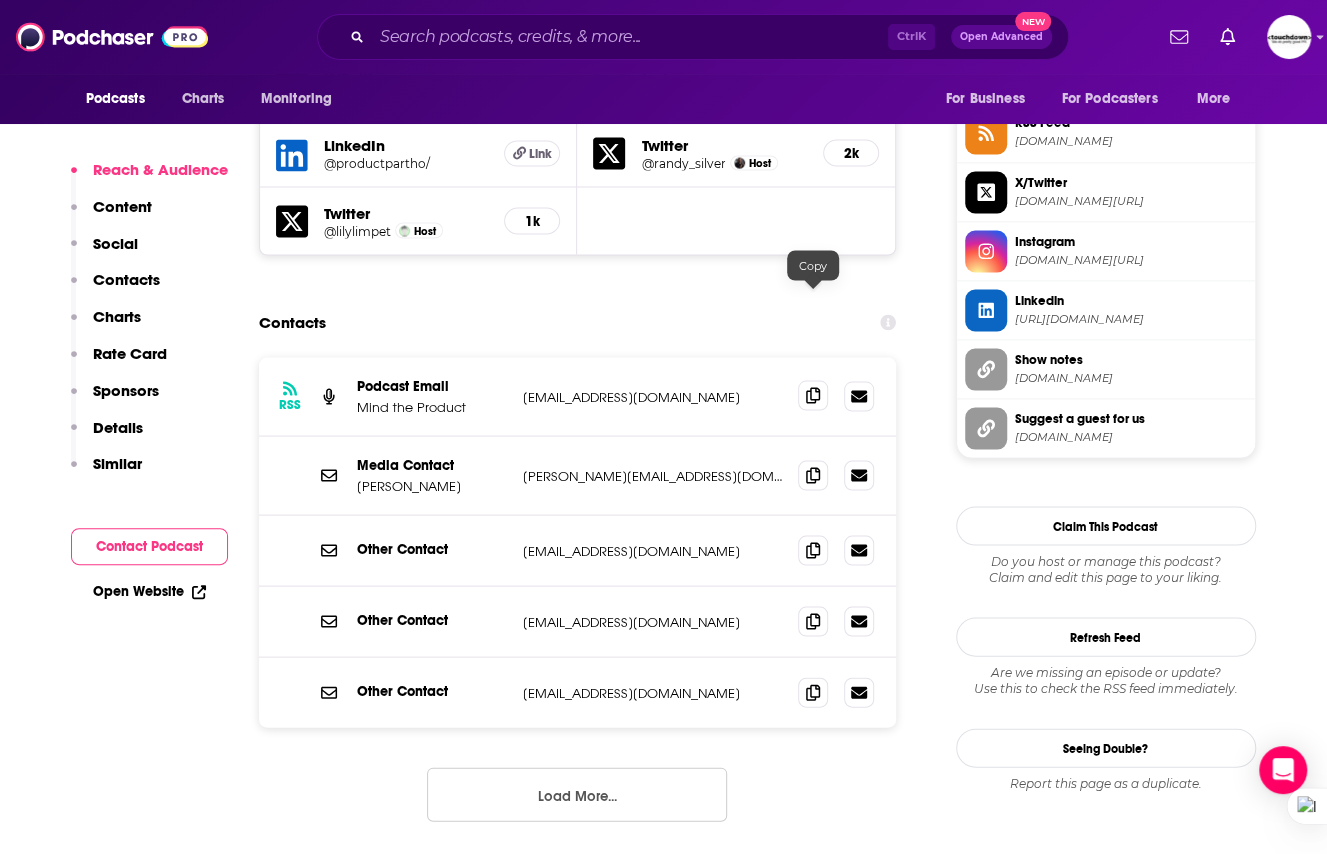 click 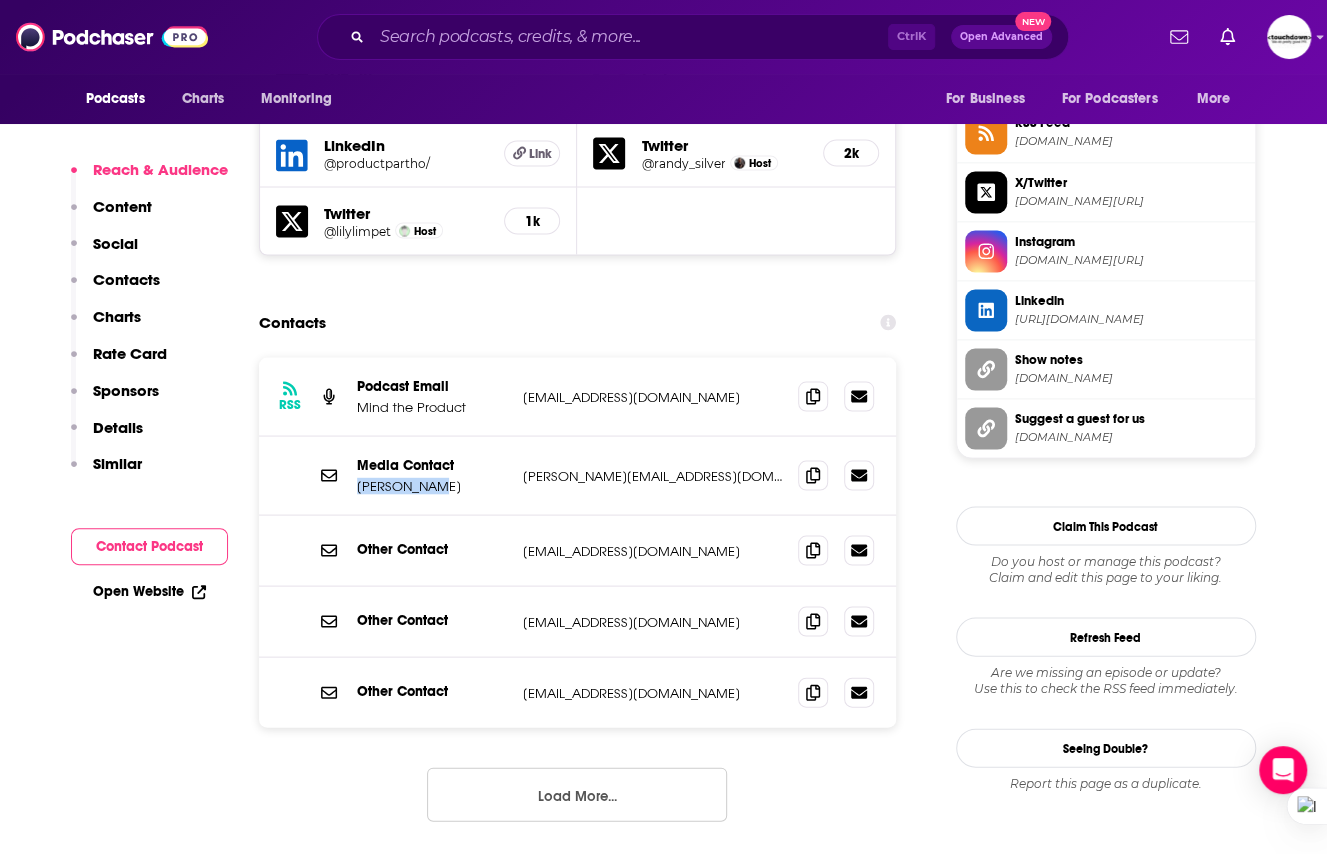 drag, startPoint x: 352, startPoint y: 388, endPoint x: 440, endPoint y: 390, distance: 88.02273 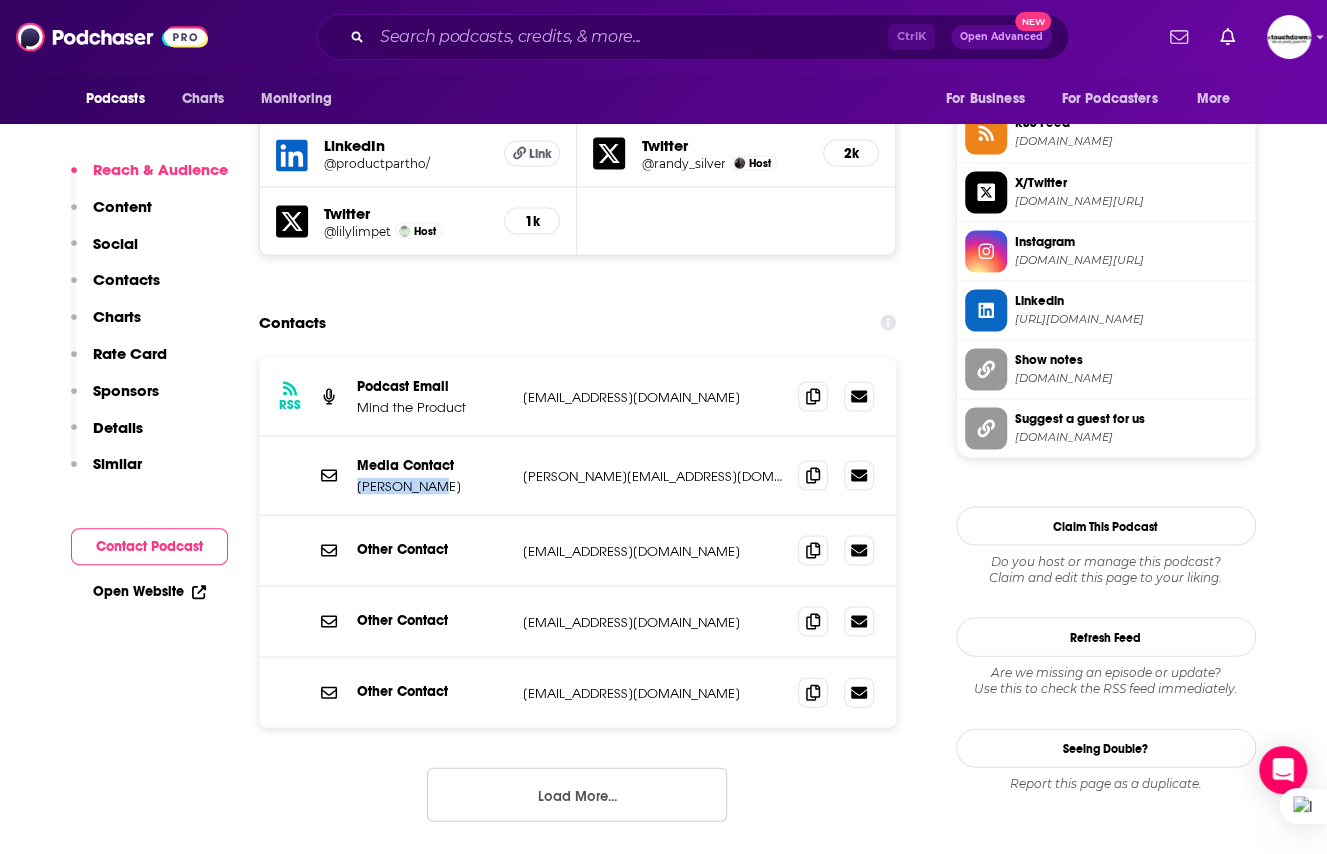 copy on "Amy Roberts" 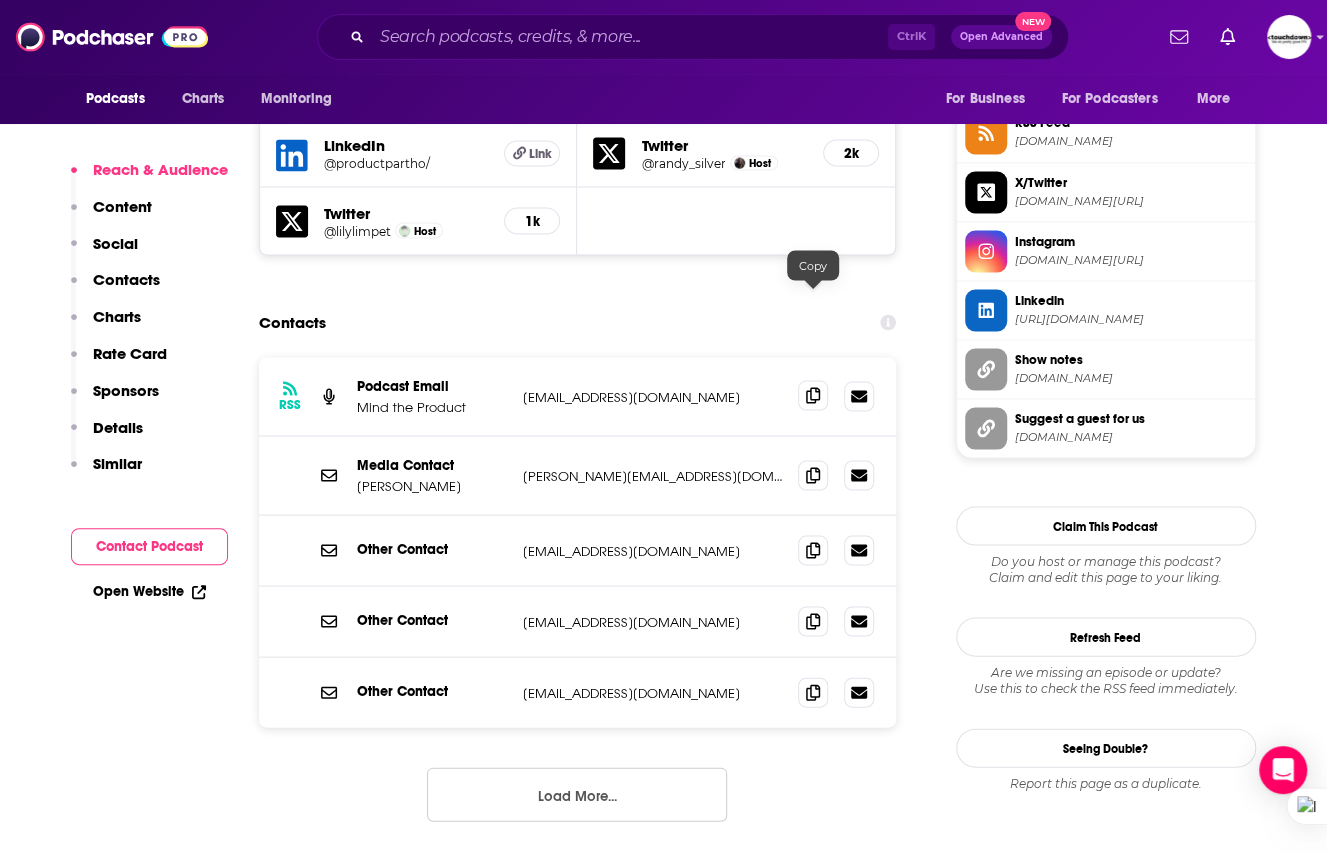 click at bounding box center [813, 395] 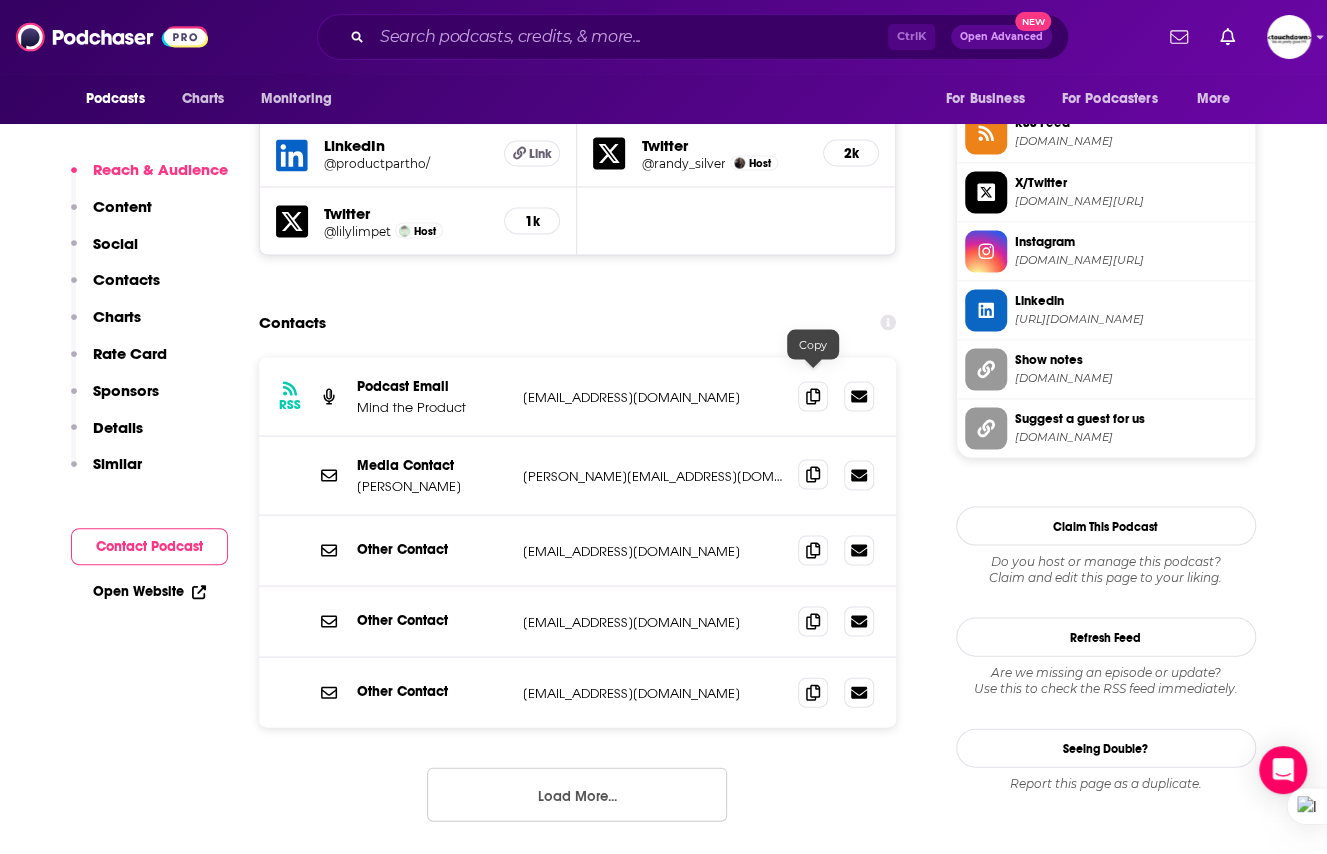 click 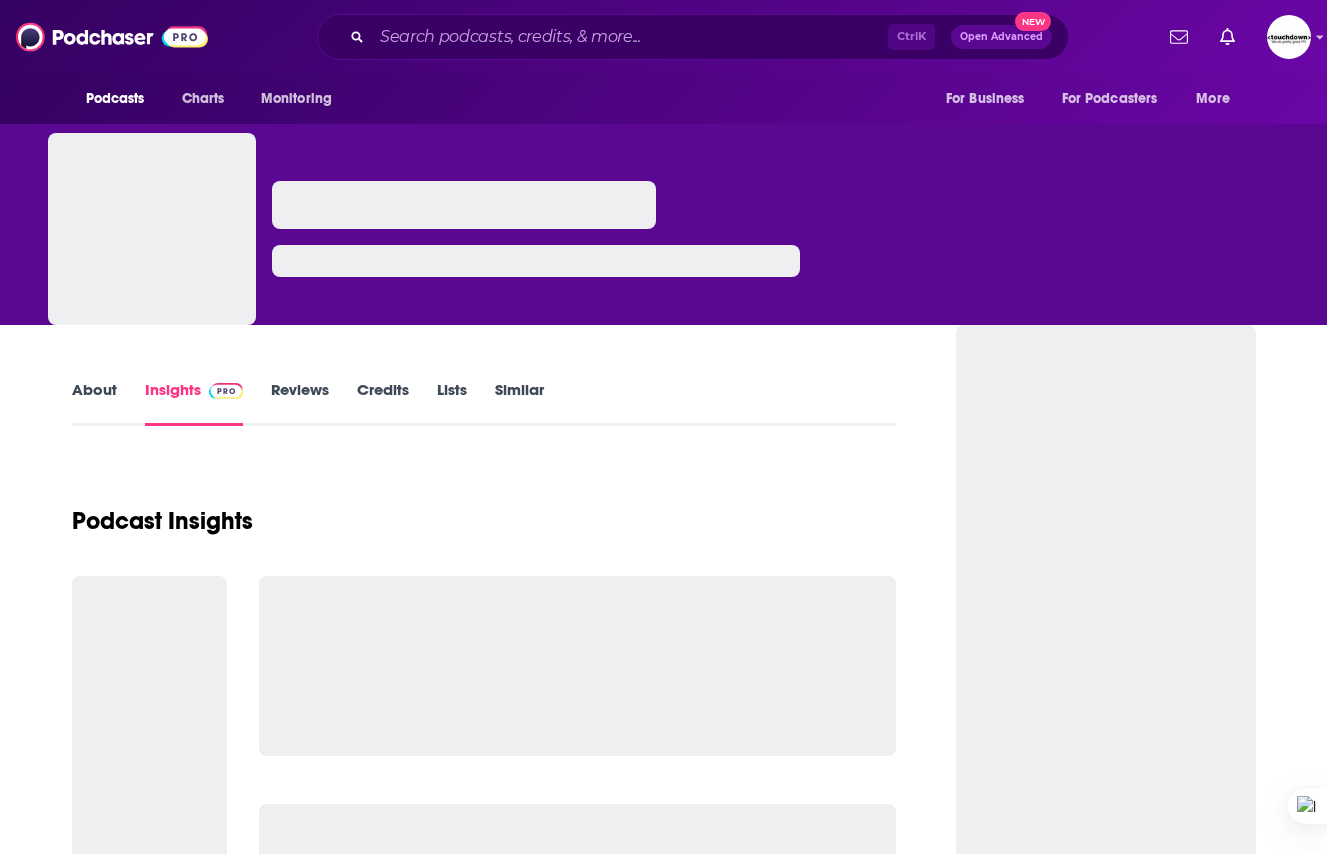 scroll, scrollTop: 0, scrollLeft: 0, axis: both 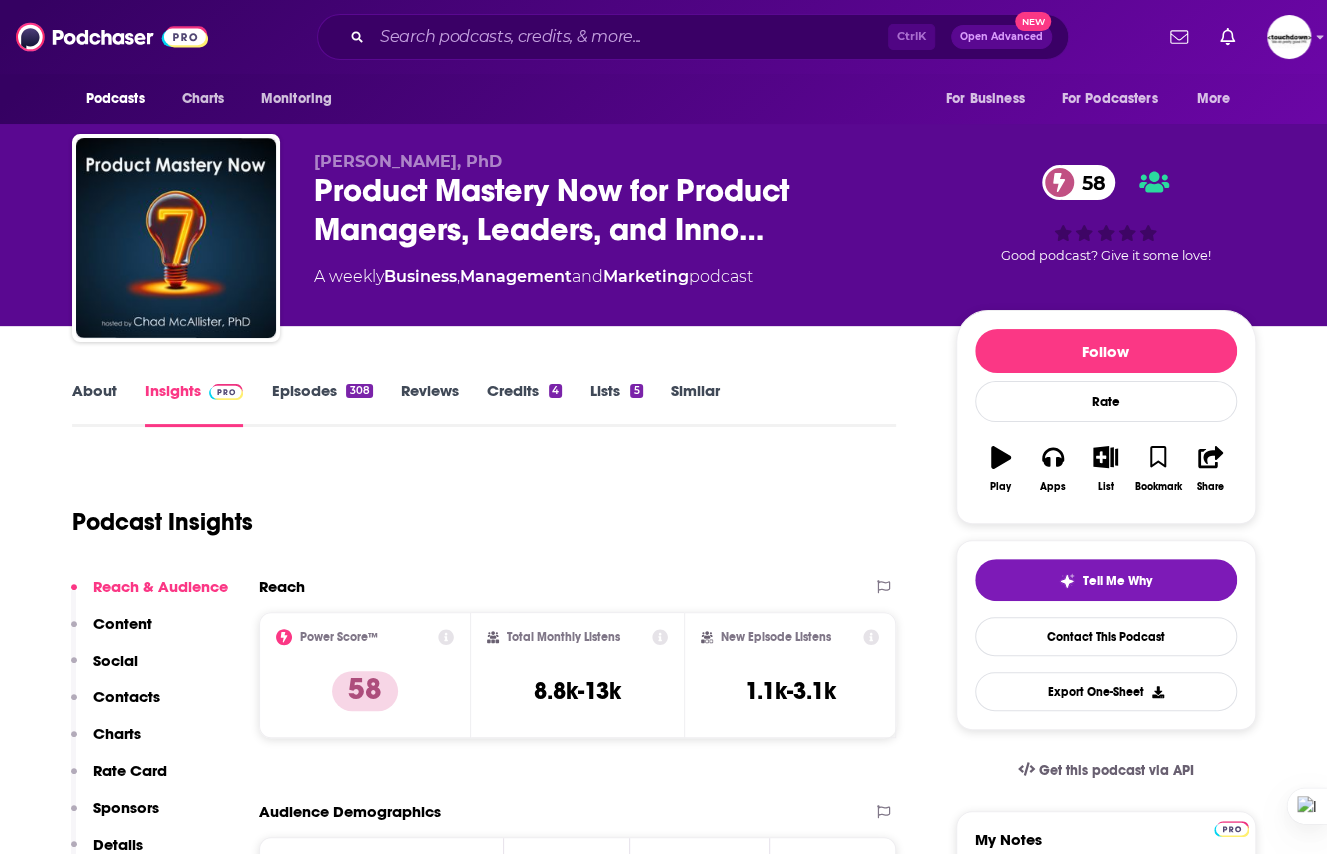 click on "Episodes 308" at bounding box center (321, 404) 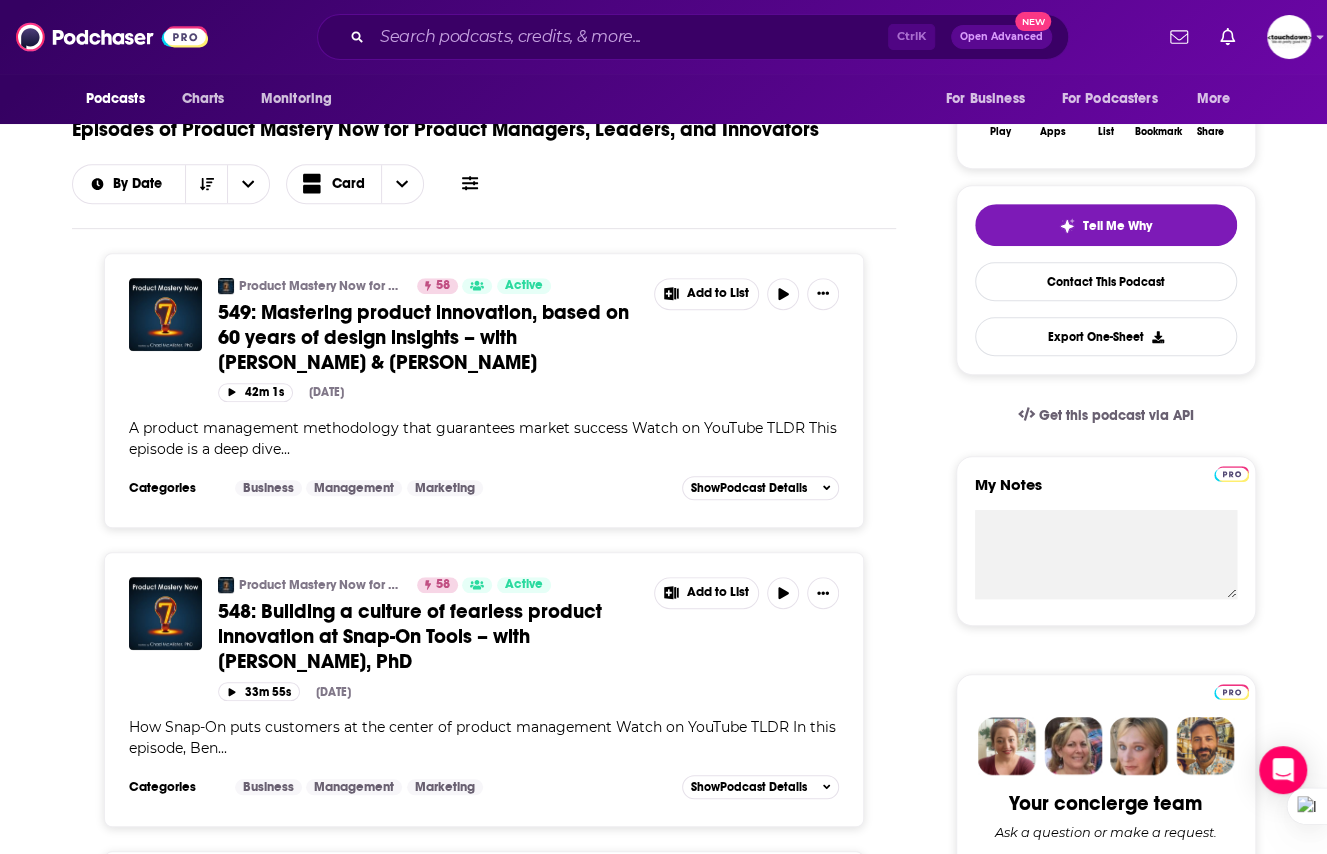 scroll, scrollTop: 320, scrollLeft: 0, axis: vertical 